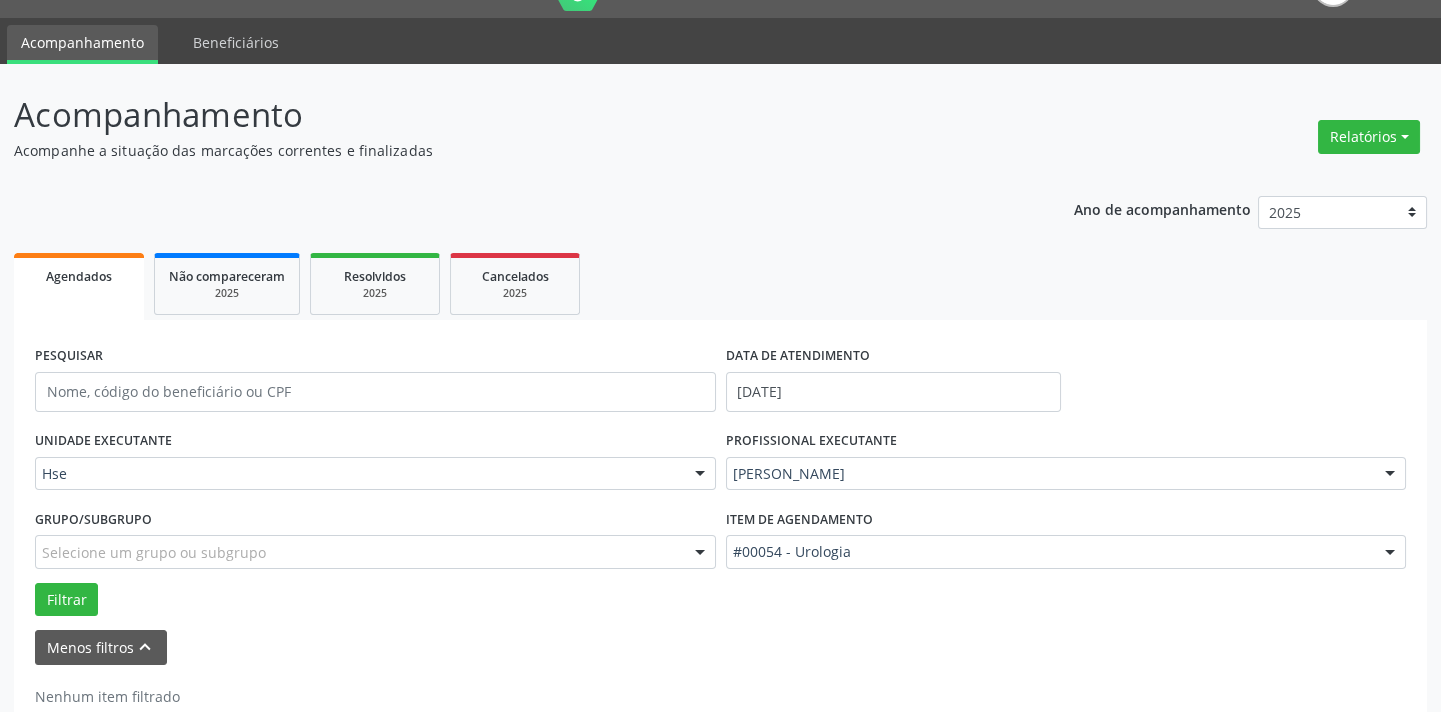 scroll, scrollTop: 0, scrollLeft: 0, axis: both 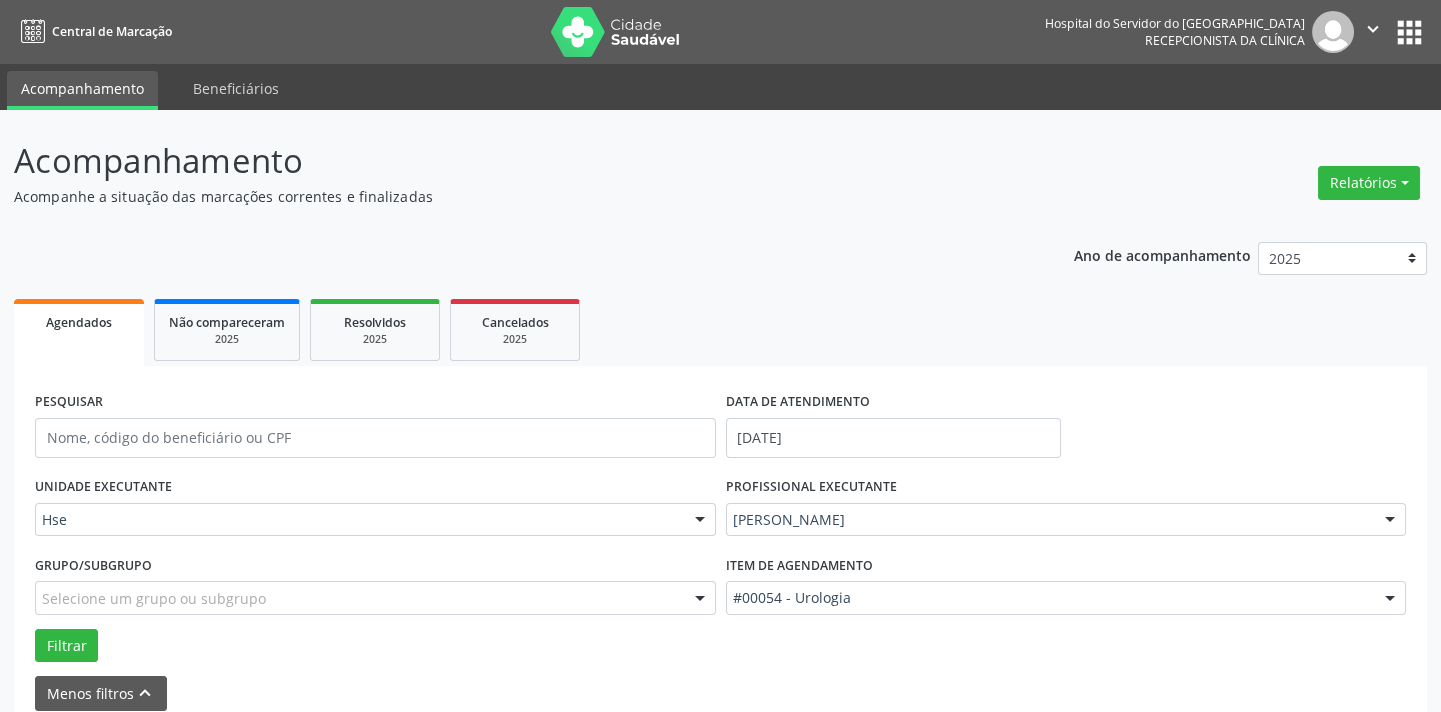 click on "[PERSON_NAME]" at bounding box center (1066, 520) 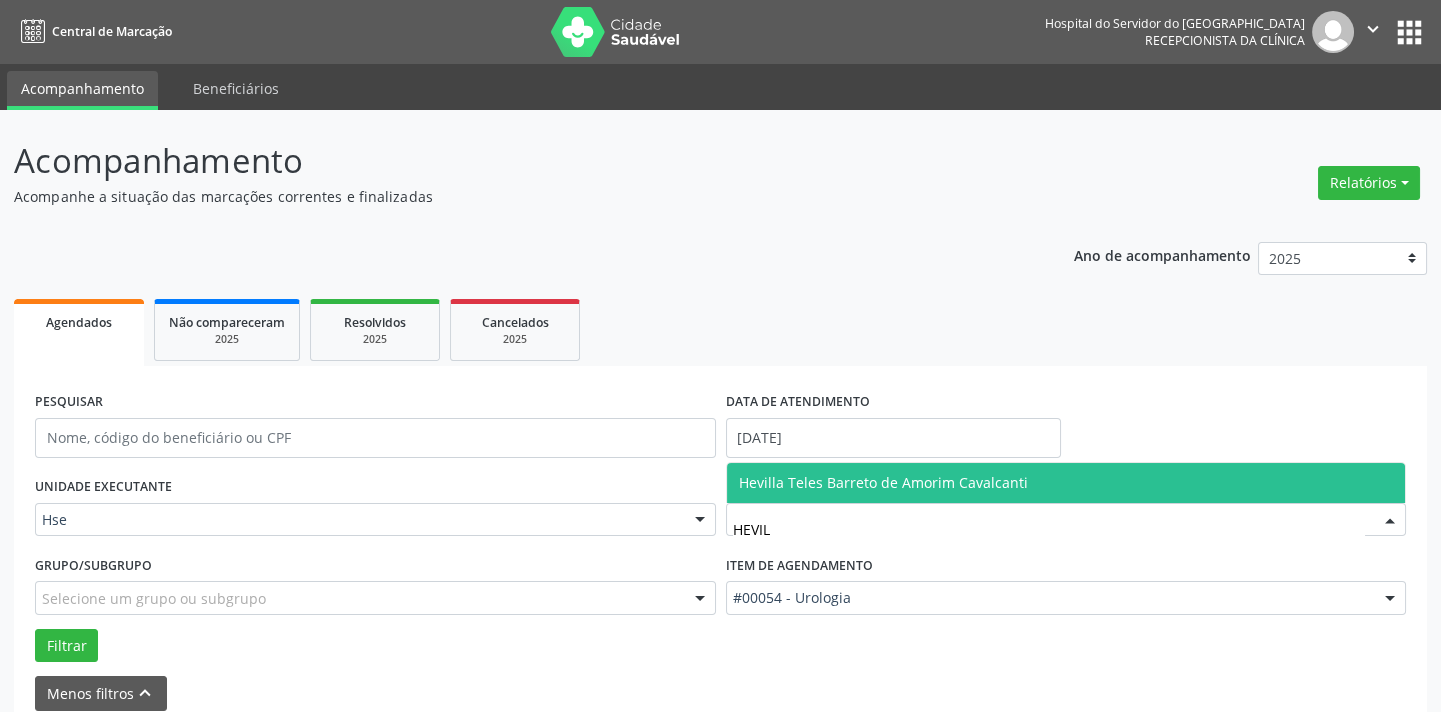 type on "HEVILL" 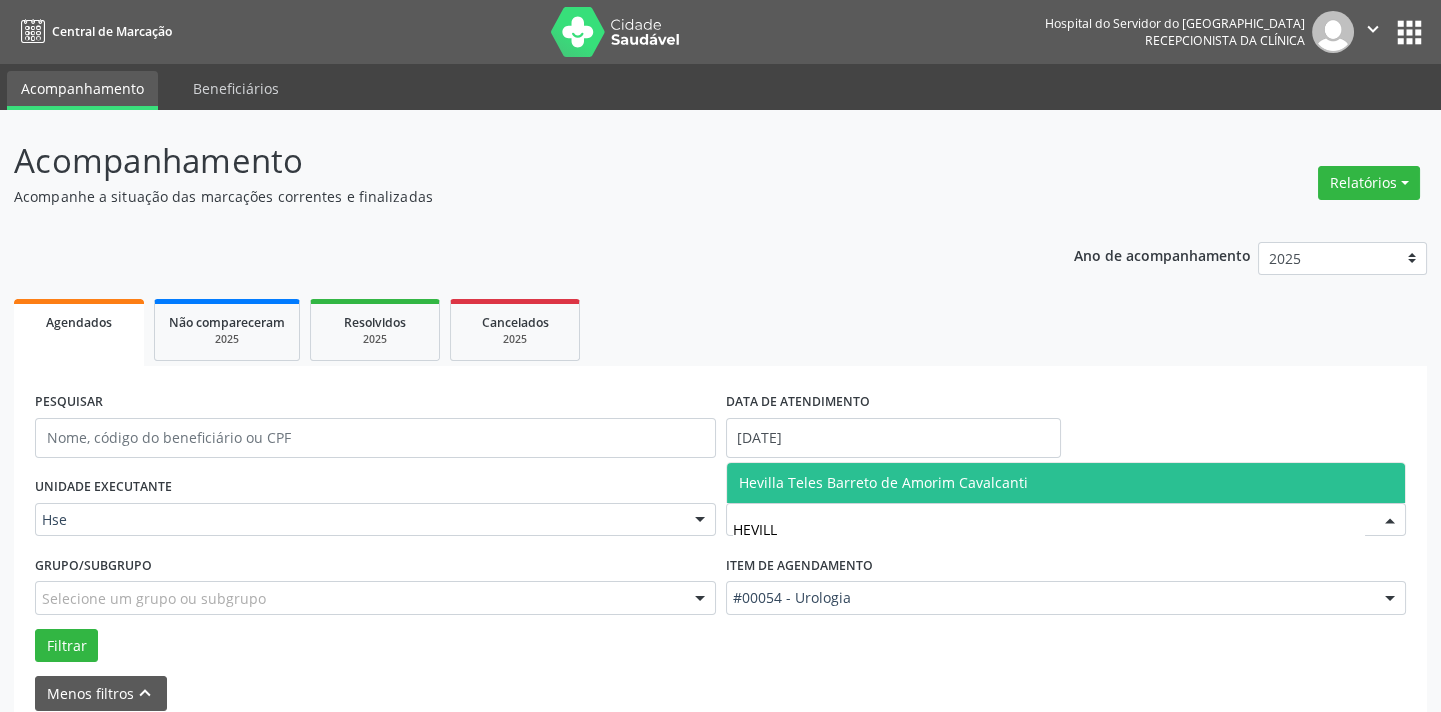 click on "Hevilla Teles Barreto de Amorim Cavalcanti" at bounding box center [883, 482] 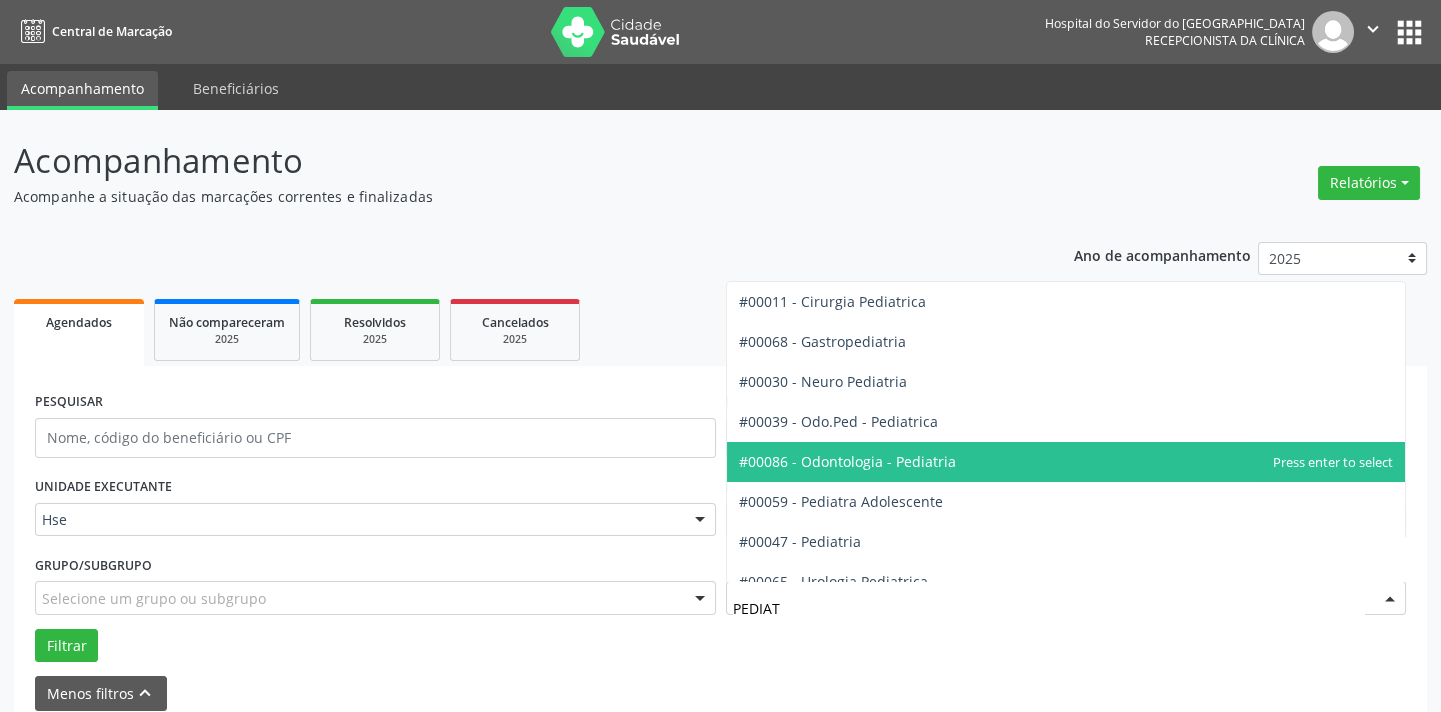 type on "PEDIATR" 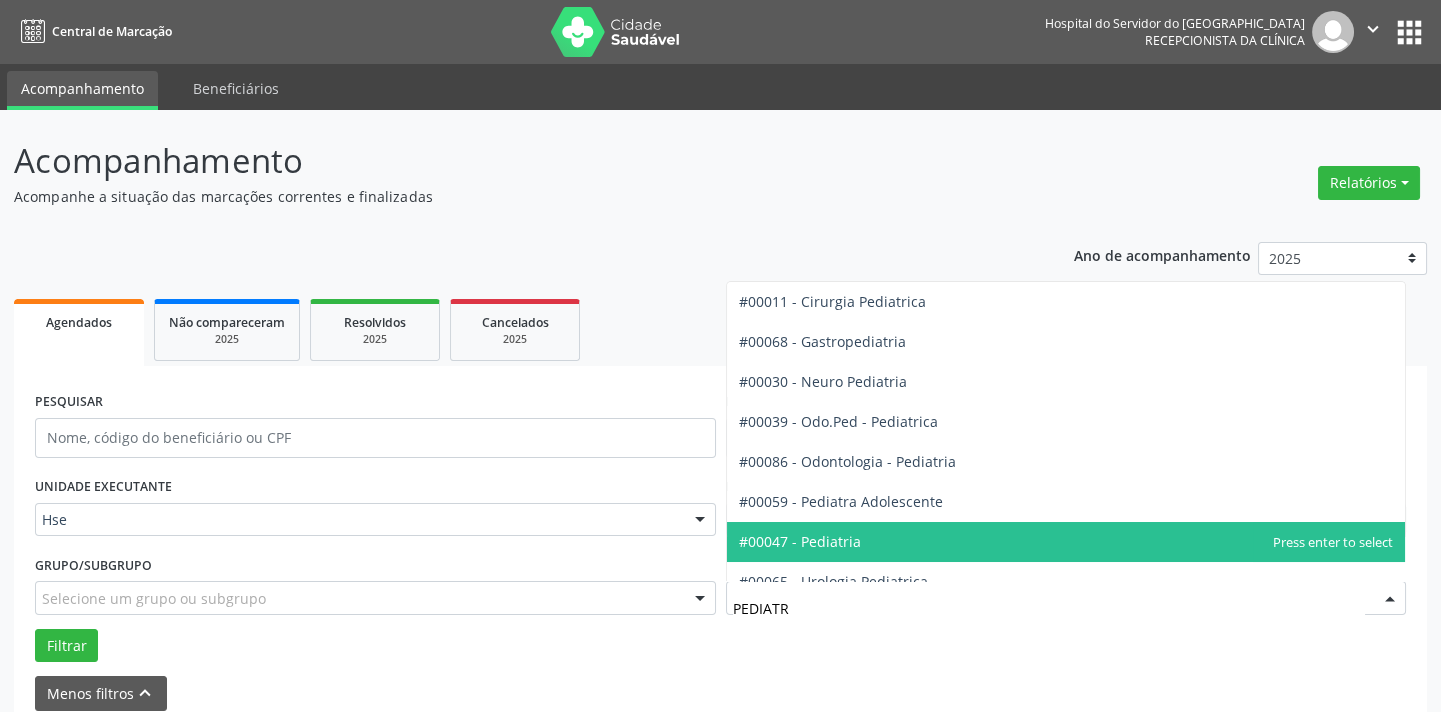 drag, startPoint x: 886, startPoint y: 527, endPoint x: 662, endPoint y: 563, distance: 226.87442 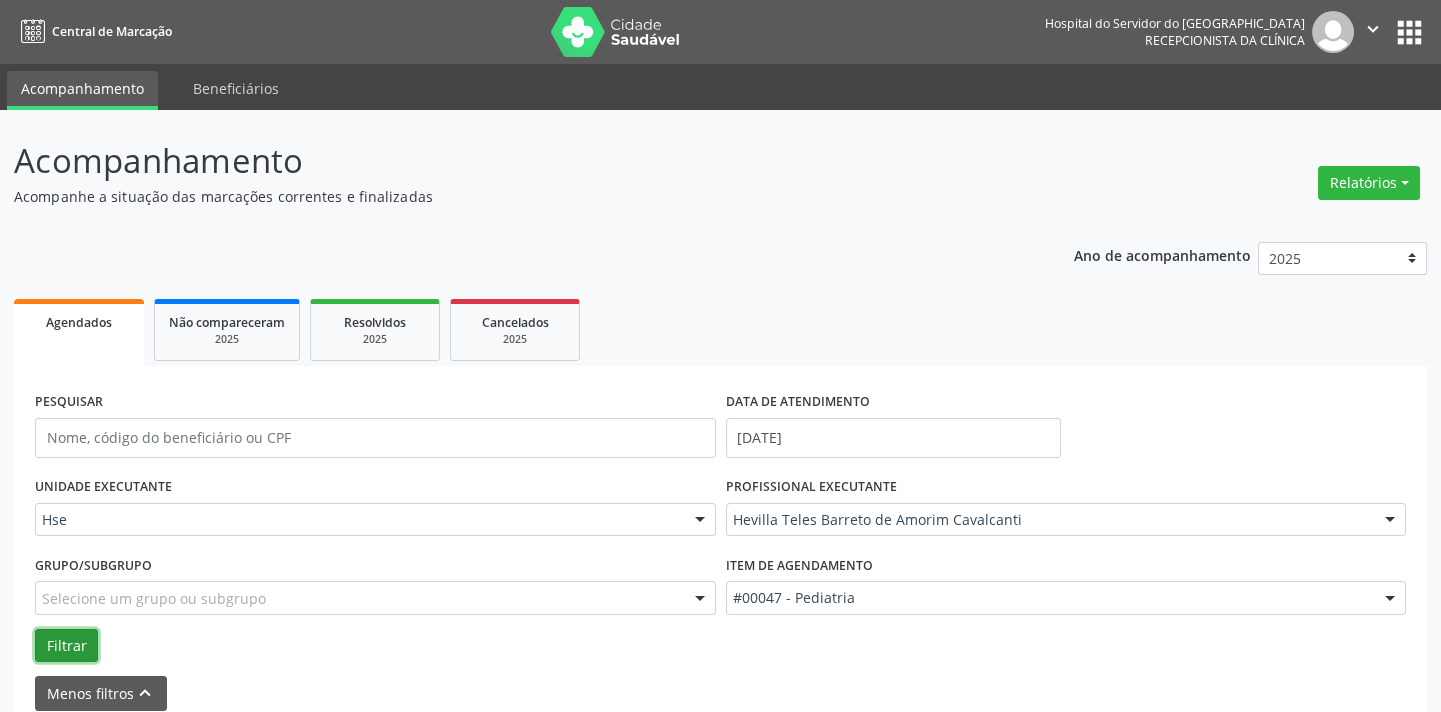 click on "Filtrar" at bounding box center (66, 646) 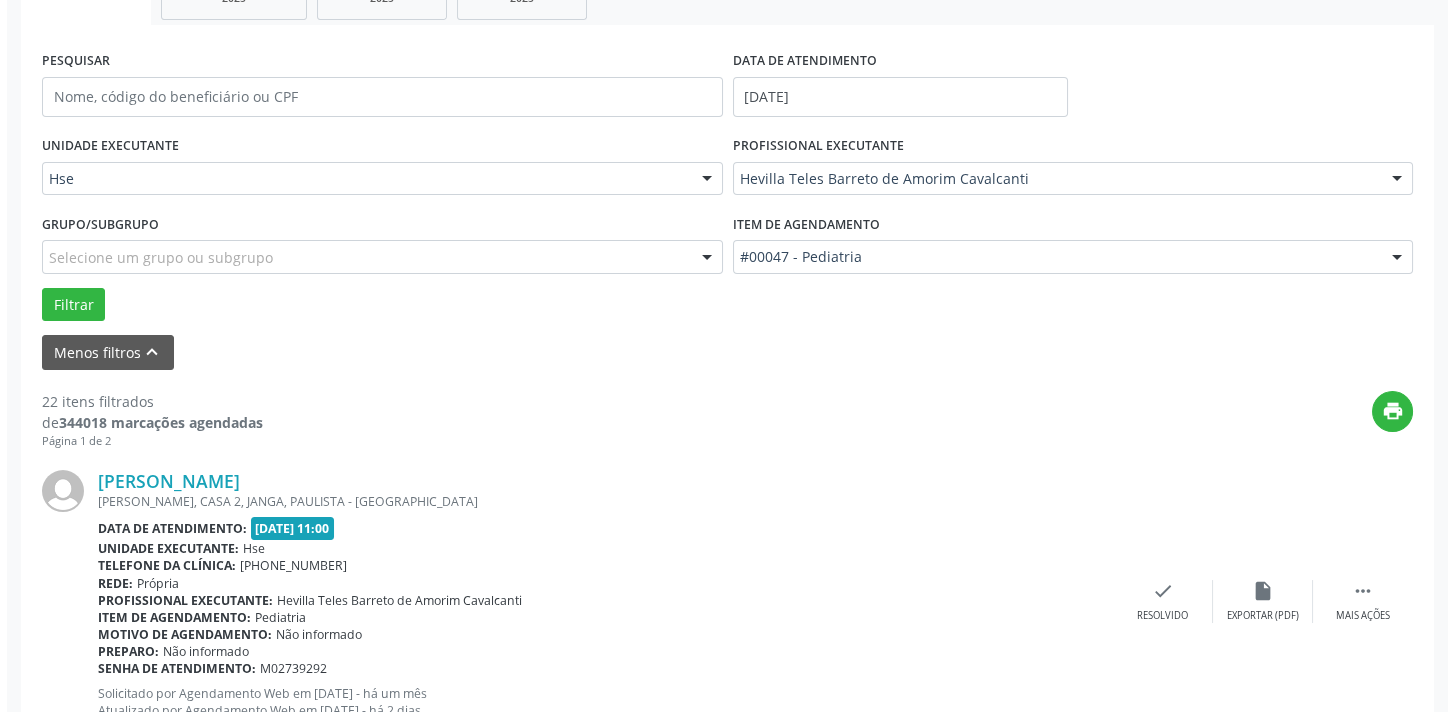 scroll, scrollTop: 614, scrollLeft: 0, axis: vertical 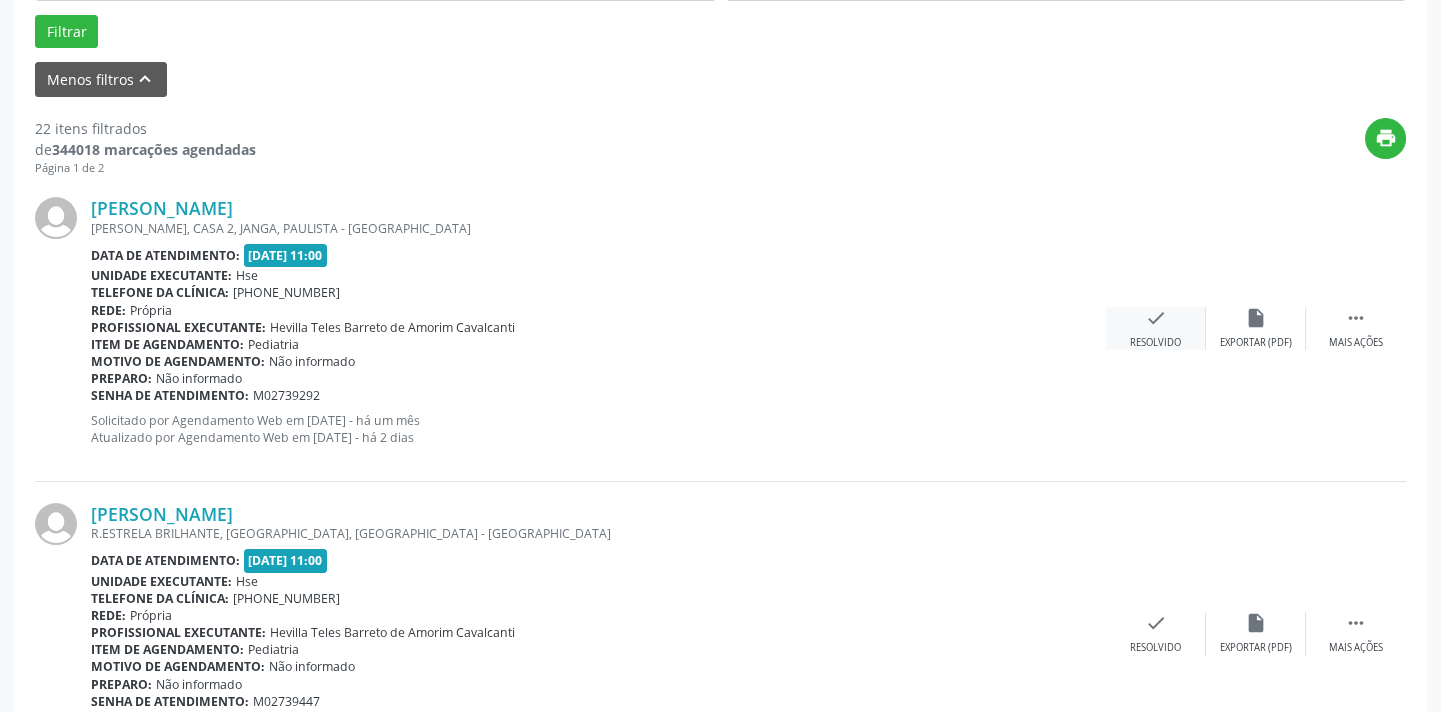 click on "check" at bounding box center [1156, 318] 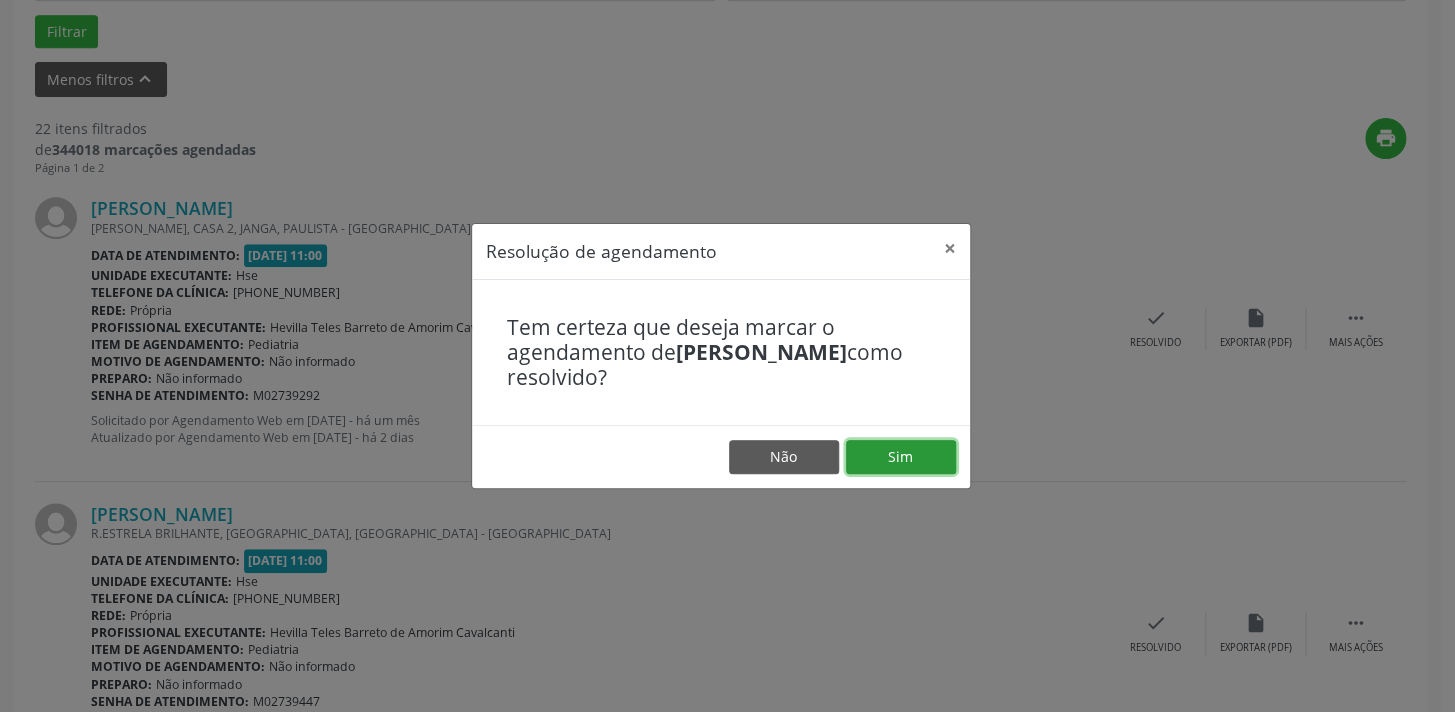 click on "Sim" at bounding box center [901, 457] 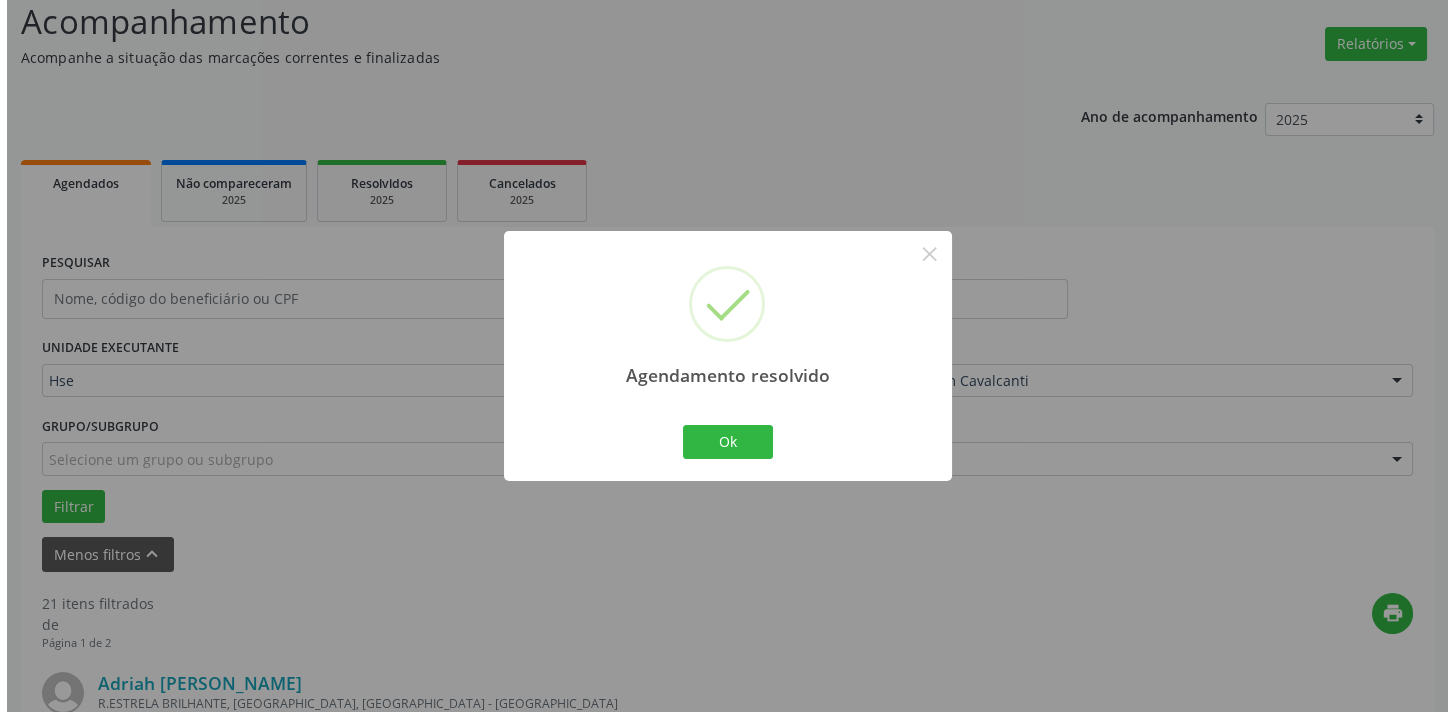 scroll, scrollTop: 614, scrollLeft: 0, axis: vertical 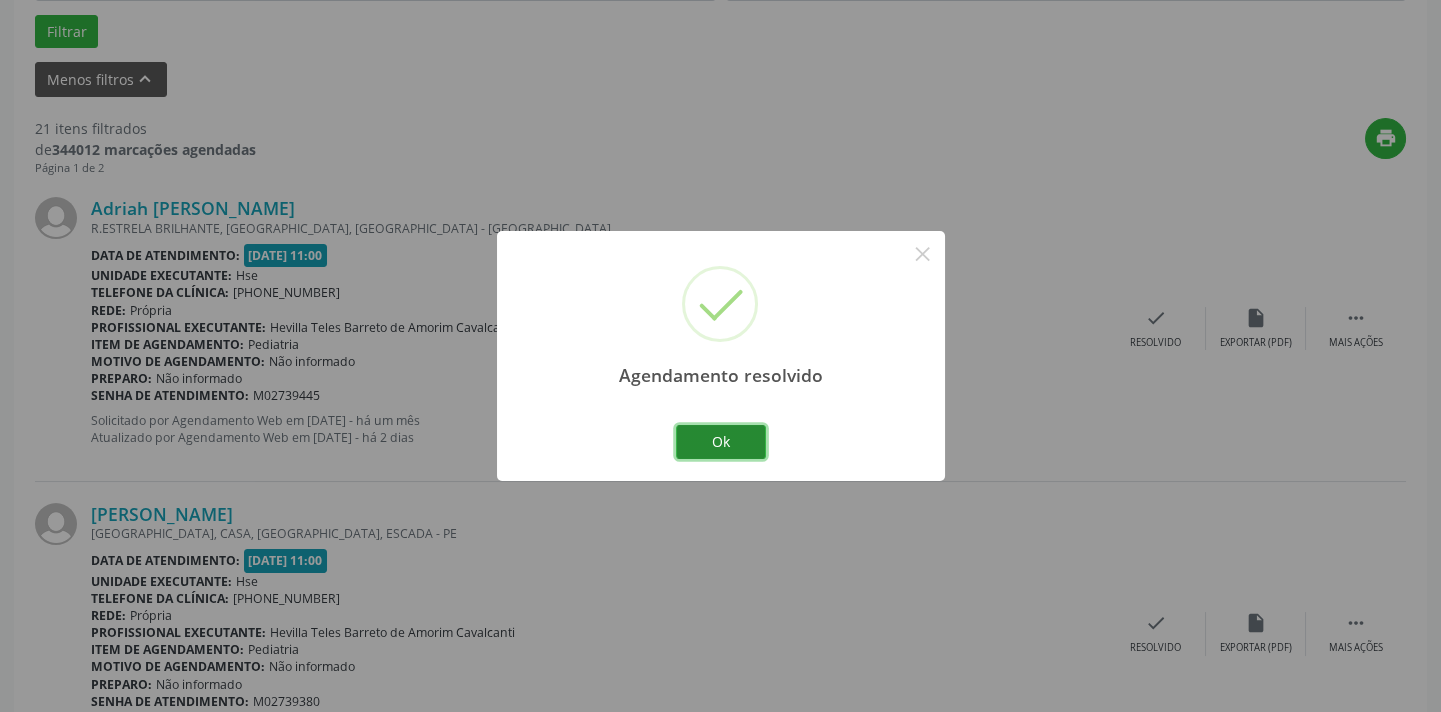 click on "Ok" at bounding box center (721, 442) 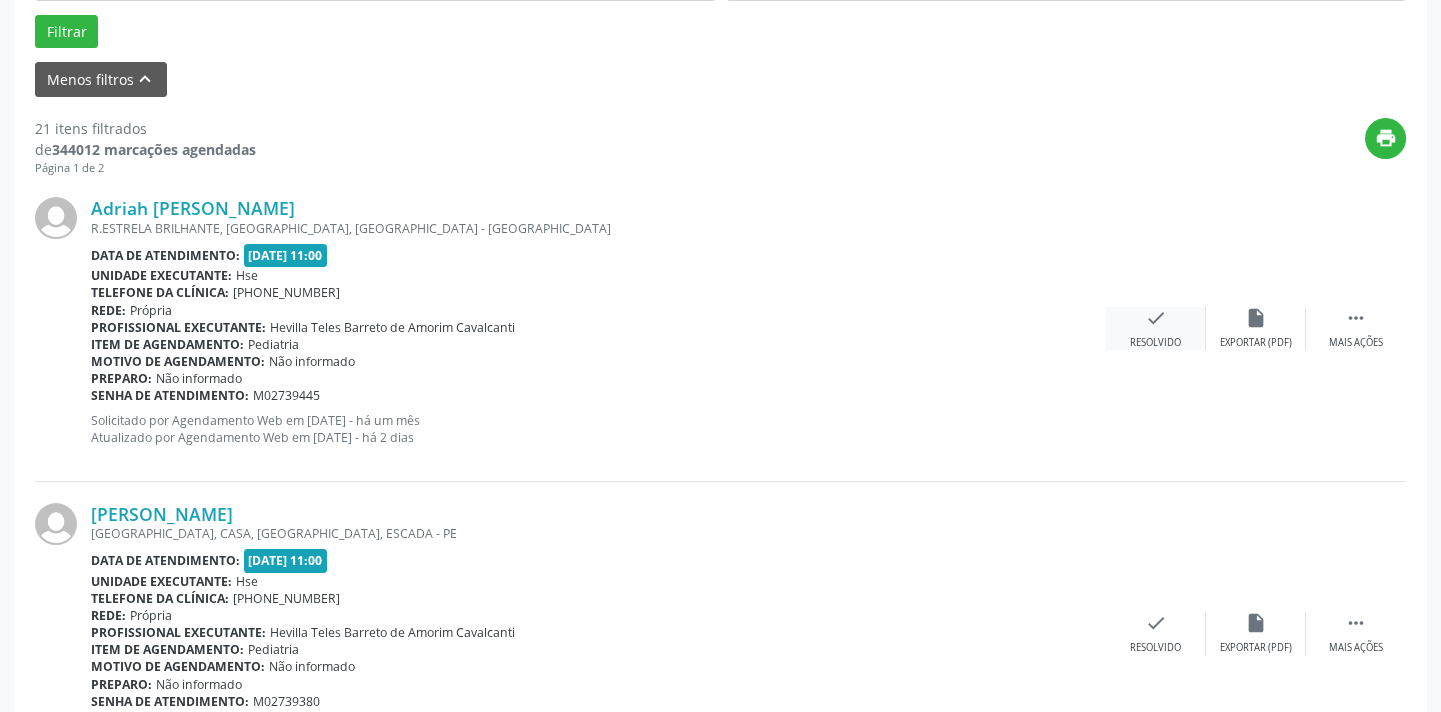 click on "Resolvido" at bounding box center (1155, 343) 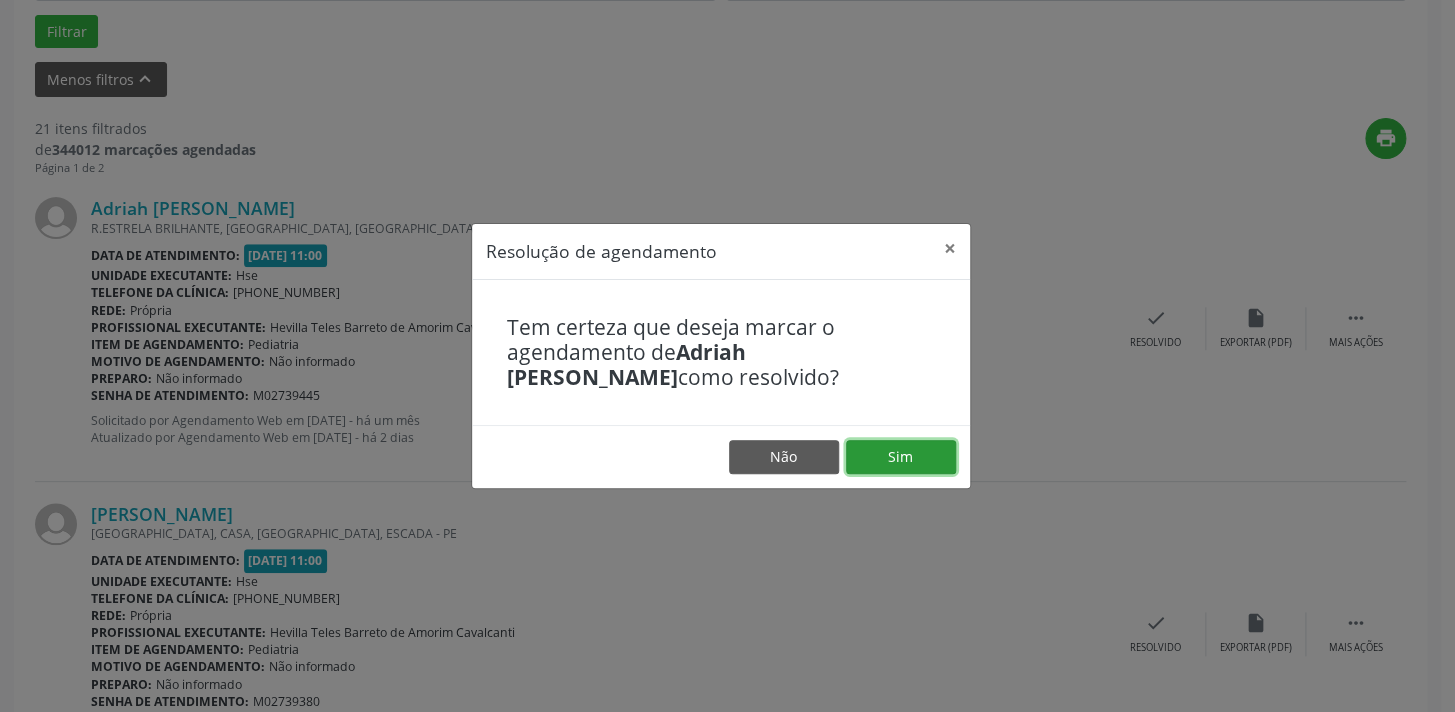 click on "Sim" at bounding box center (901, 457) 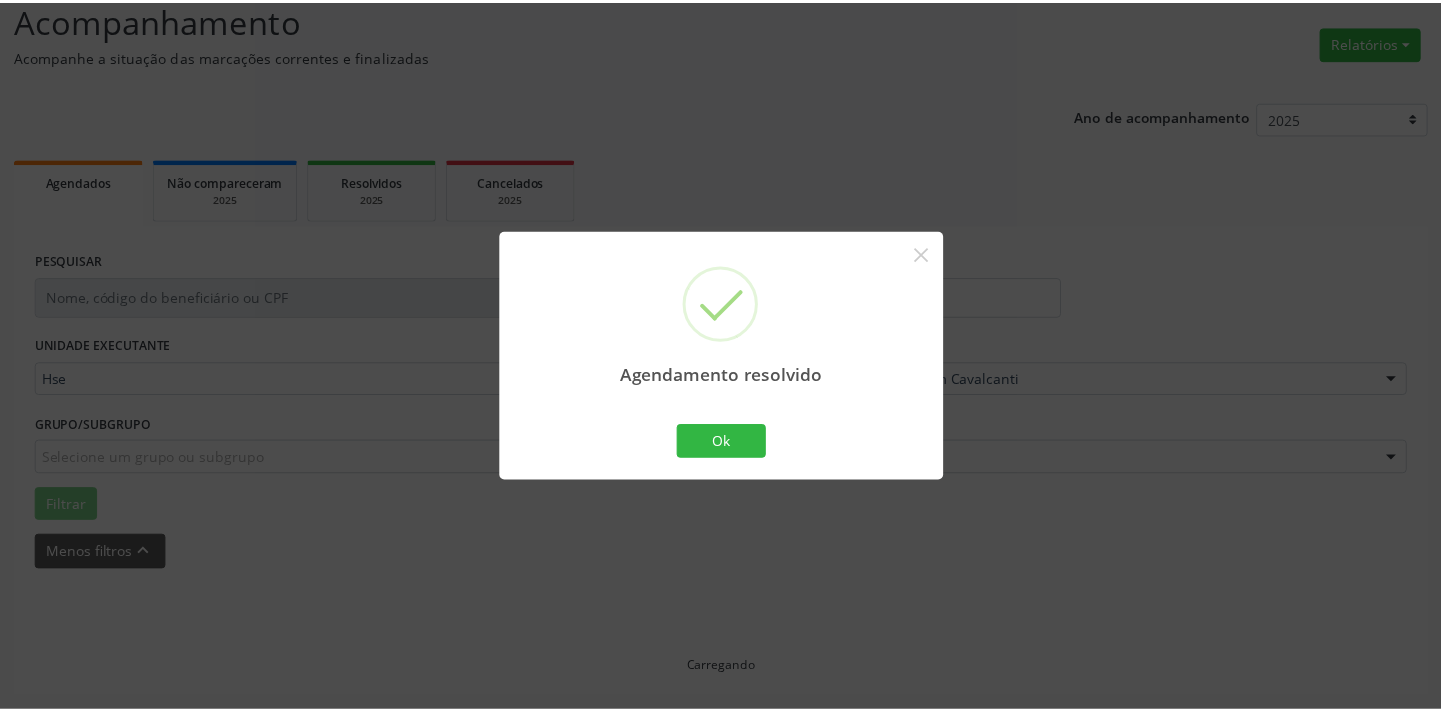 scroll, scrollTop: 139, scrollLeft: 0, axis: vertical 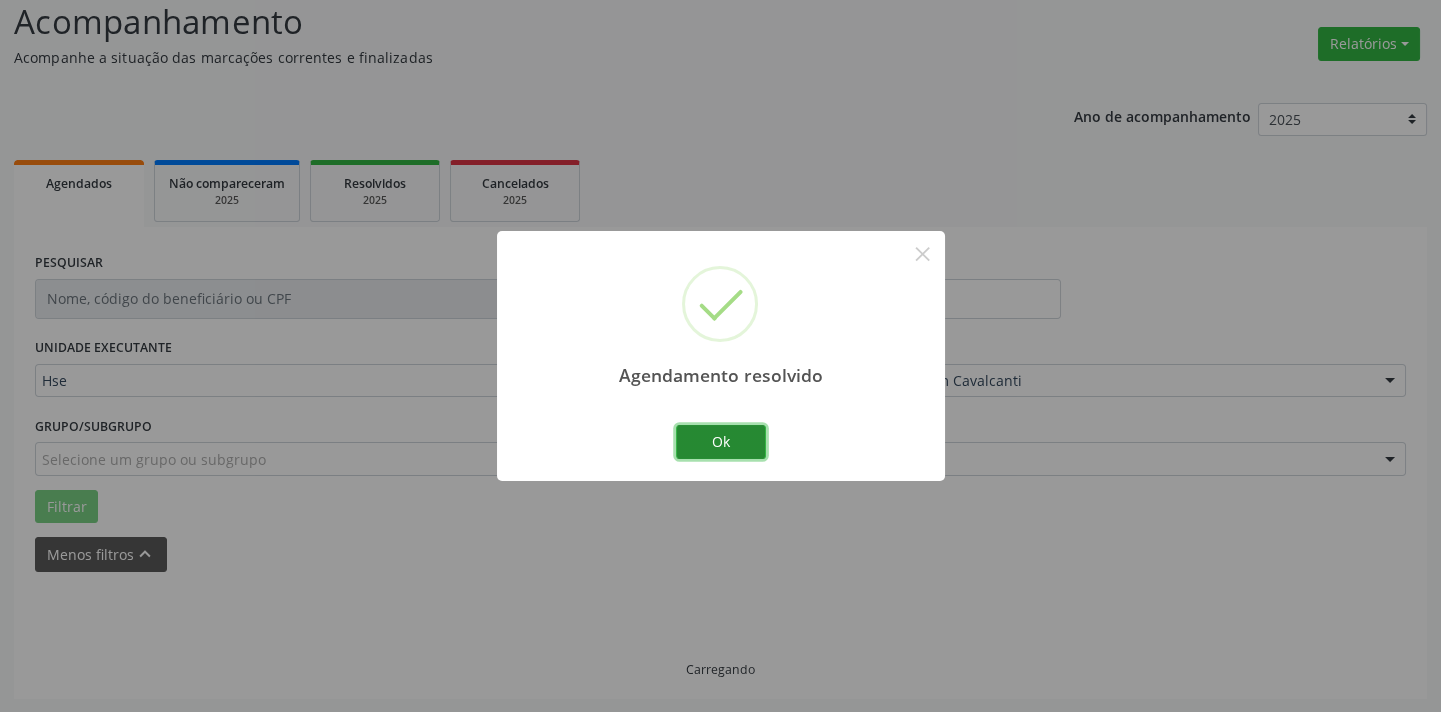 click on "Ok" at bounding box center [721, 442] 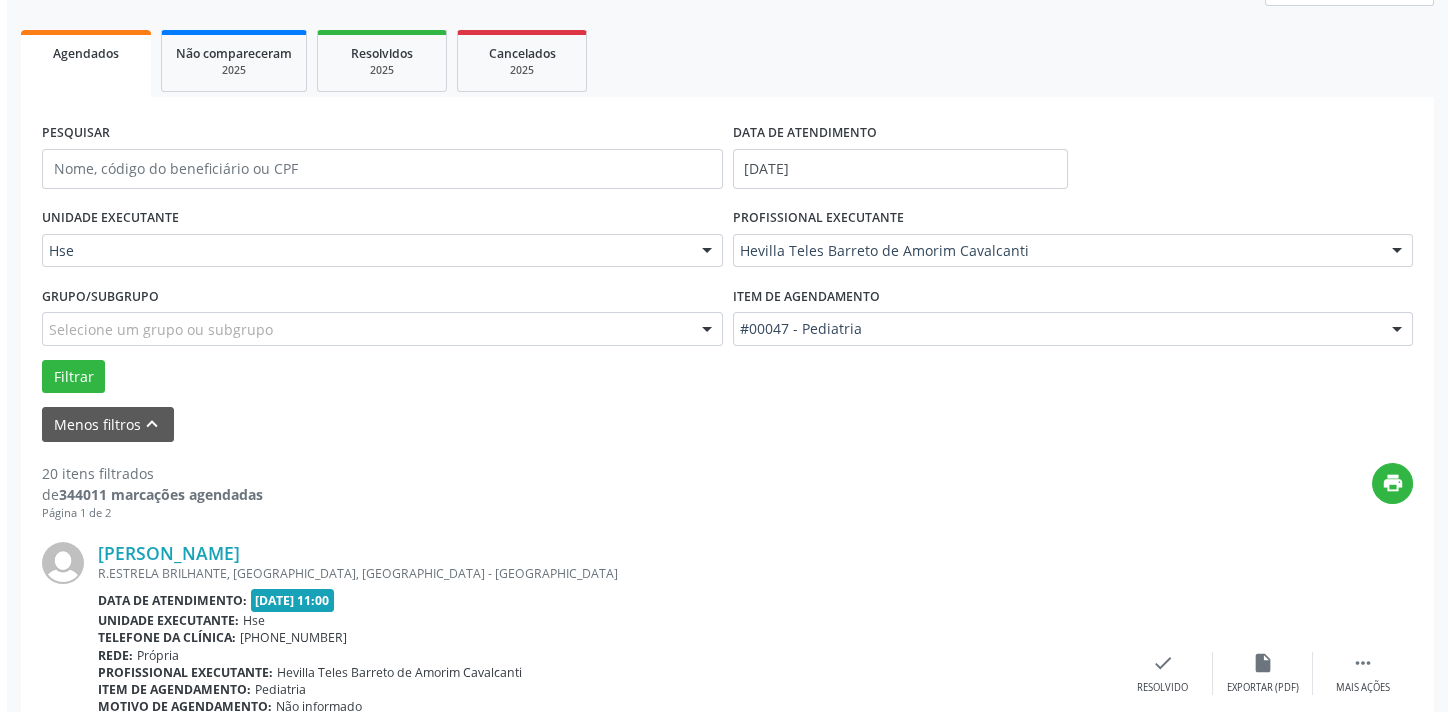 scroll, scrollTop: 502, scrollLeft: 0, axis: vertical 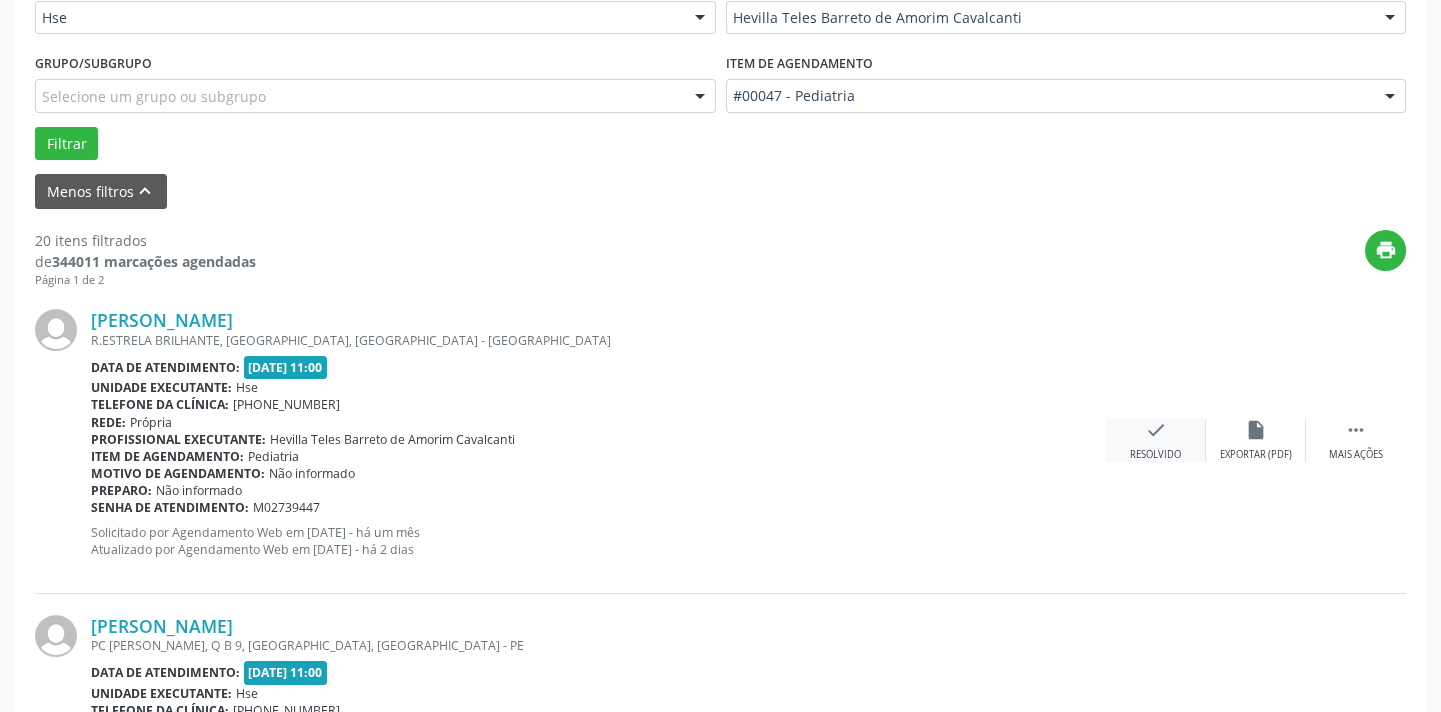 click on "check
Resolvido" at bounding box center (1156, 440) 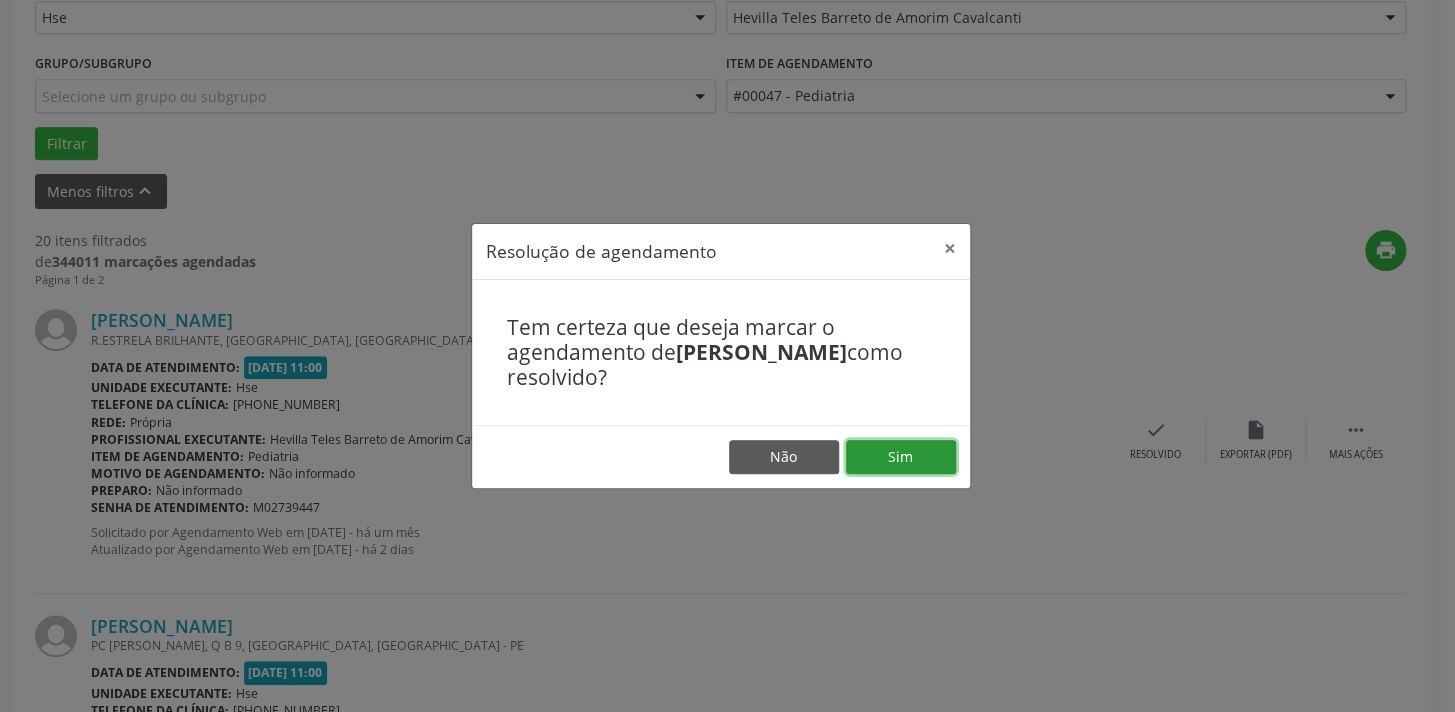 click on "Sim" at bounding box center [901, 457] 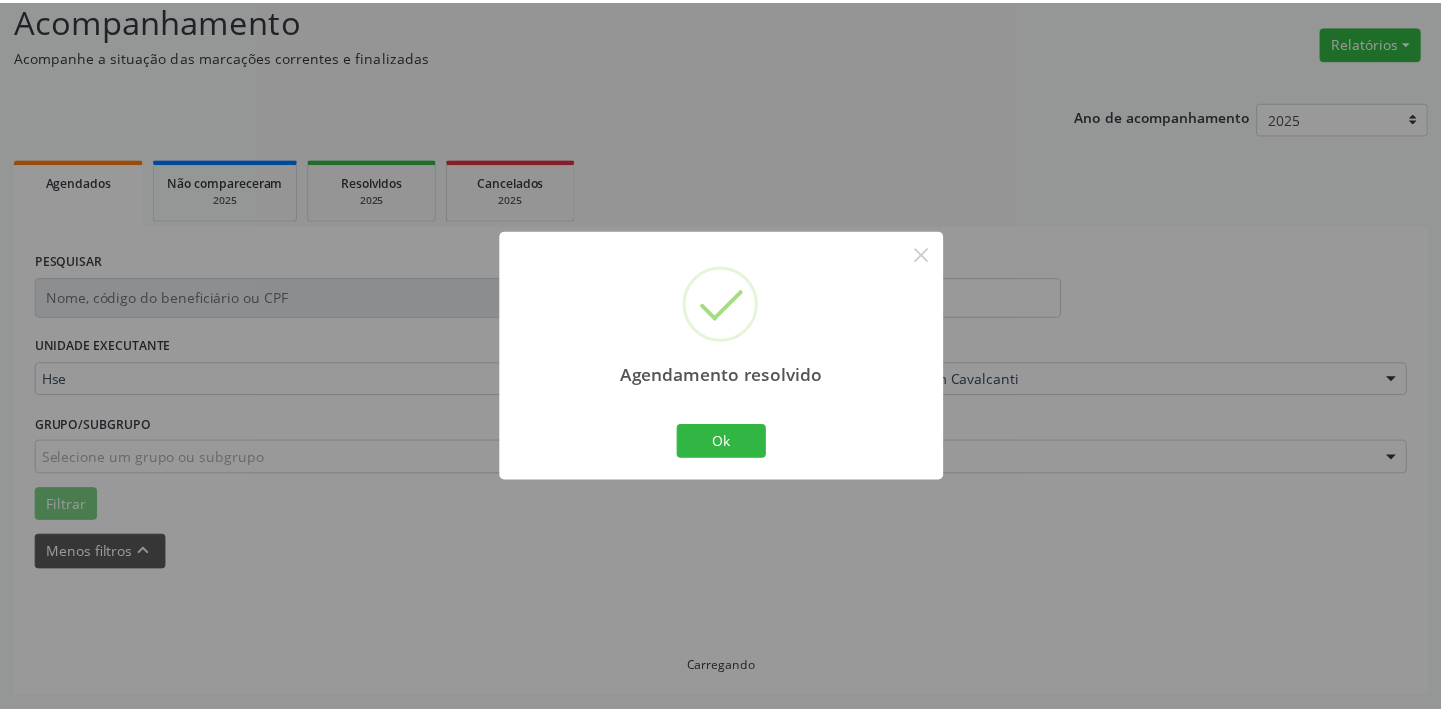 scroll, scrollTop: 139, scrollLeft: 0, axis: vertical 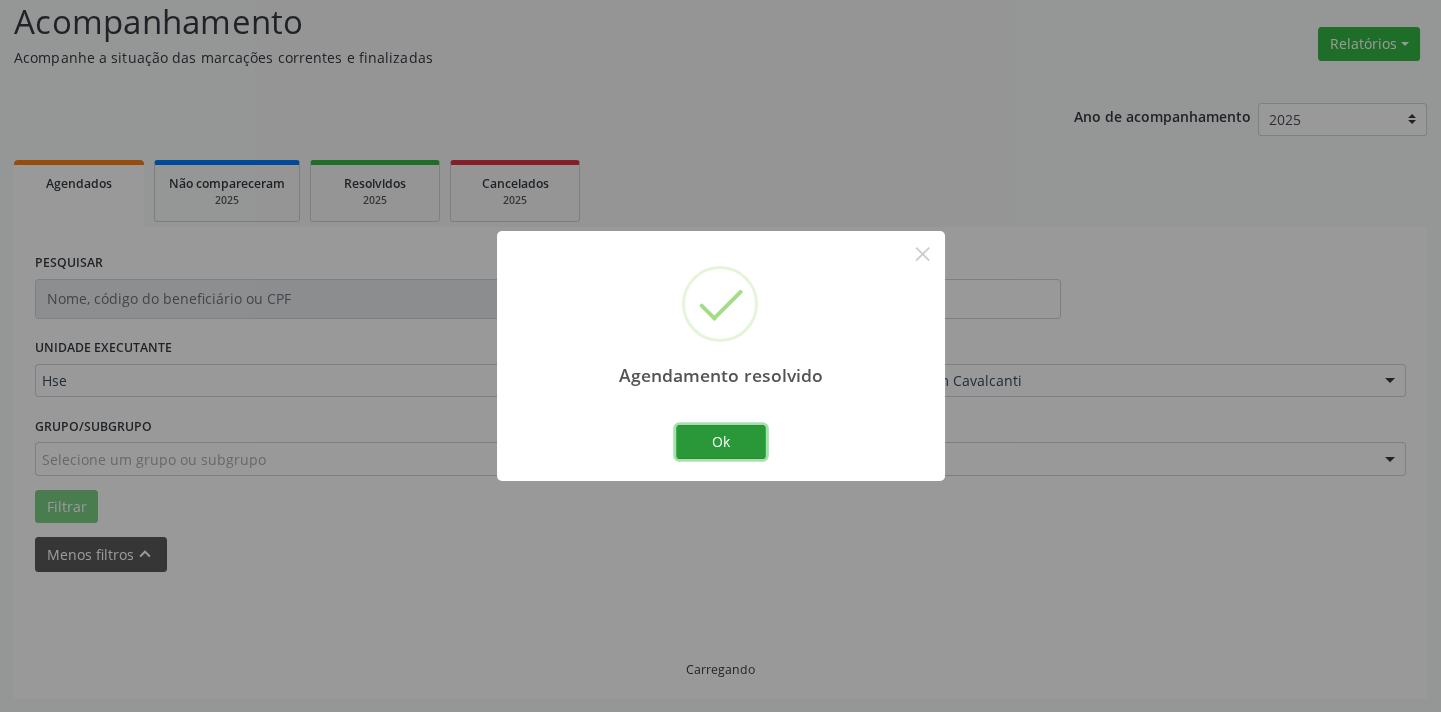 click on "Ok" at bounding box center (721, 442) 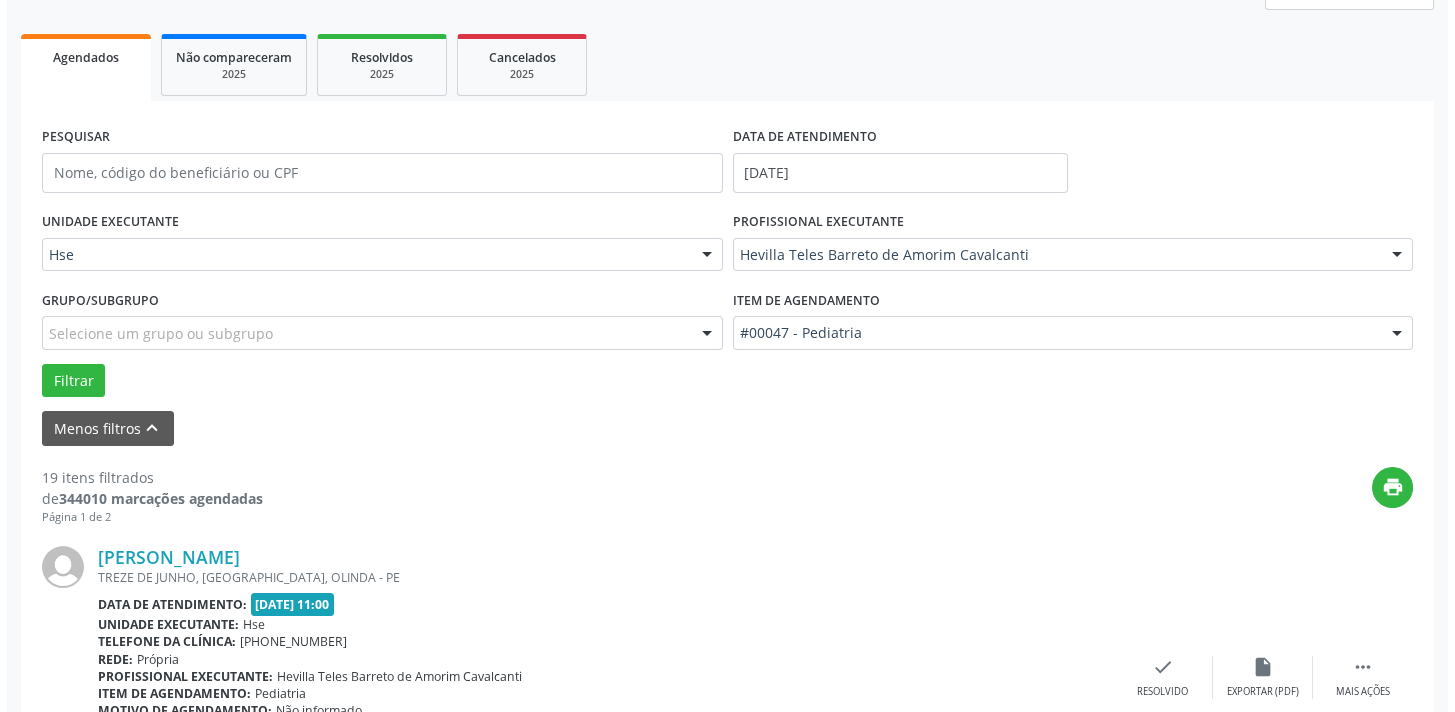 scroll, scrollTop: 411, scrollLeft: 0, axis: vertical 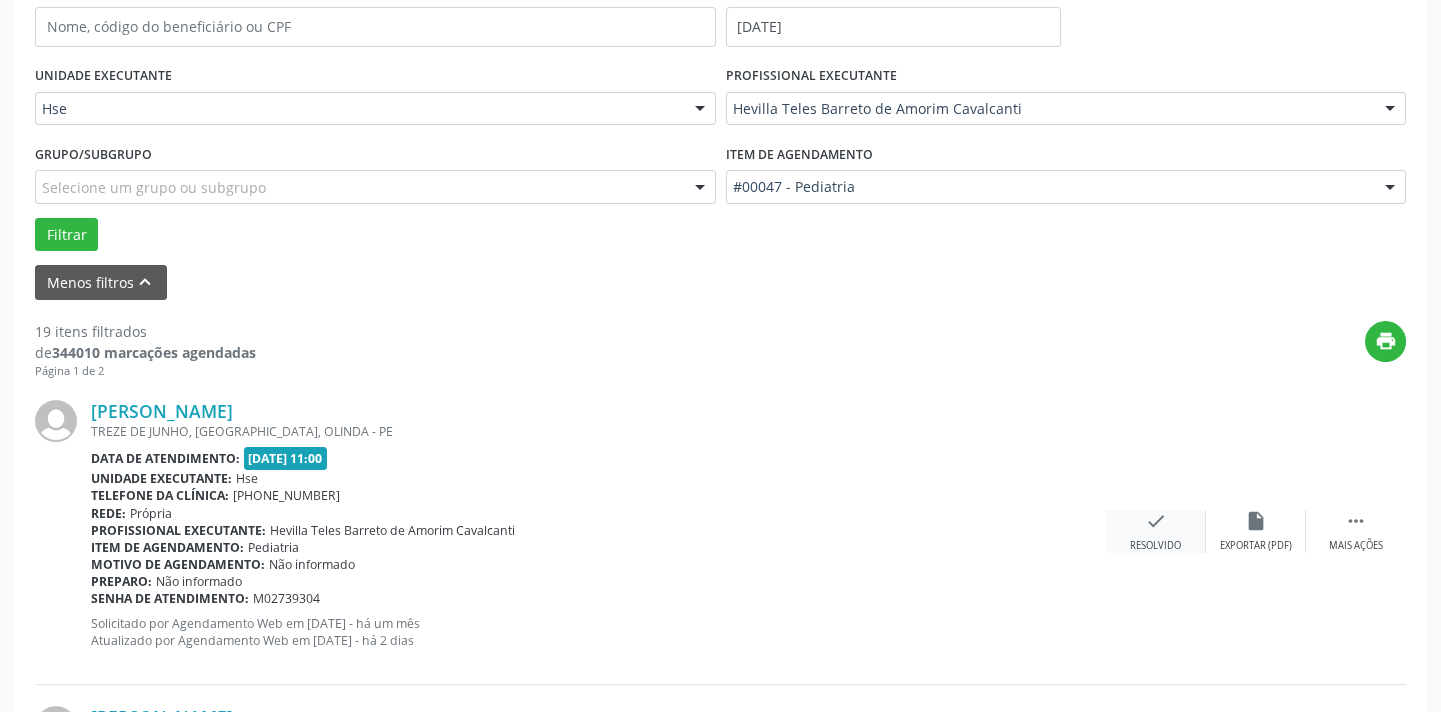 click on "Resolvido" at bounding box center (1155, 546) 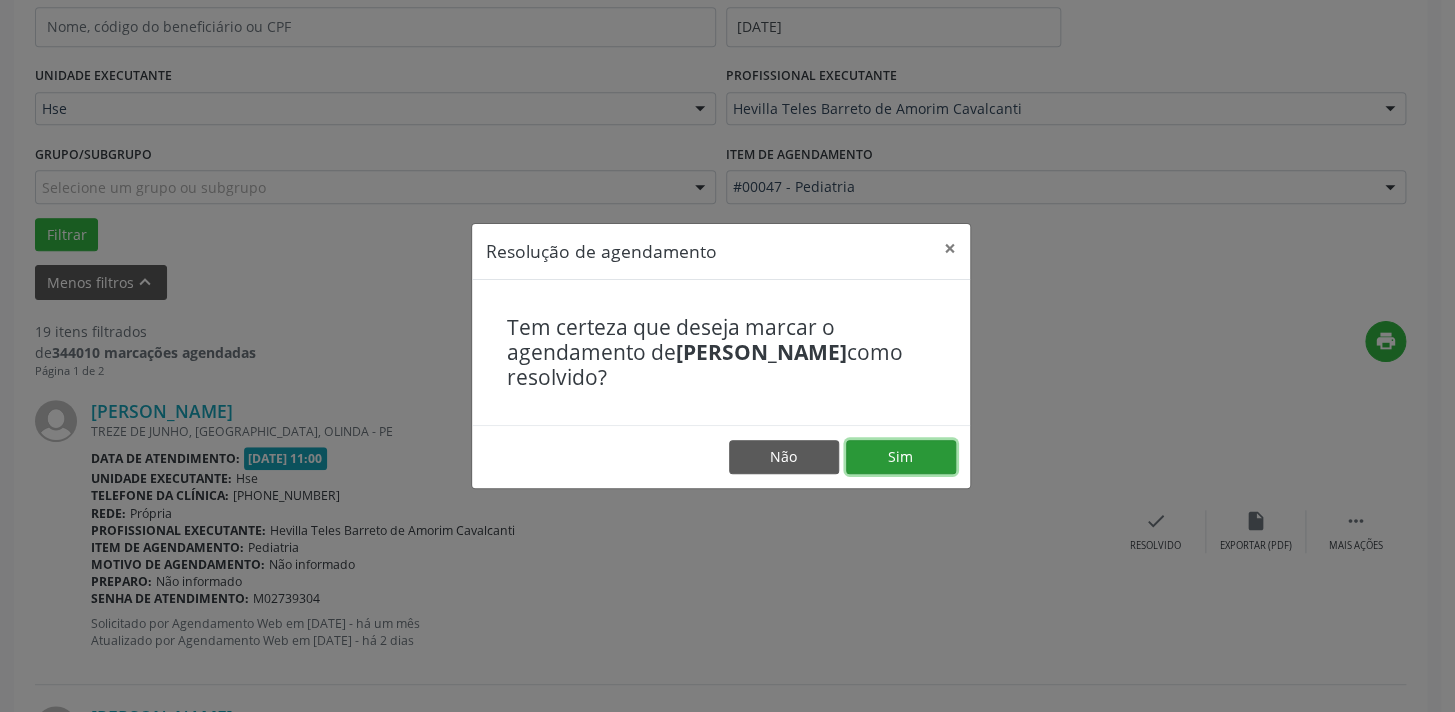 click on "Sim" at bounding box center [901, 457] 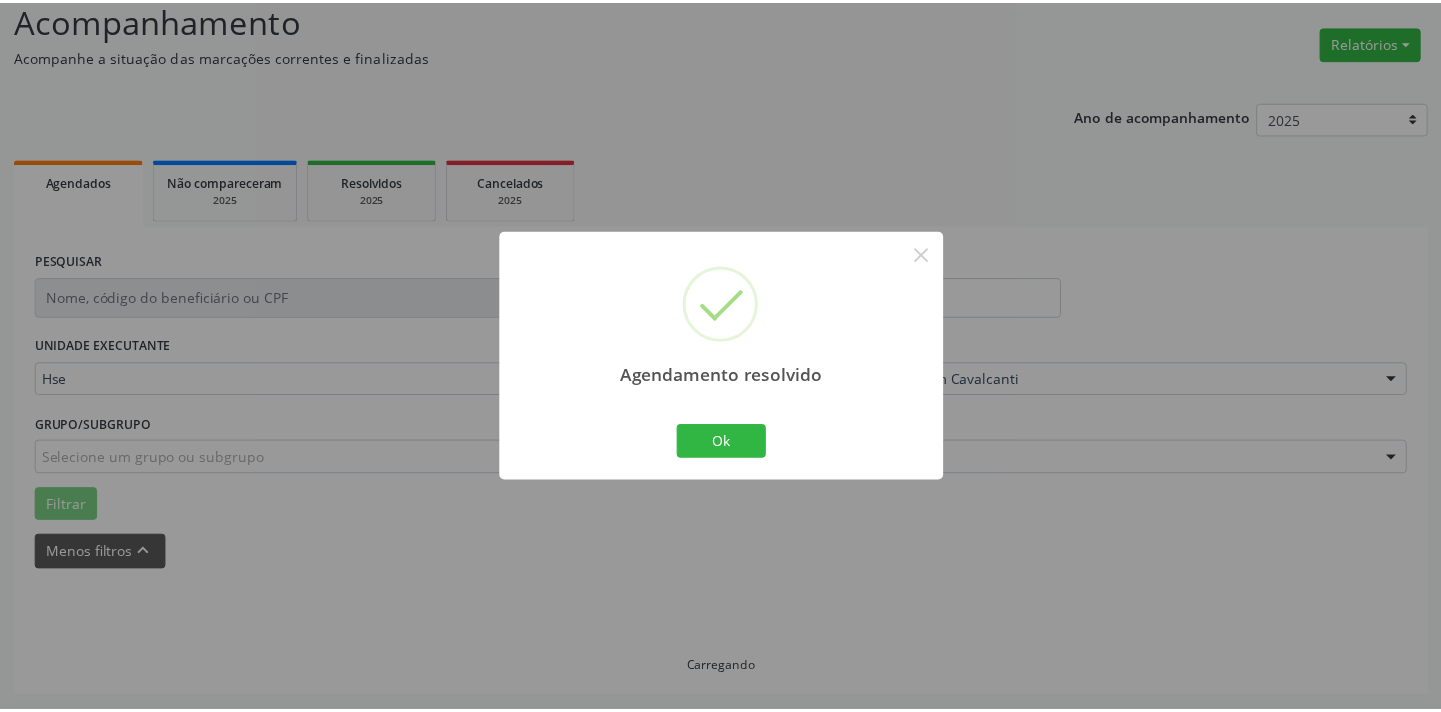 scroll, scrollTop: 139, scrollLeft: 0, axis: vertical 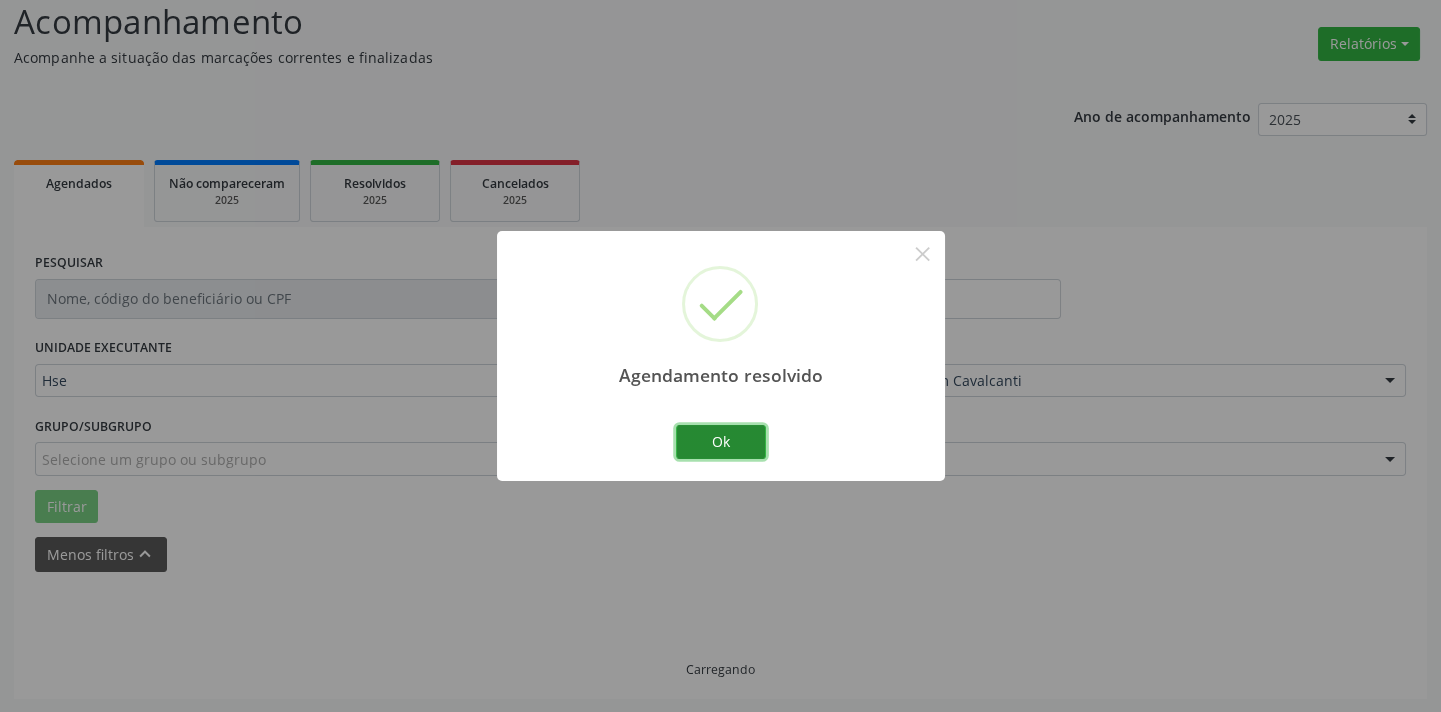 click on "Ok" at bounding box center [721, 442] 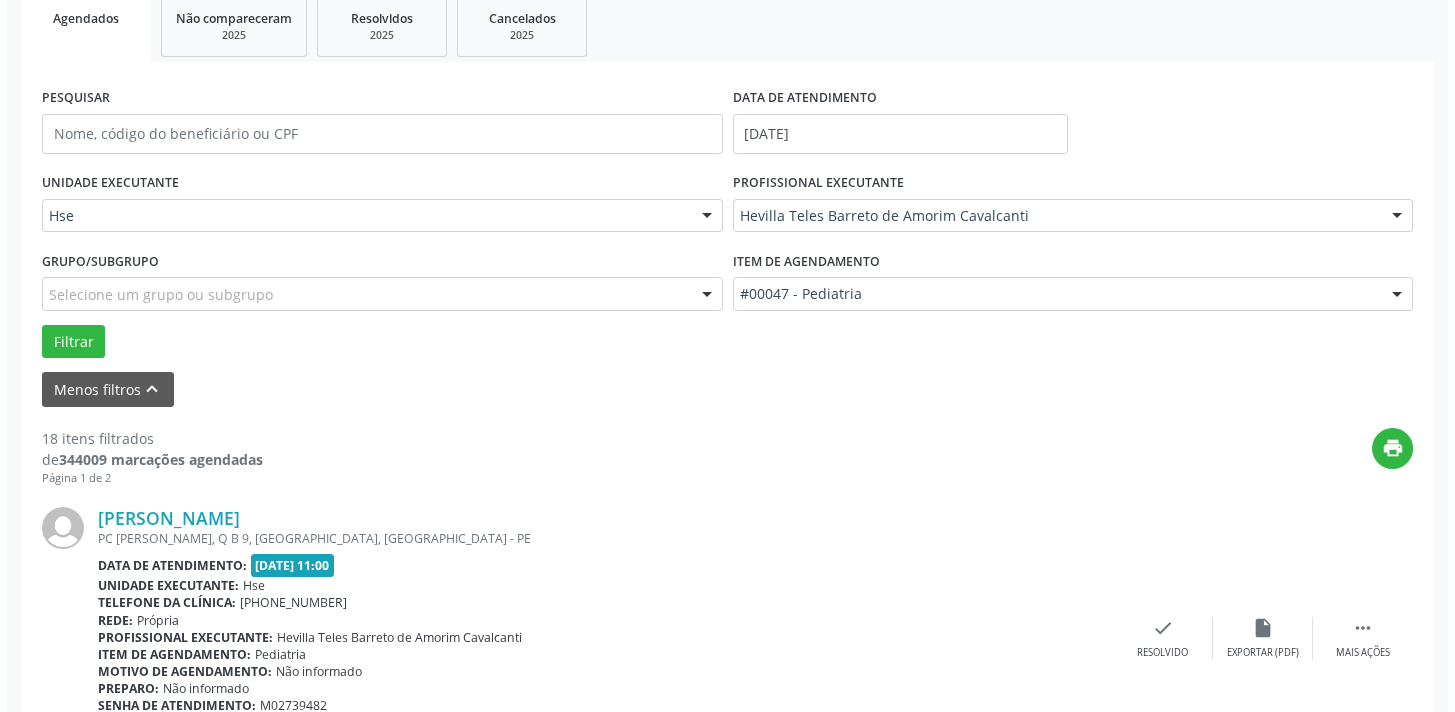 scroll, scrollTop: 432, scrollLeft: 0, axis: vertical 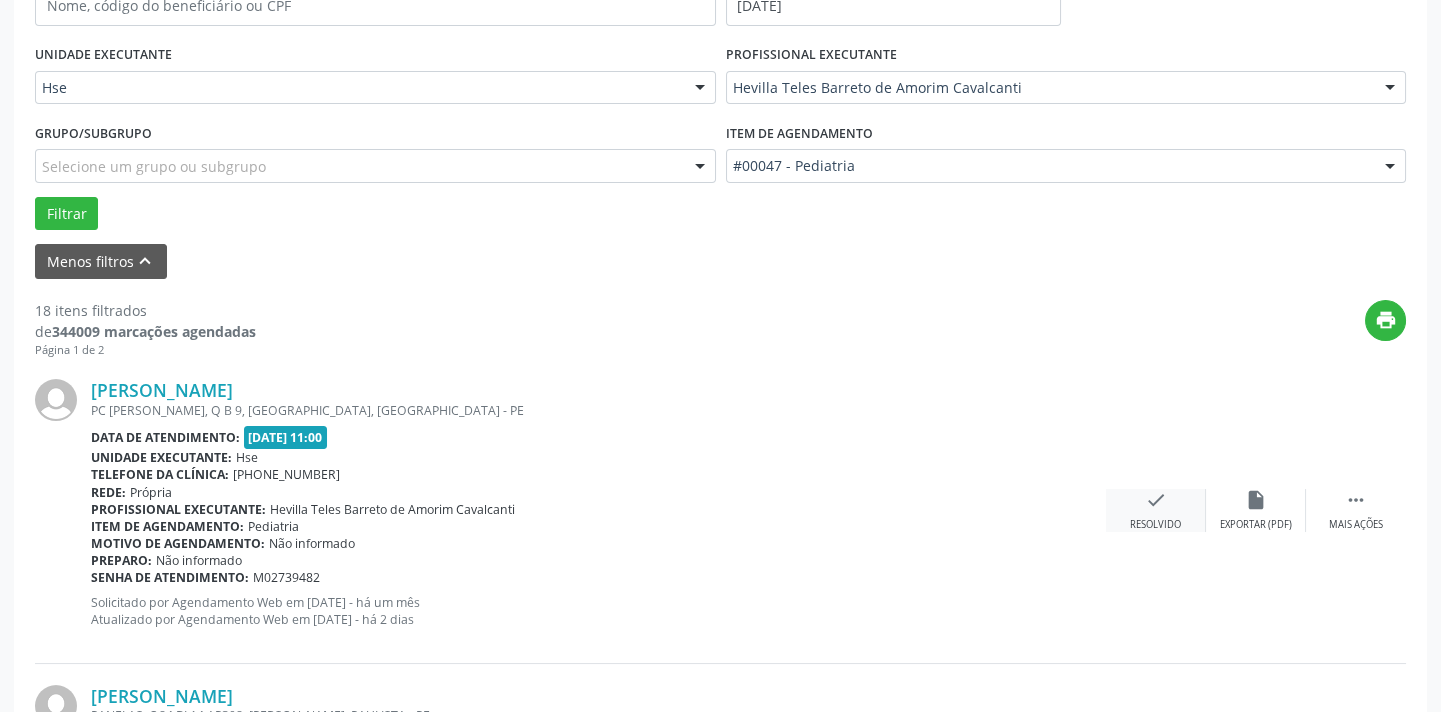 click on "Resolvido" at bounding box center (1155, 525) 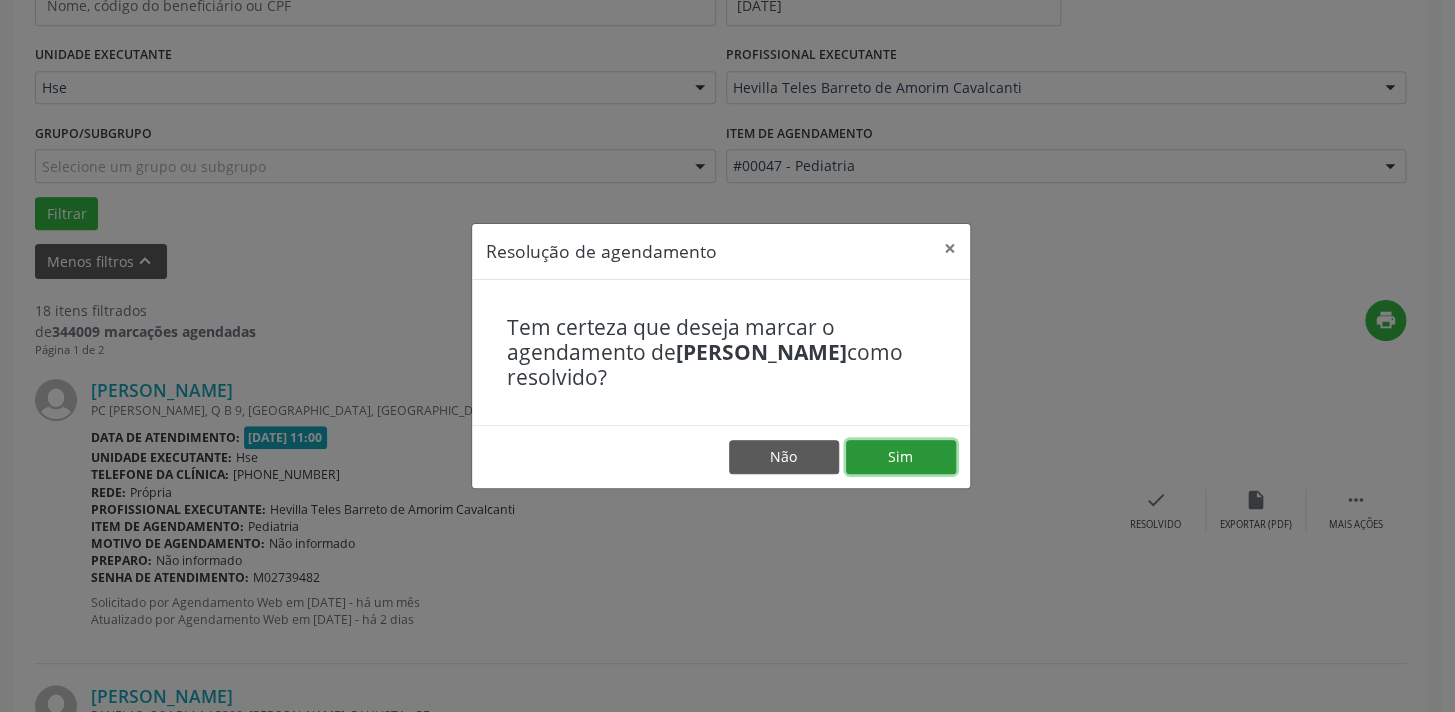 click on "Sim" at bounding box center [901, 457] 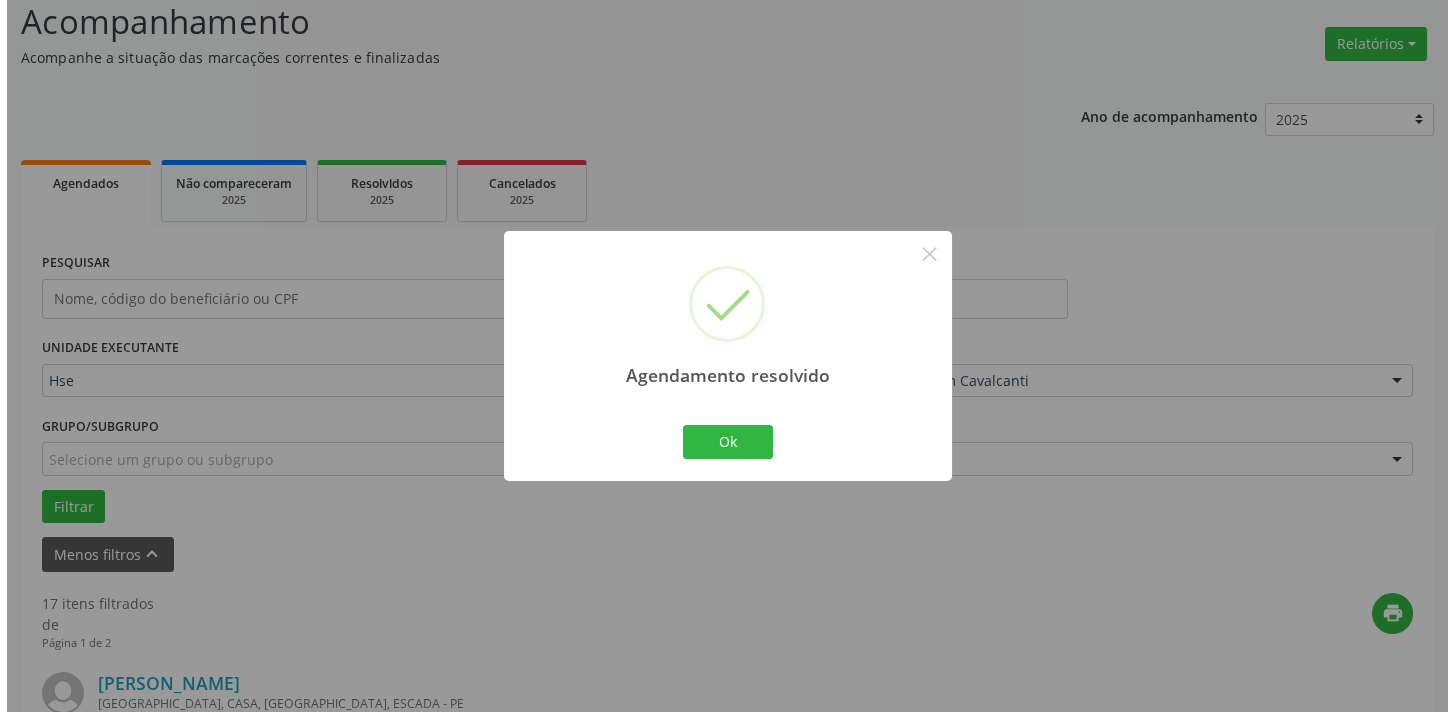 scroll, scrollTop: 432, scrollLeft: 0, axis: vertical 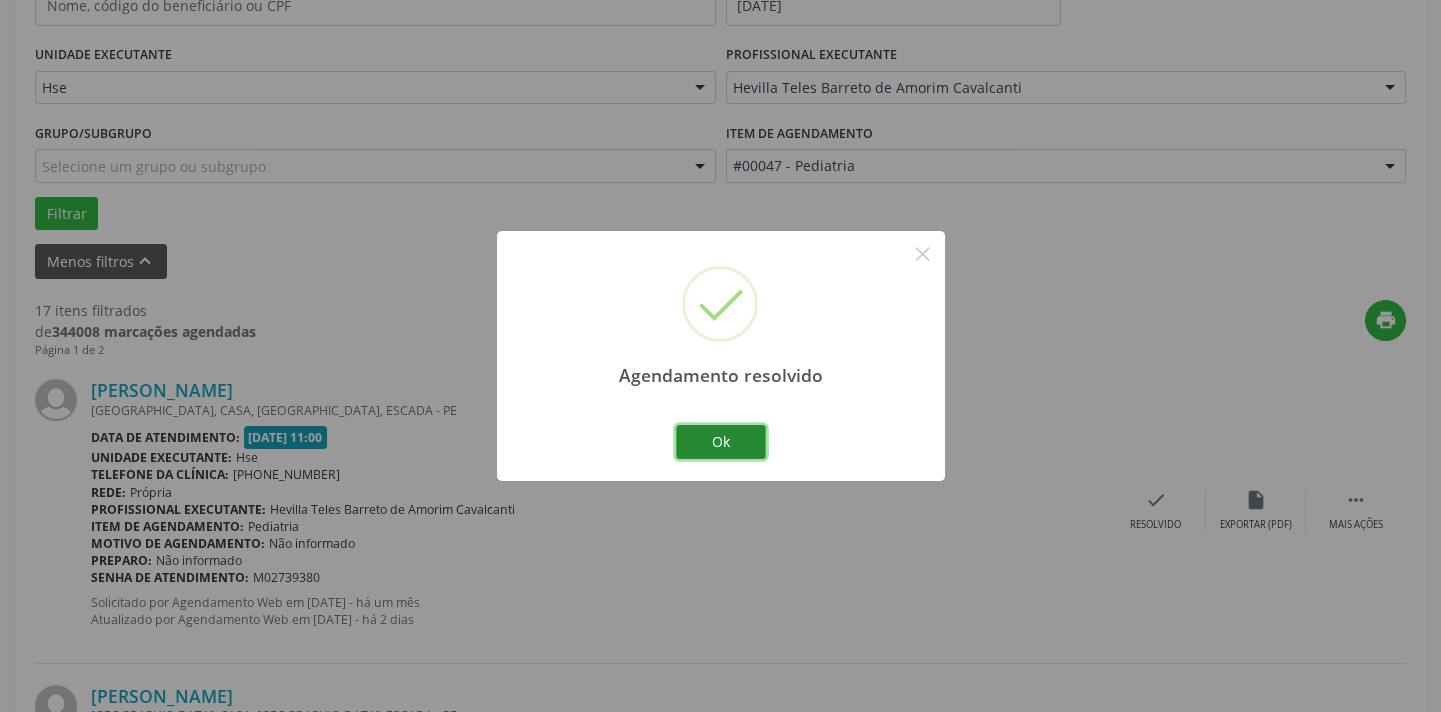 click on "Ok" at bounding box center (721, 442) 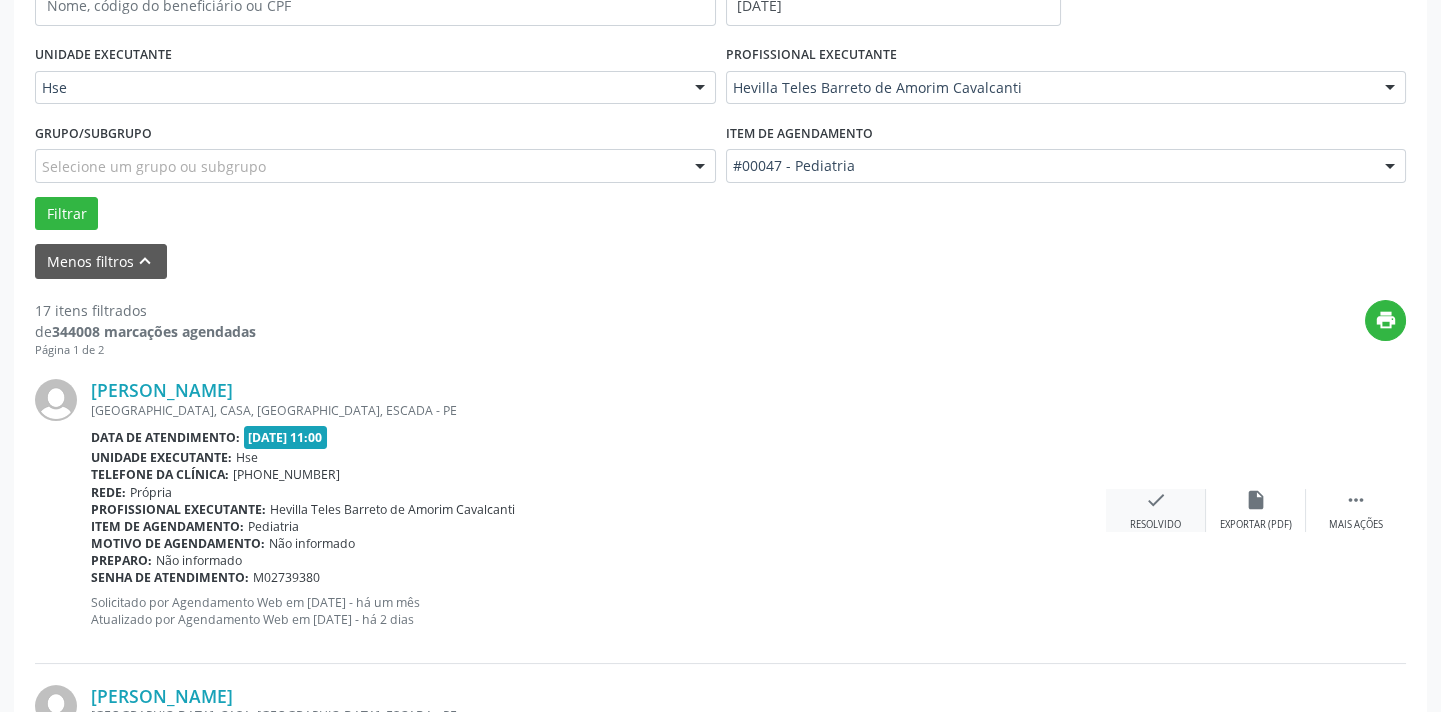 click on "check
Resolvido" at bounding box center (1156, 510) 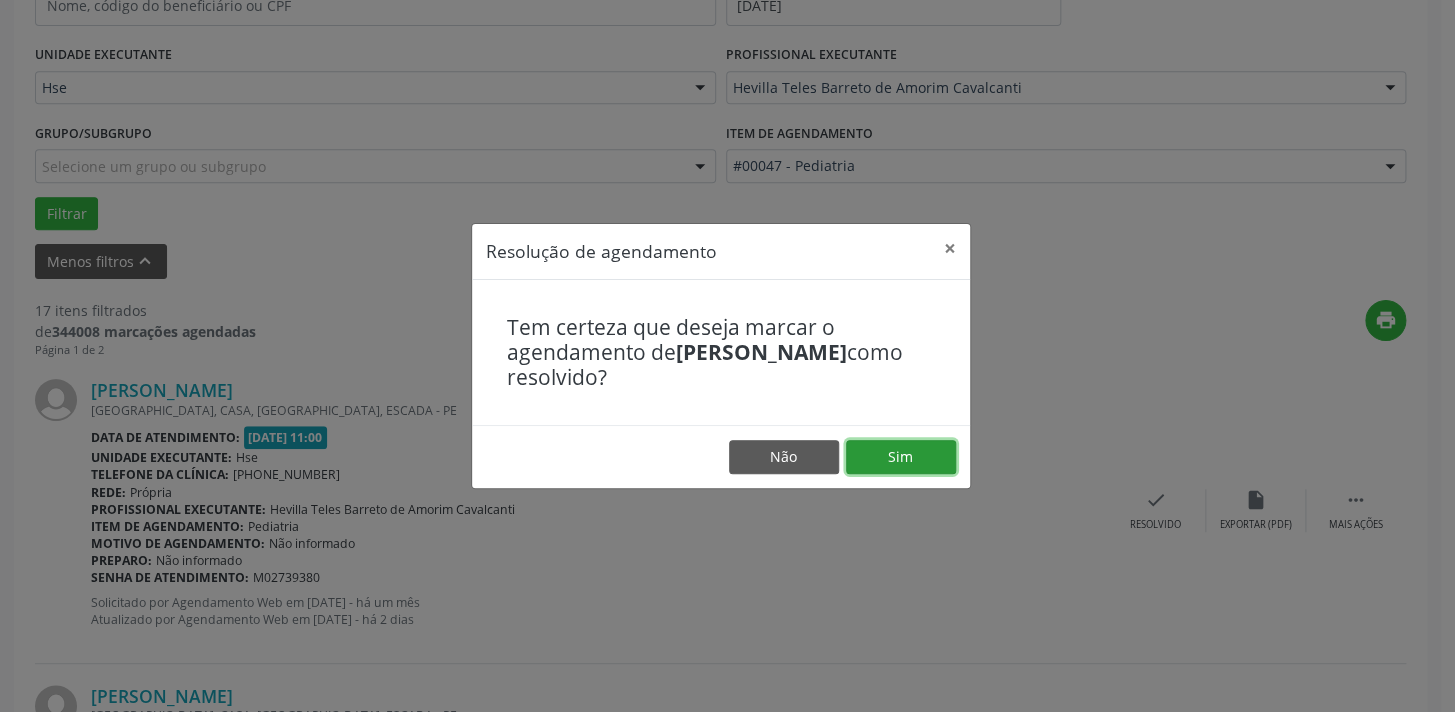 click on "Sim" at bounding box center [901, 457] 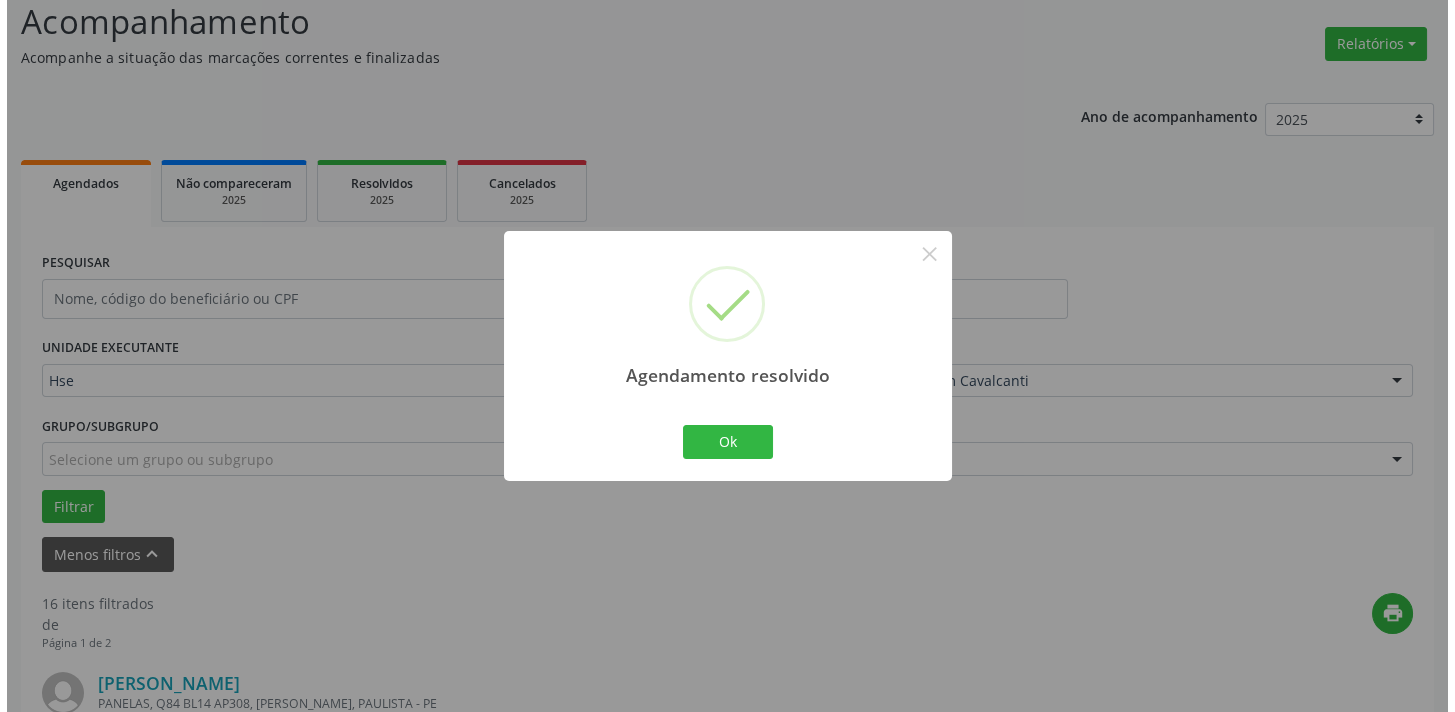 scroll, scrollTop: 432, scrollLeft: 0, axis: vertical 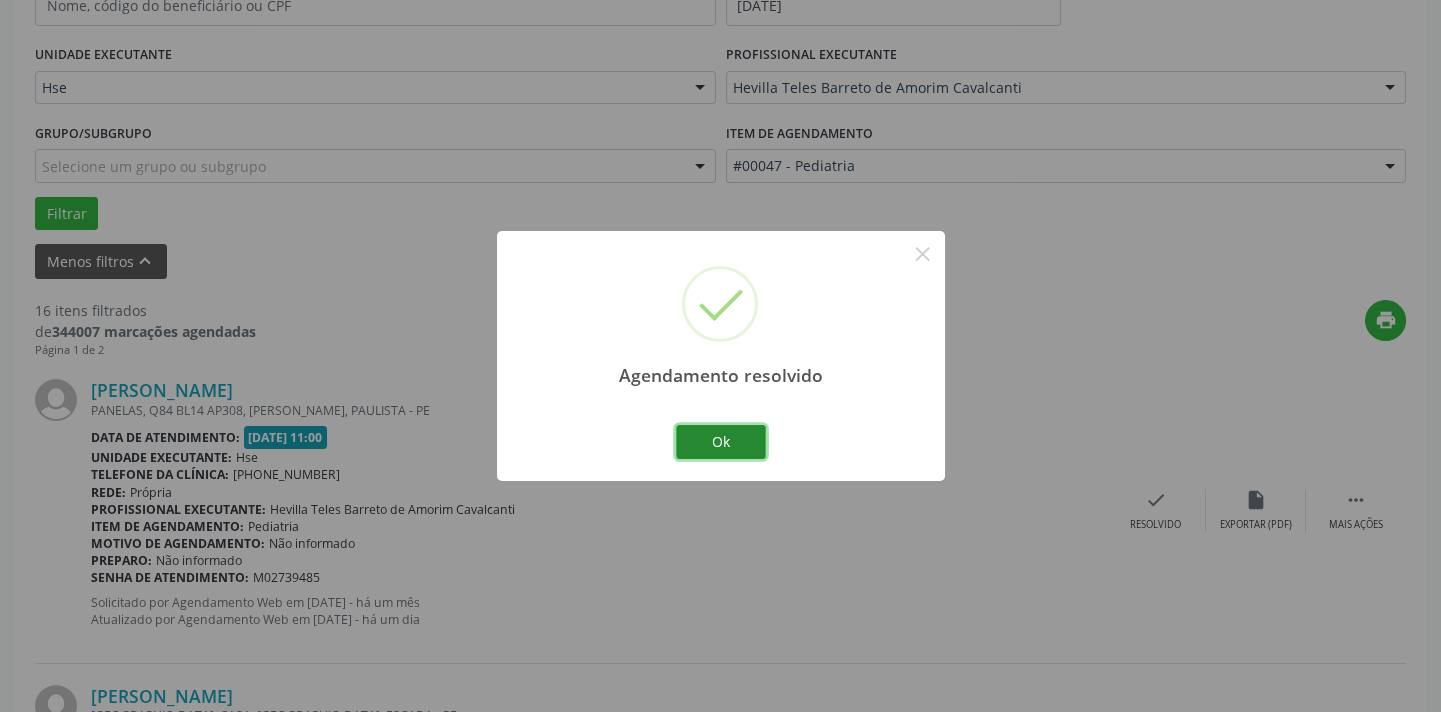 click on "Ok" at bounding box center [721, 442] 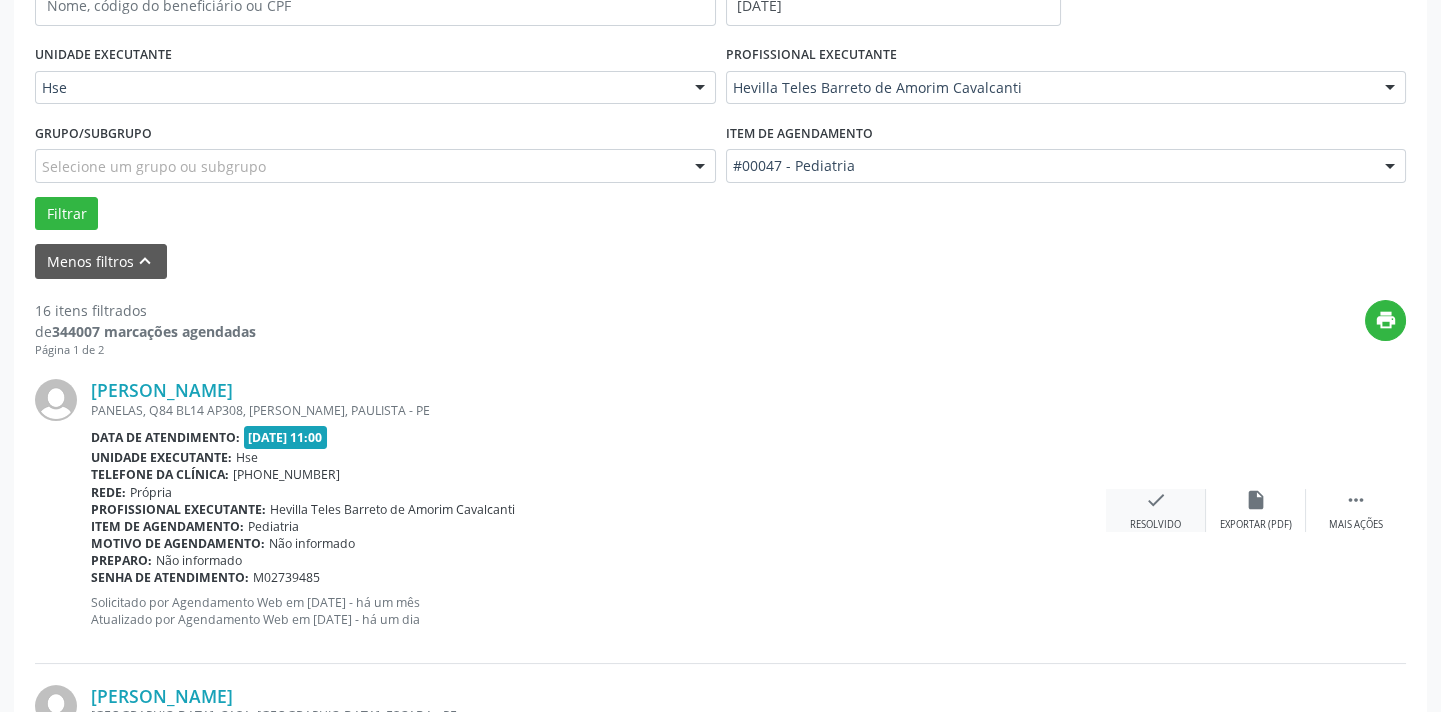 click on "Resolvido" at bounding box center (1155, 525) 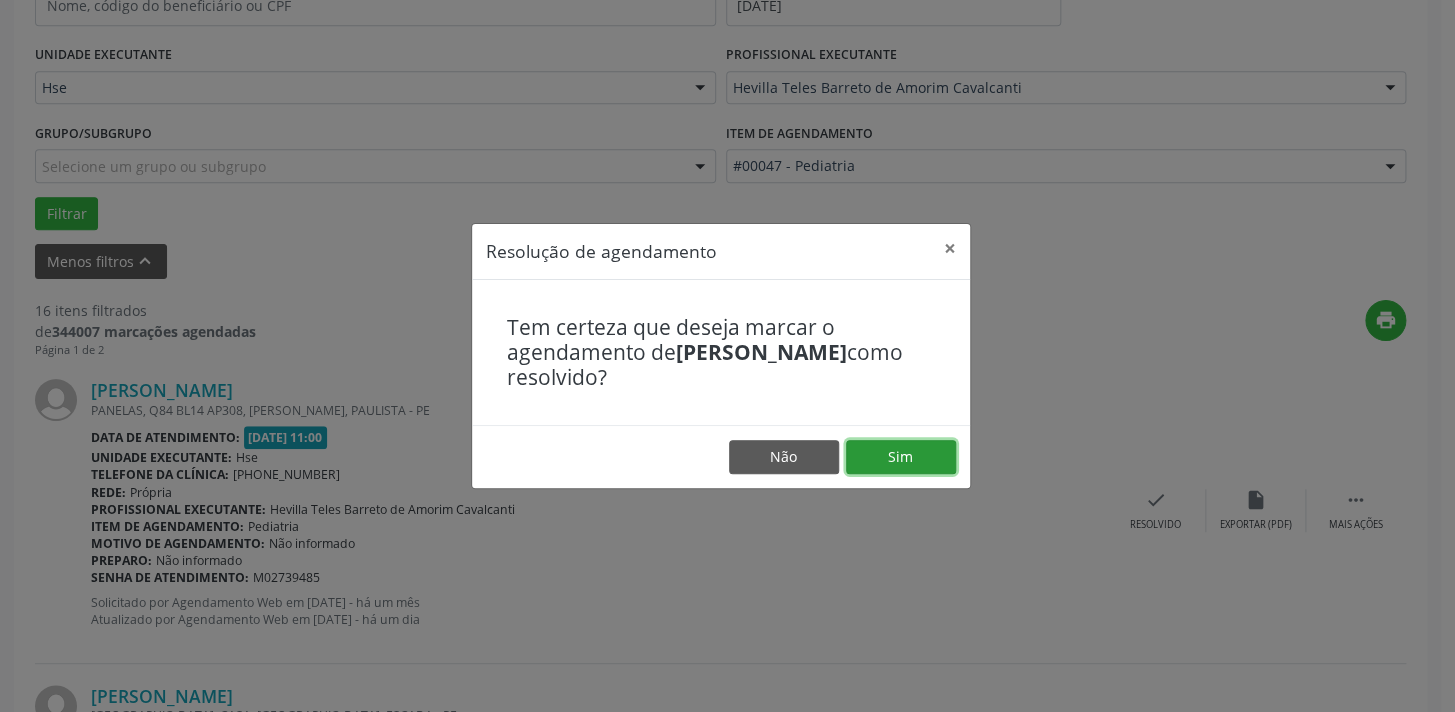 click on "Sim" at bounding box center [901, 457] 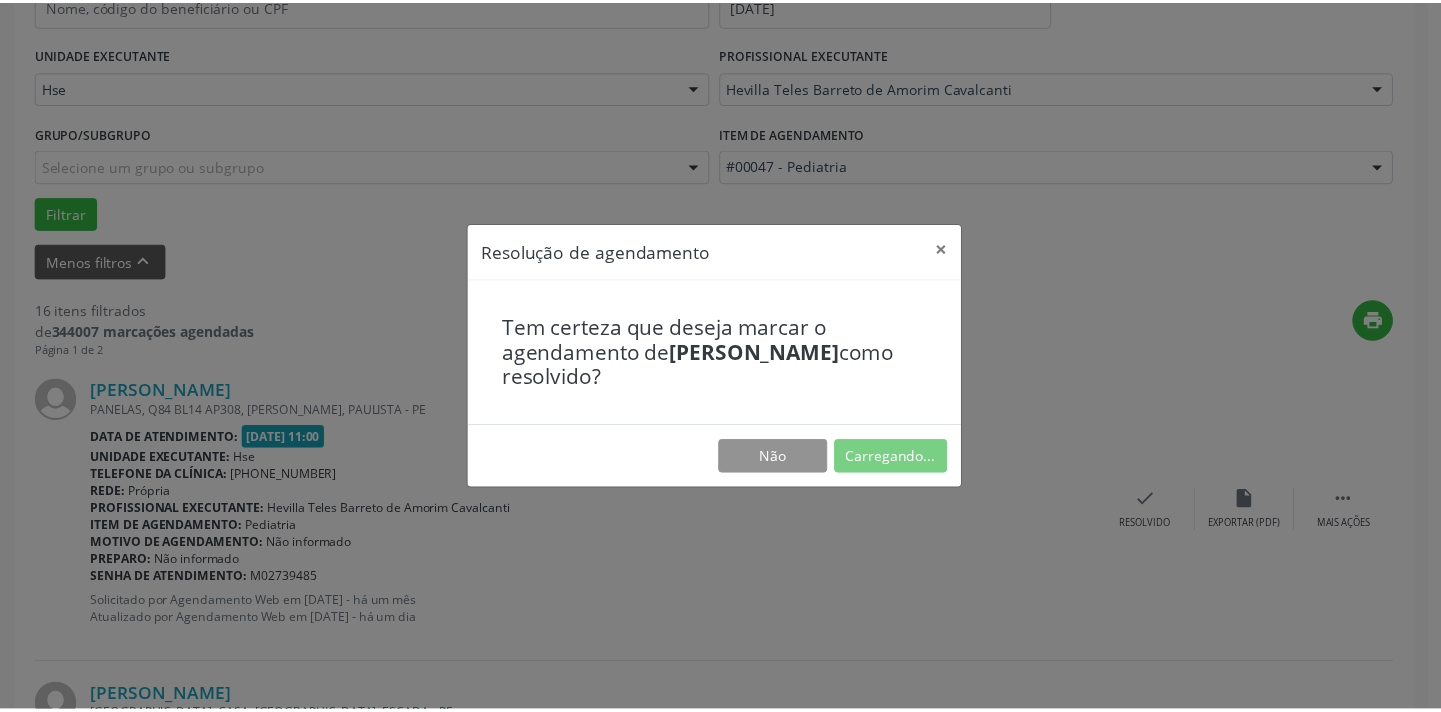 scroll, scrollTop: 139, scrollLeft: 0, axis: vertical 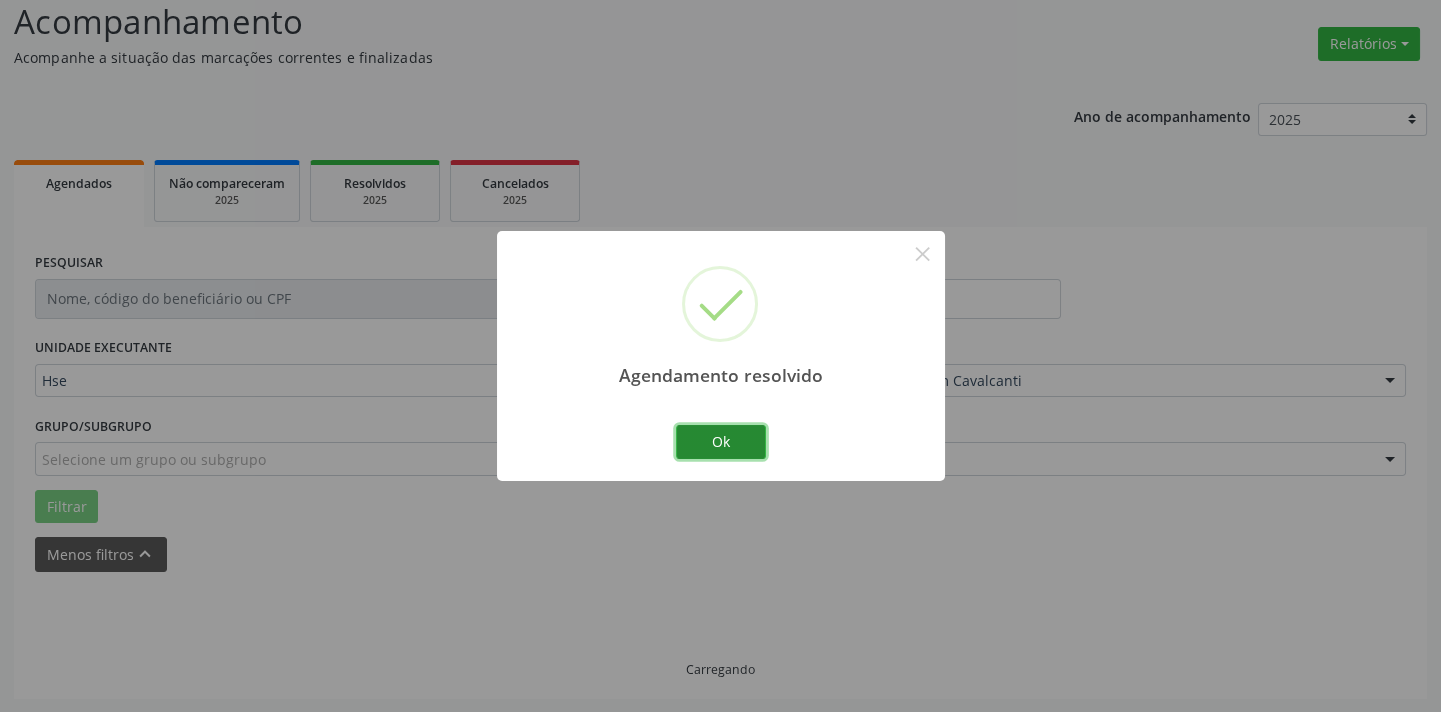 click on "Ok" at bounding box center (721, 442) 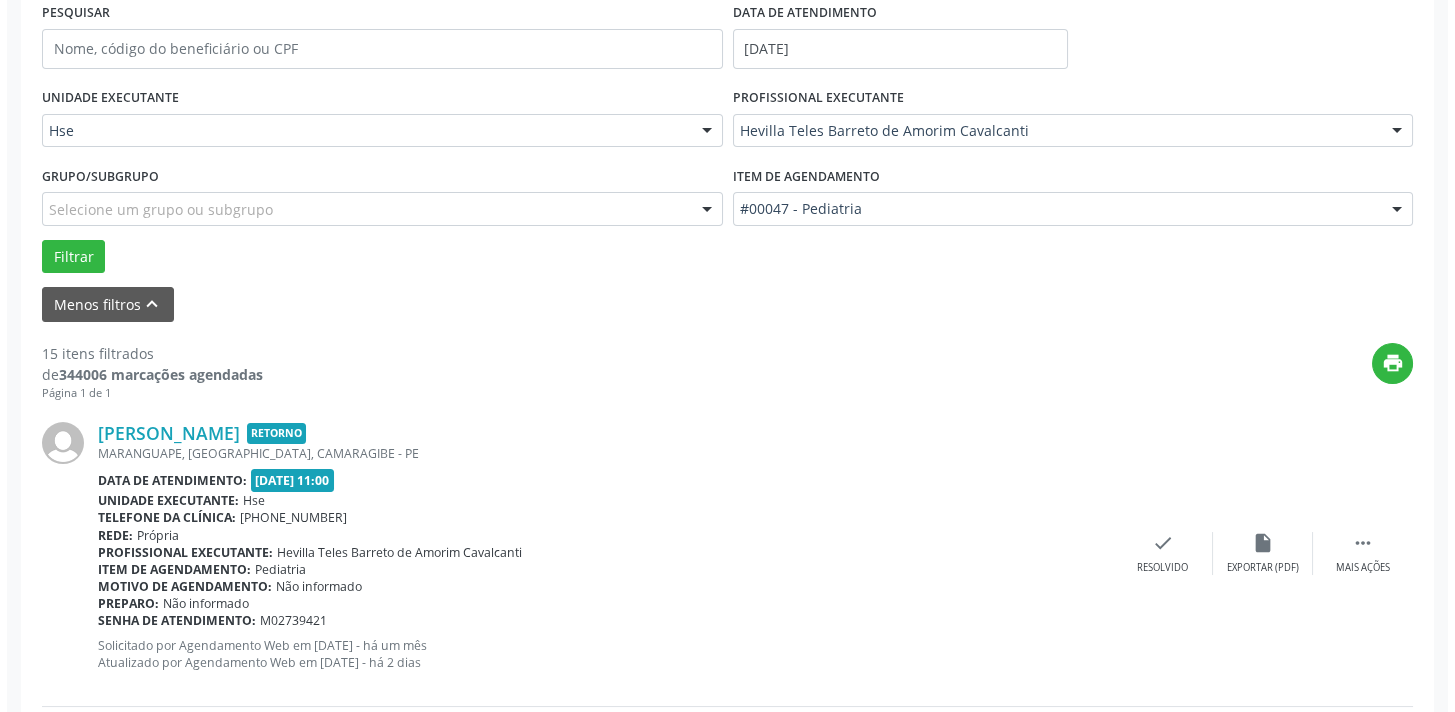 scroll, scrollTop: 523, scrollLeft: 0, axis: vertical 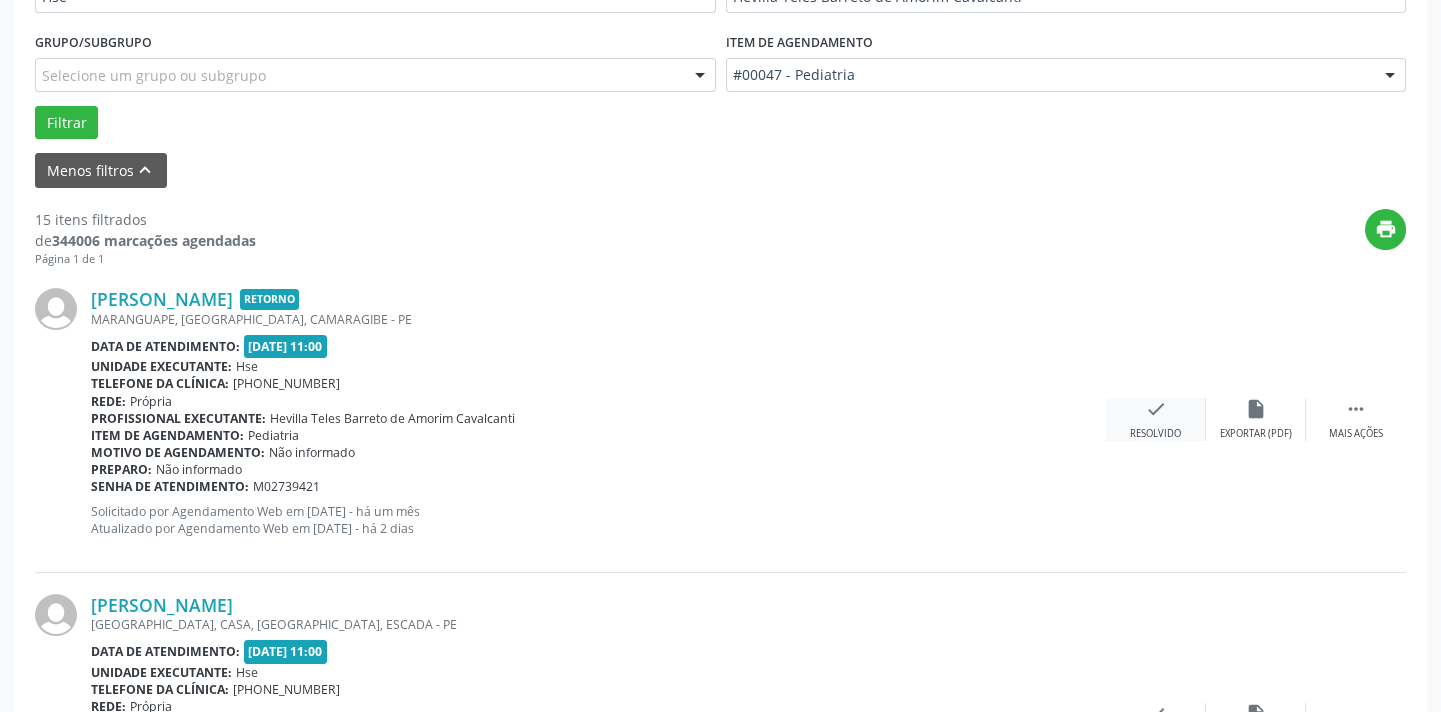 click on "check
Resolvido" at bounding box center (1156, 419) 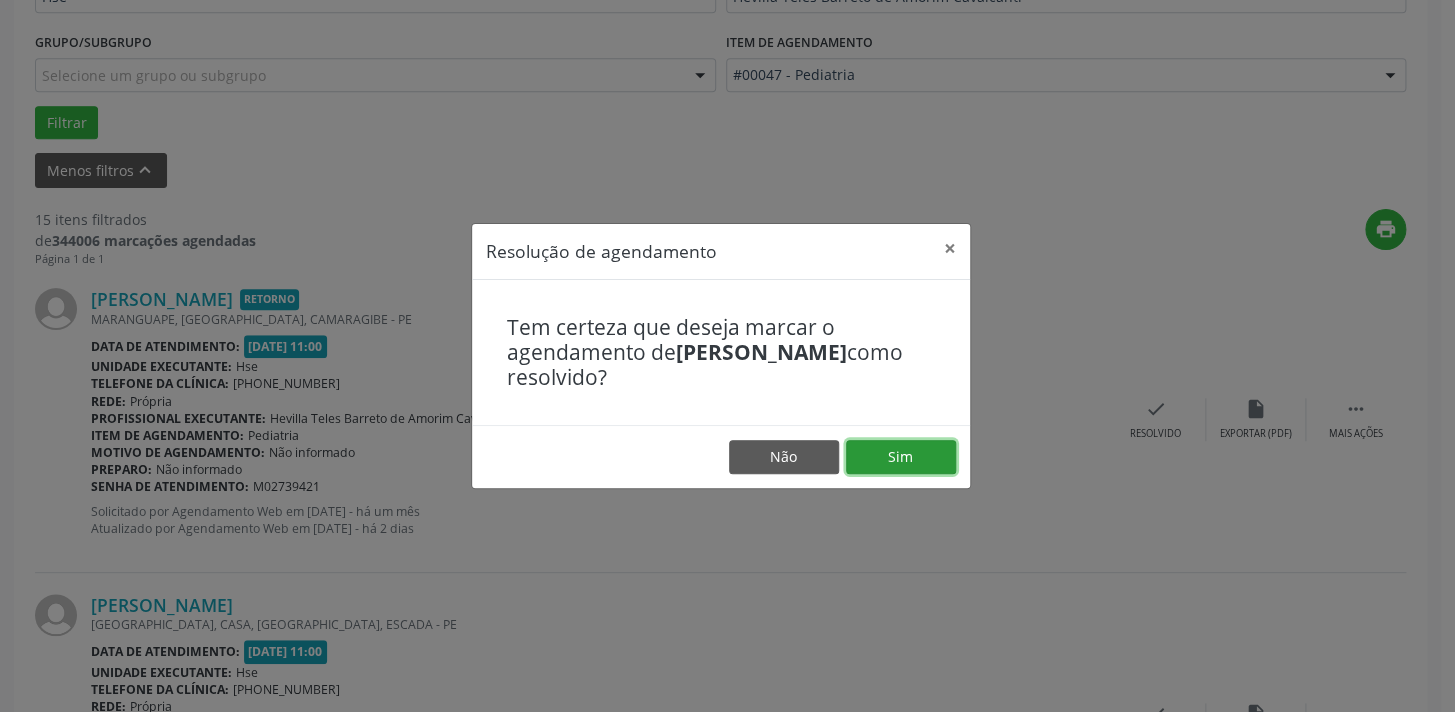 click on "Sim" at bounding box center (901, 457) 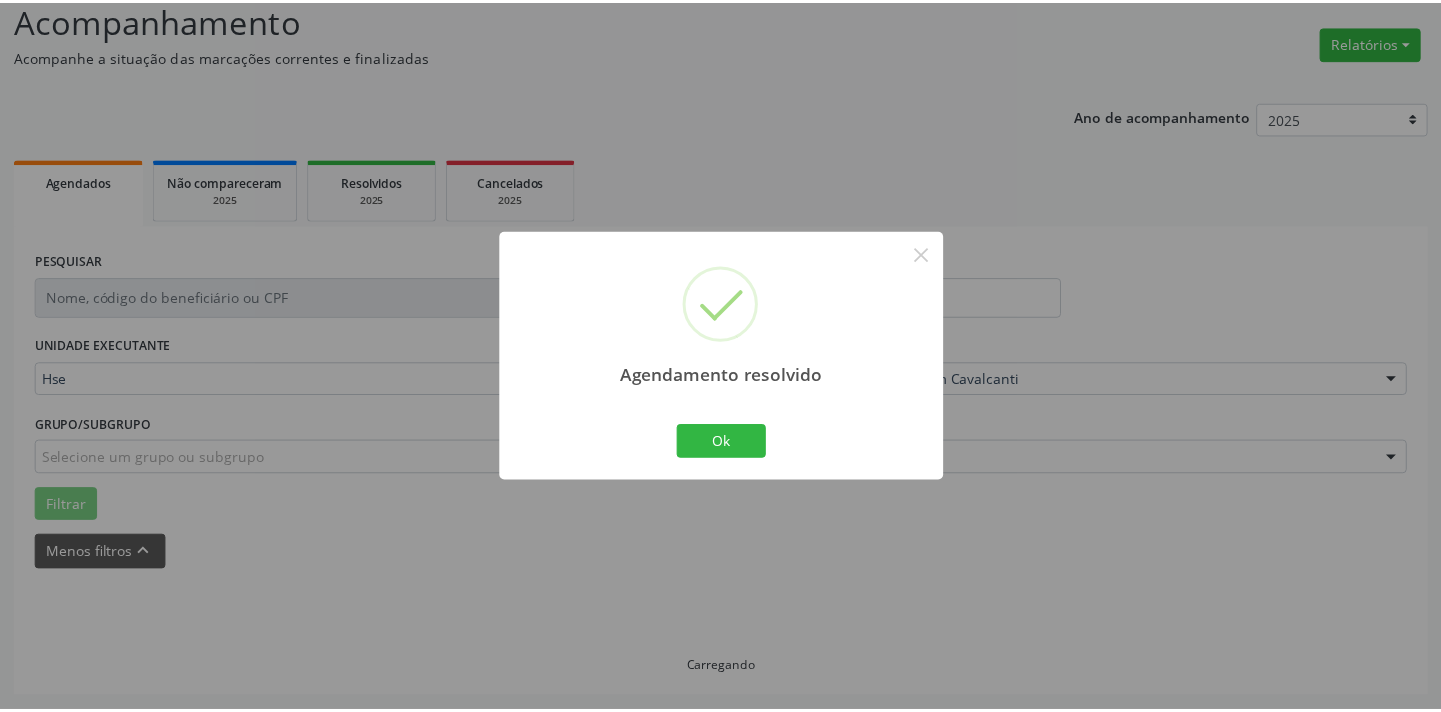 scroll, scrollTop: 139, scrollLeft: 0, axis: vertical 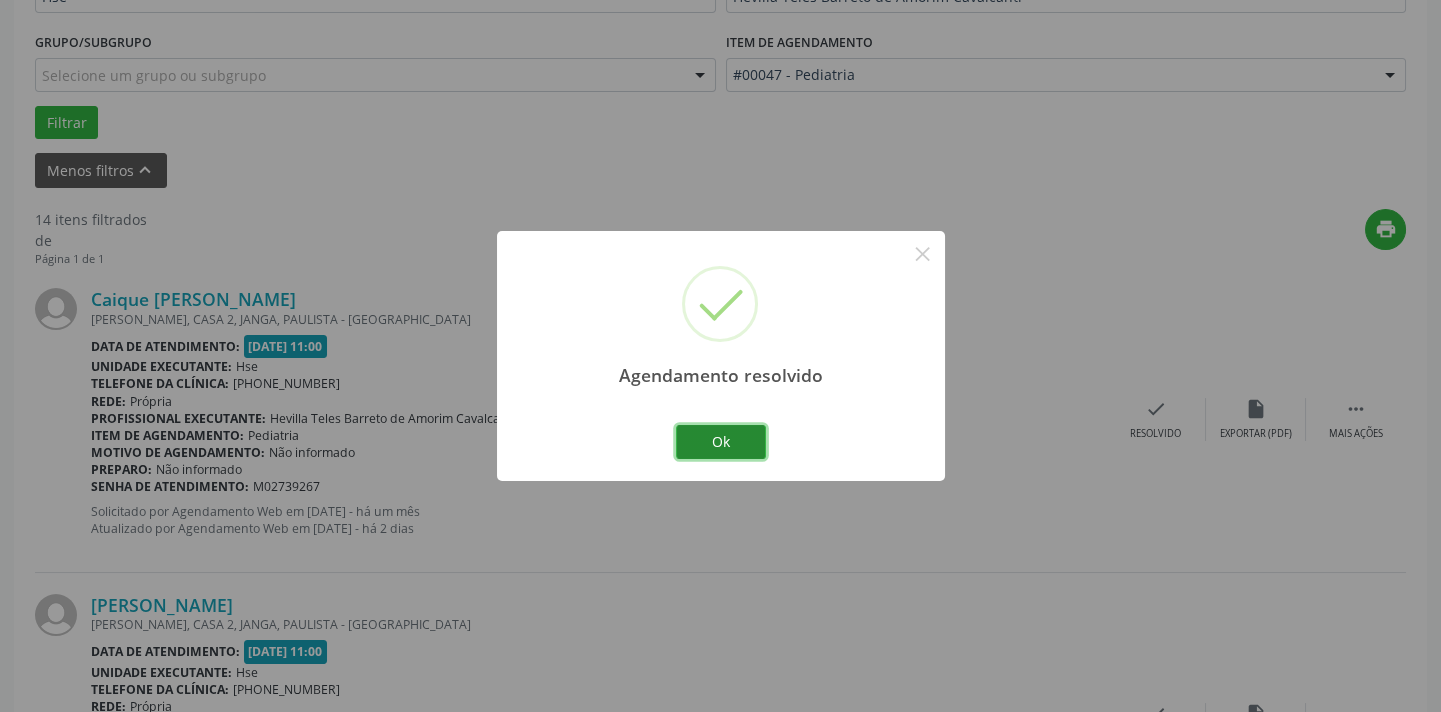 click on "Ok" at bounding box center (721, 442) 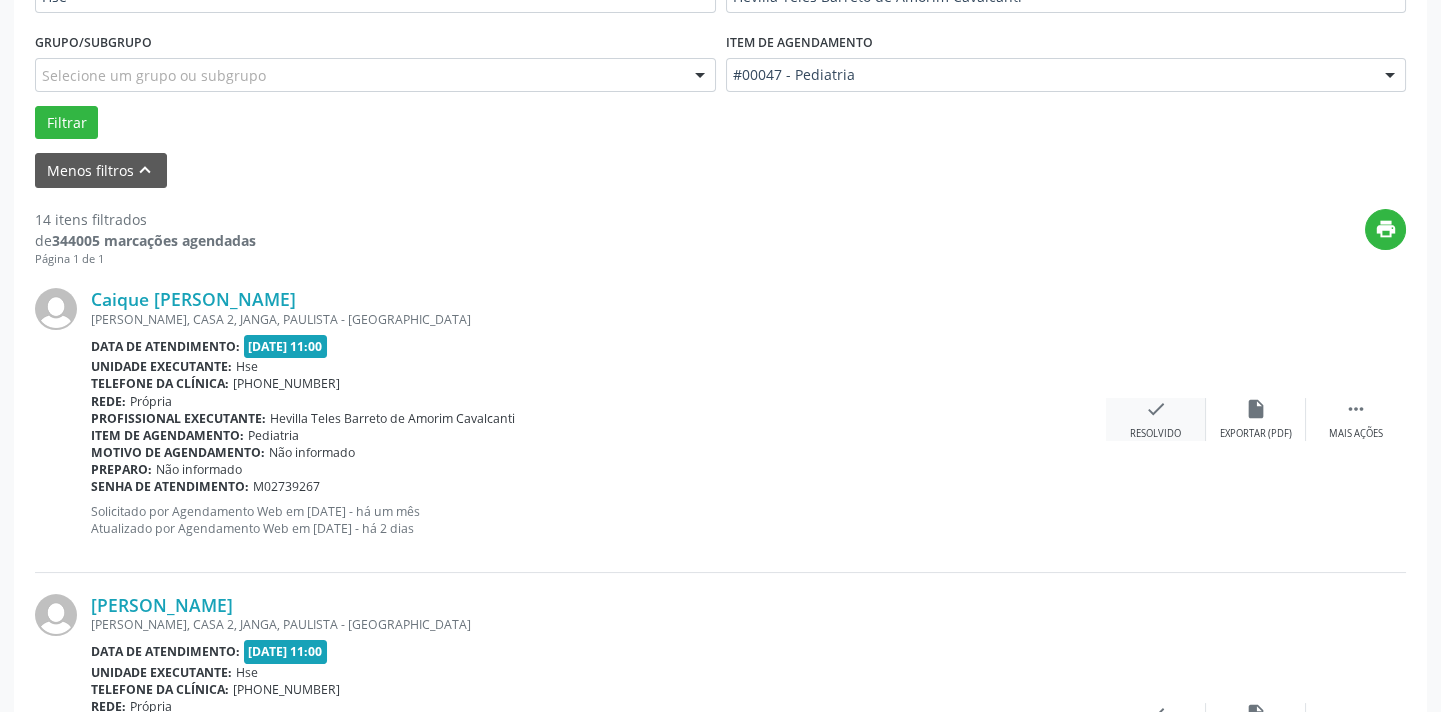 click on "Resolvido" at bounding box center [1155, 434] 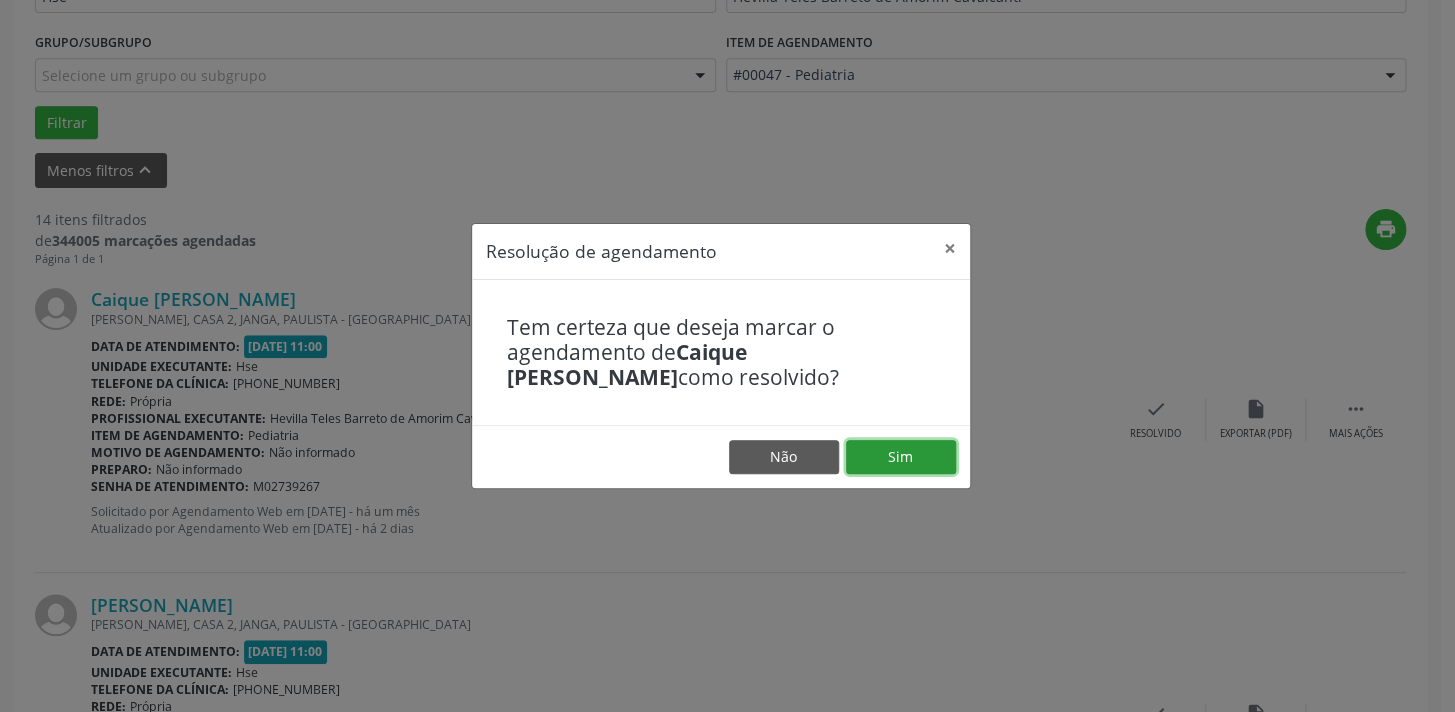 click on "Sim" at bounding box center [901, 457] 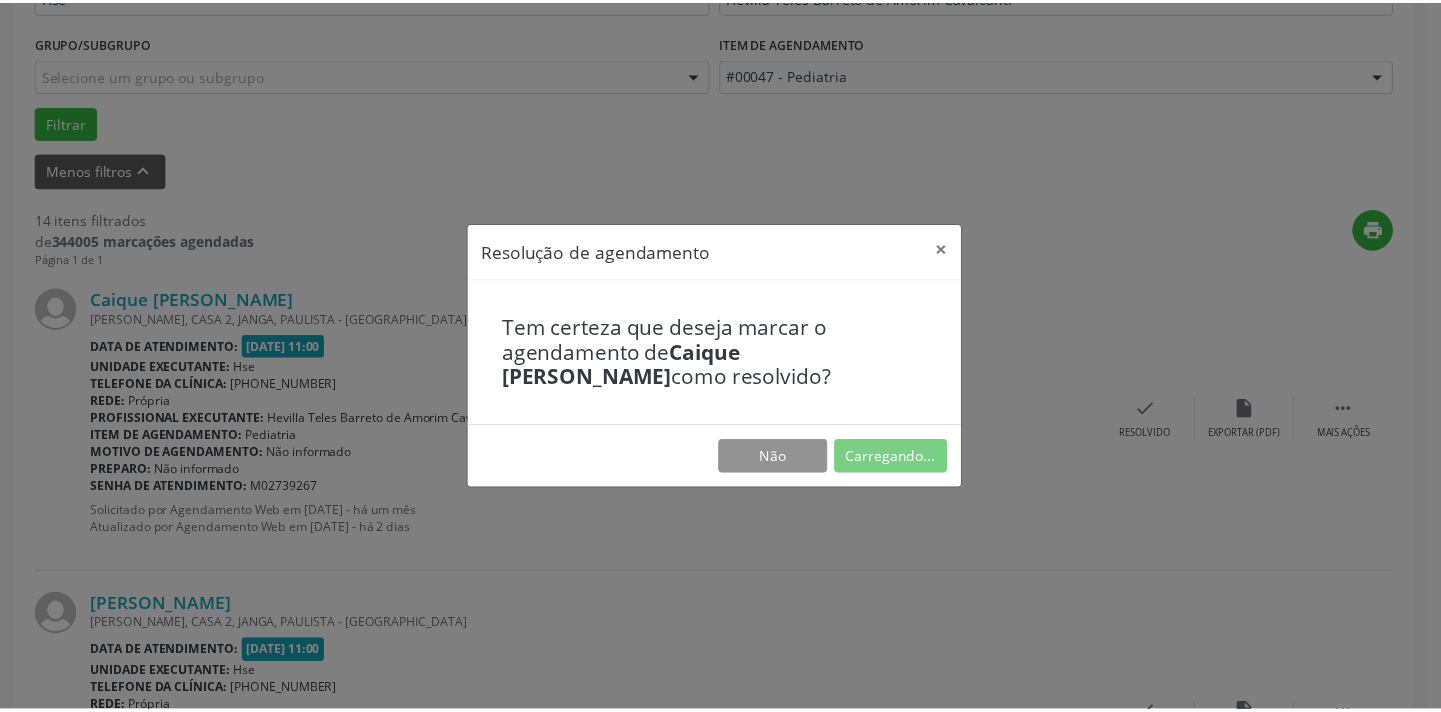 scroll, scrollTop: 139, scrollLeft: 0, axis: vertical 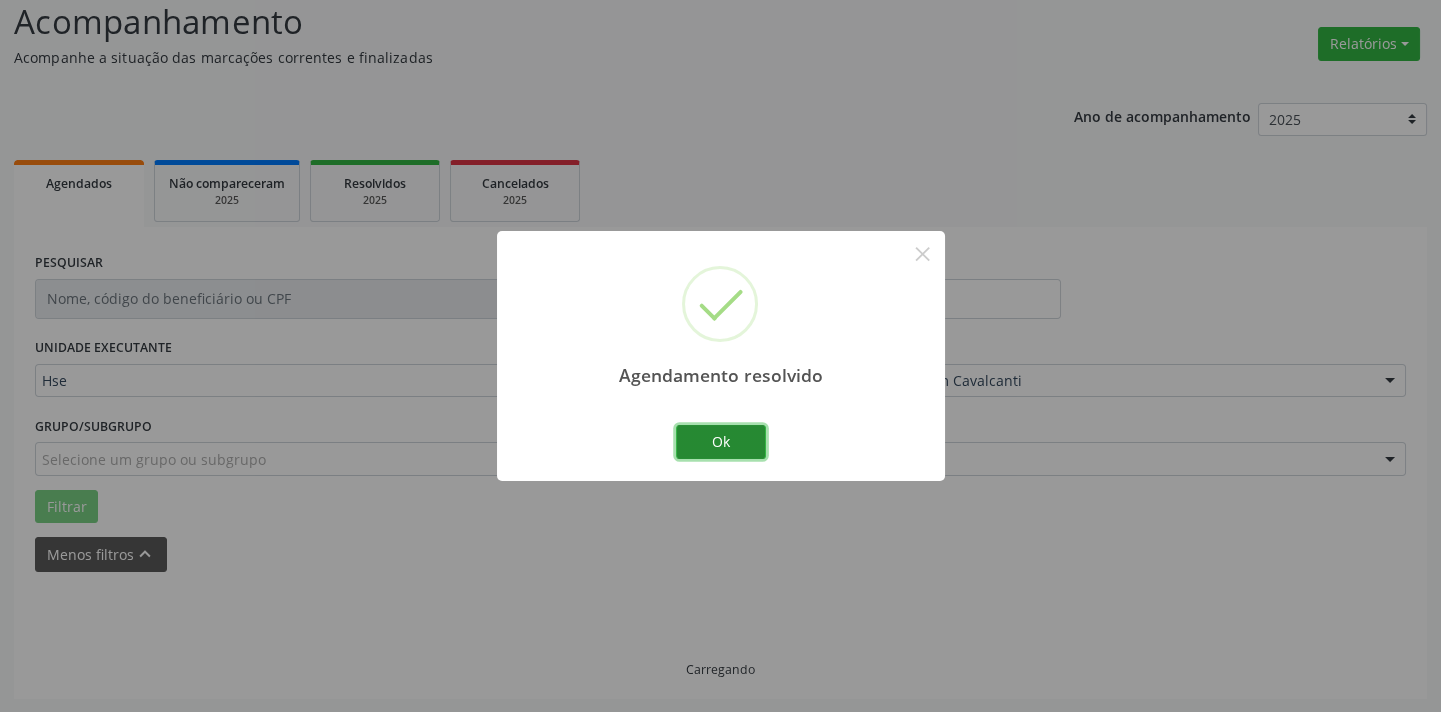 click on "Ok" at bounding box center (721, 442) 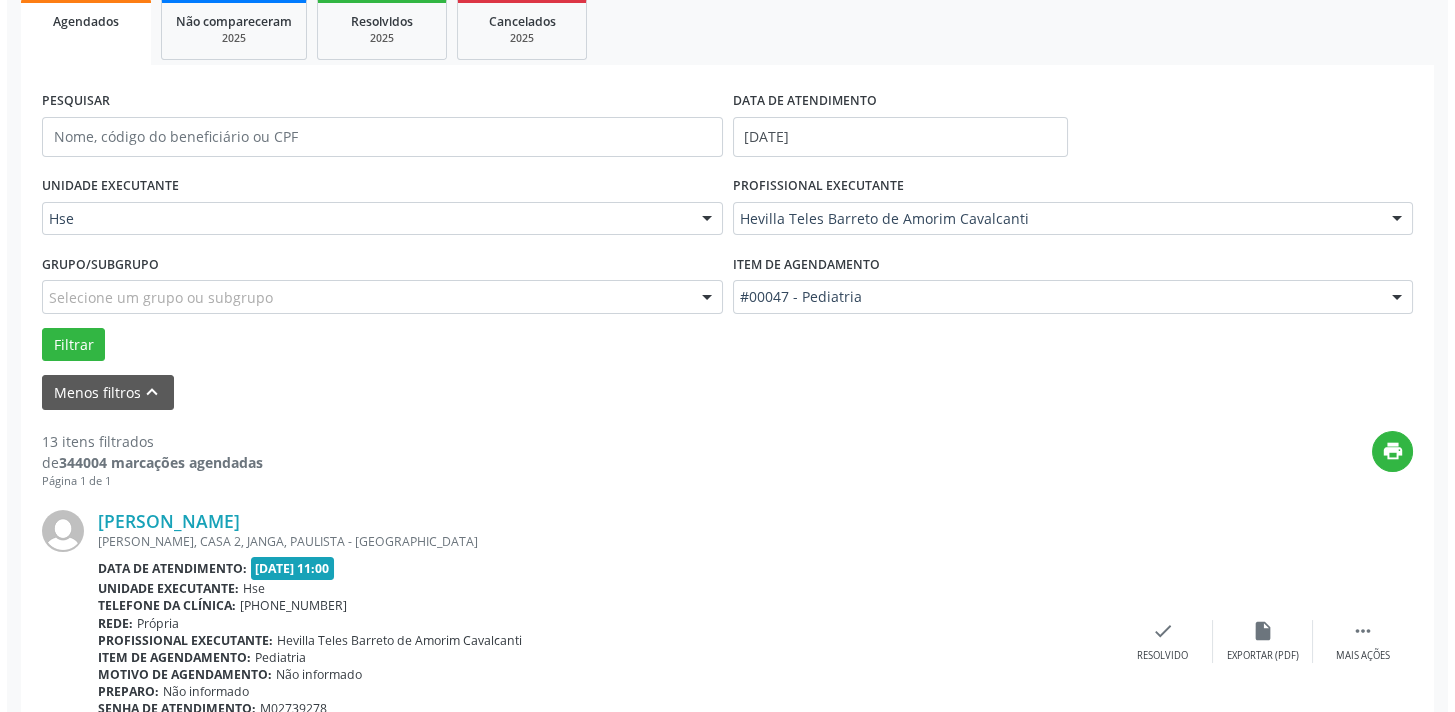 scroll, scrollTop: 502, scrollLeft: 0, axis: vertical 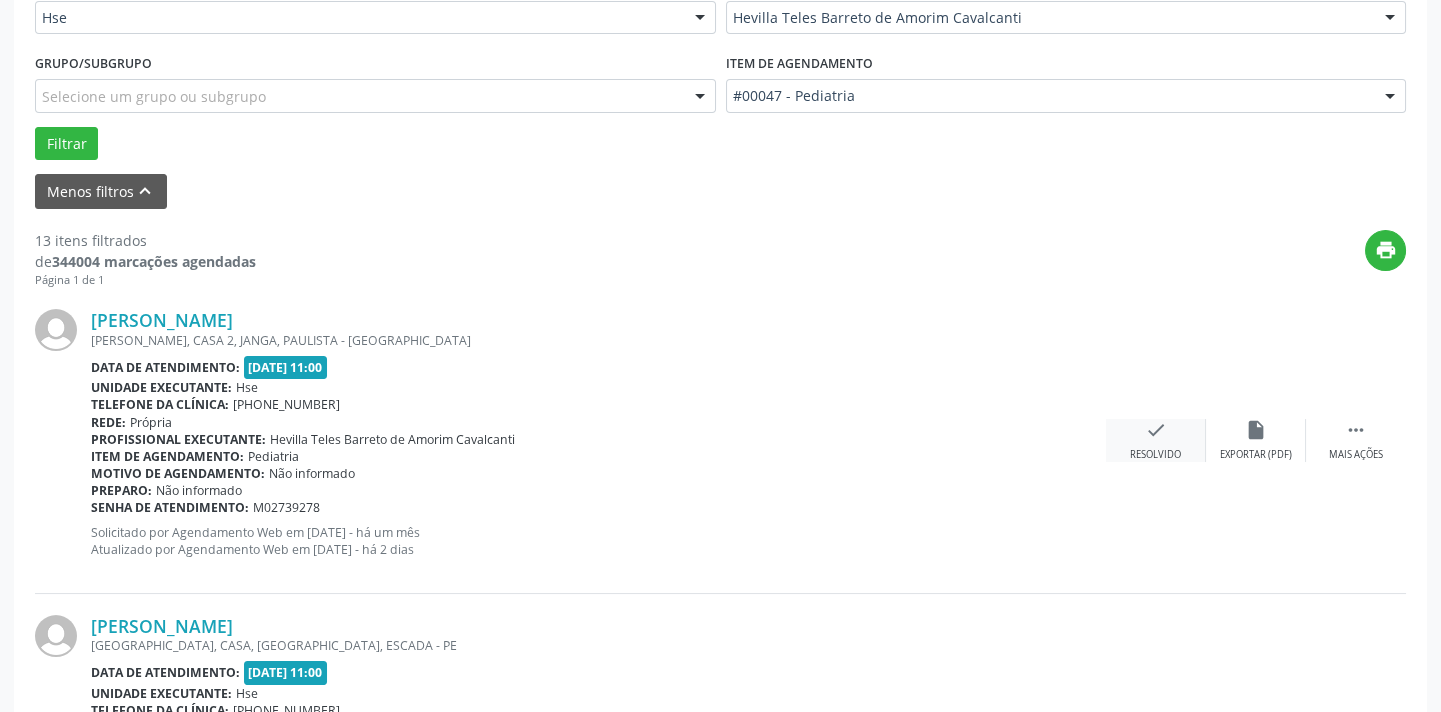 click on "check" at bounding box center [1156, 430] 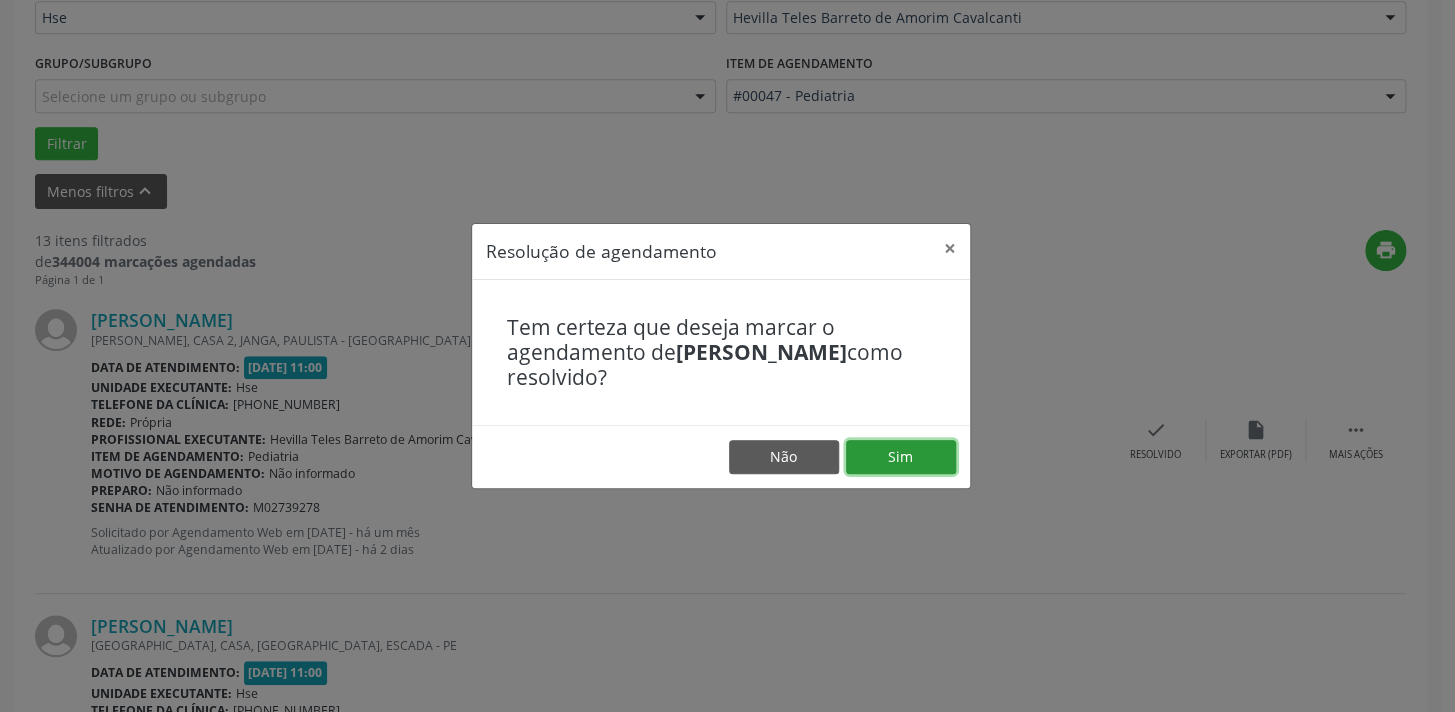 click on "Sim" at bounding box center (901, 457) 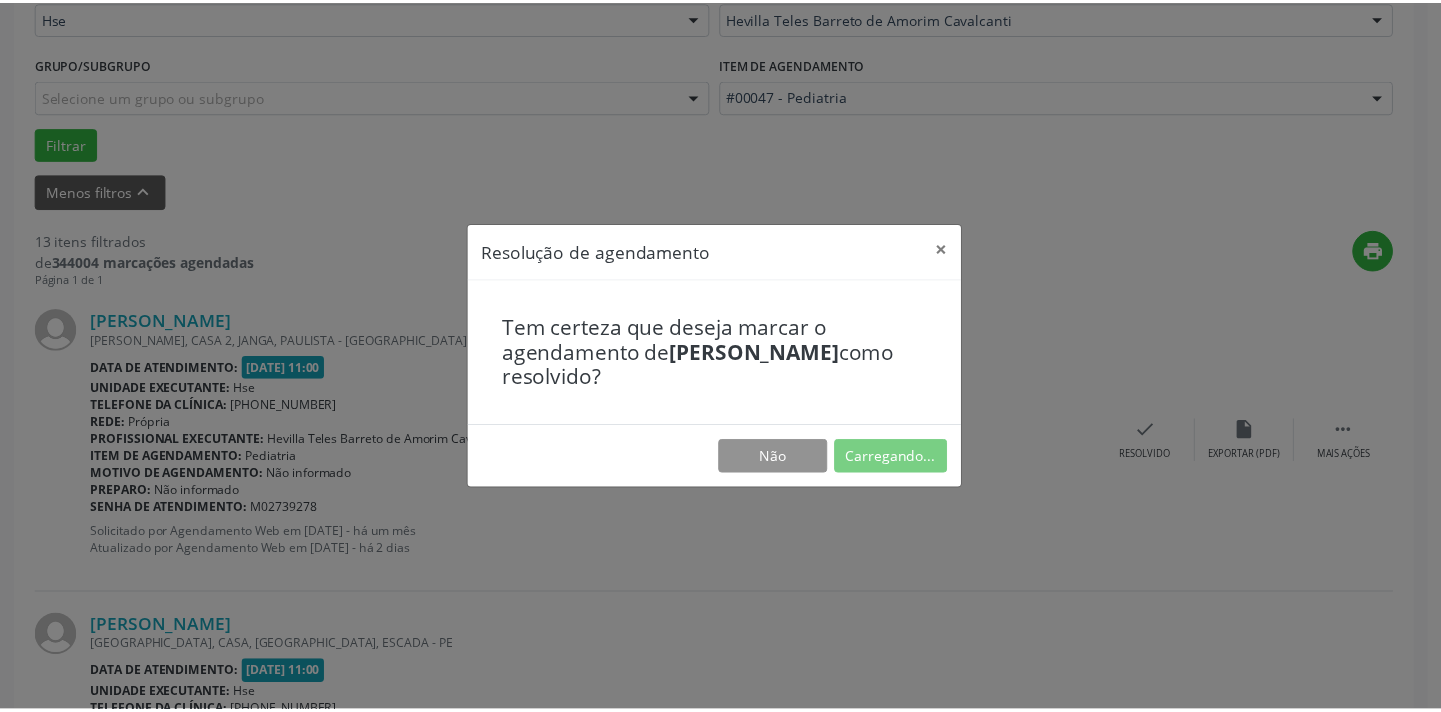 scroll, scrollTop: 139, scrollLeft: 0, axis: vertical 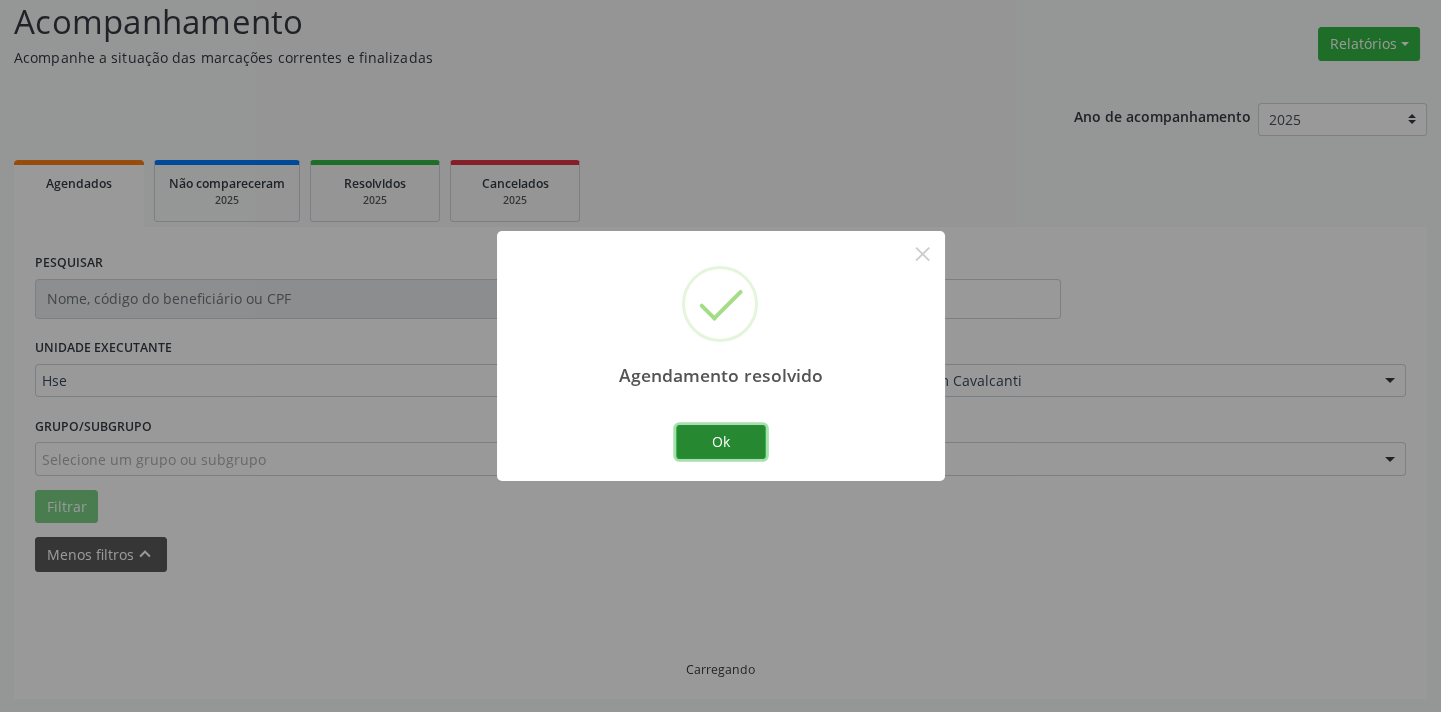 click on "Ok" at bounding box center (721, 442) 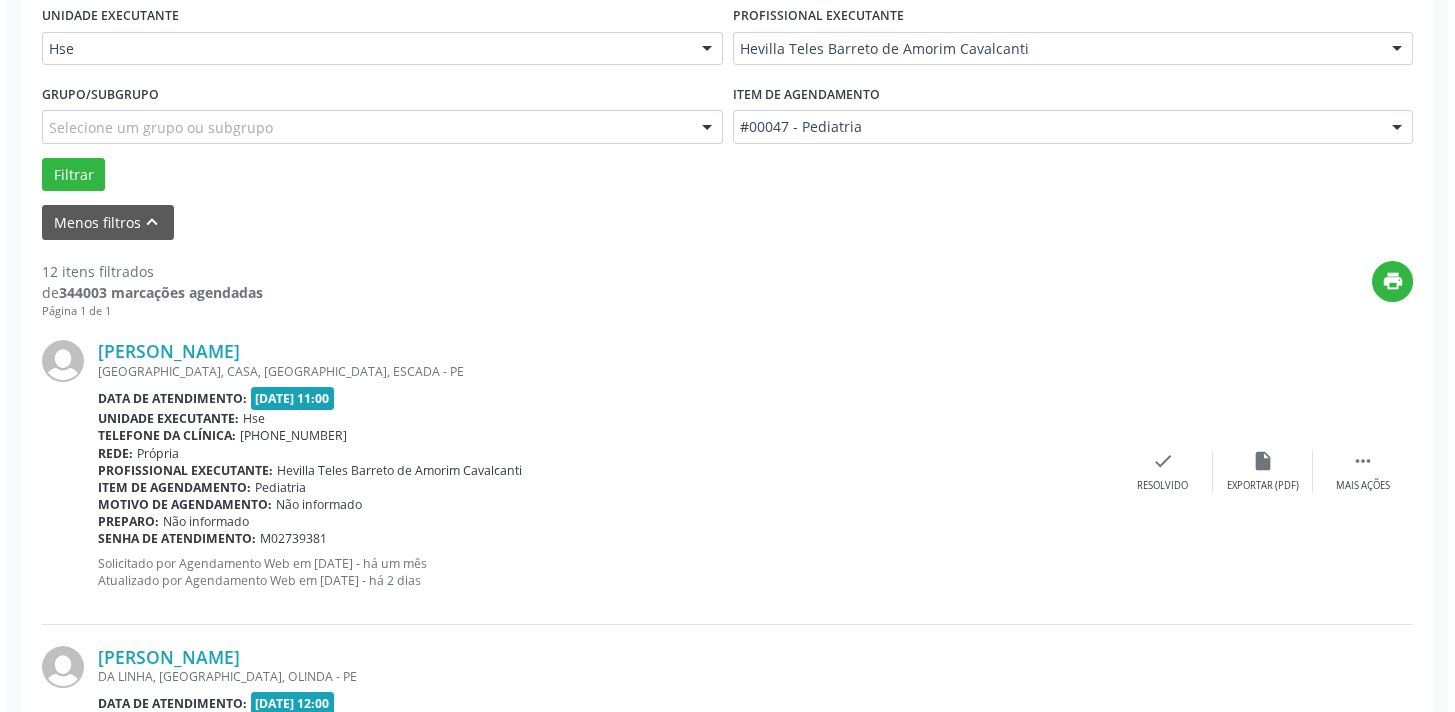 scroll, scrollTop: 502, scrollLeft: 0, axis: vertical 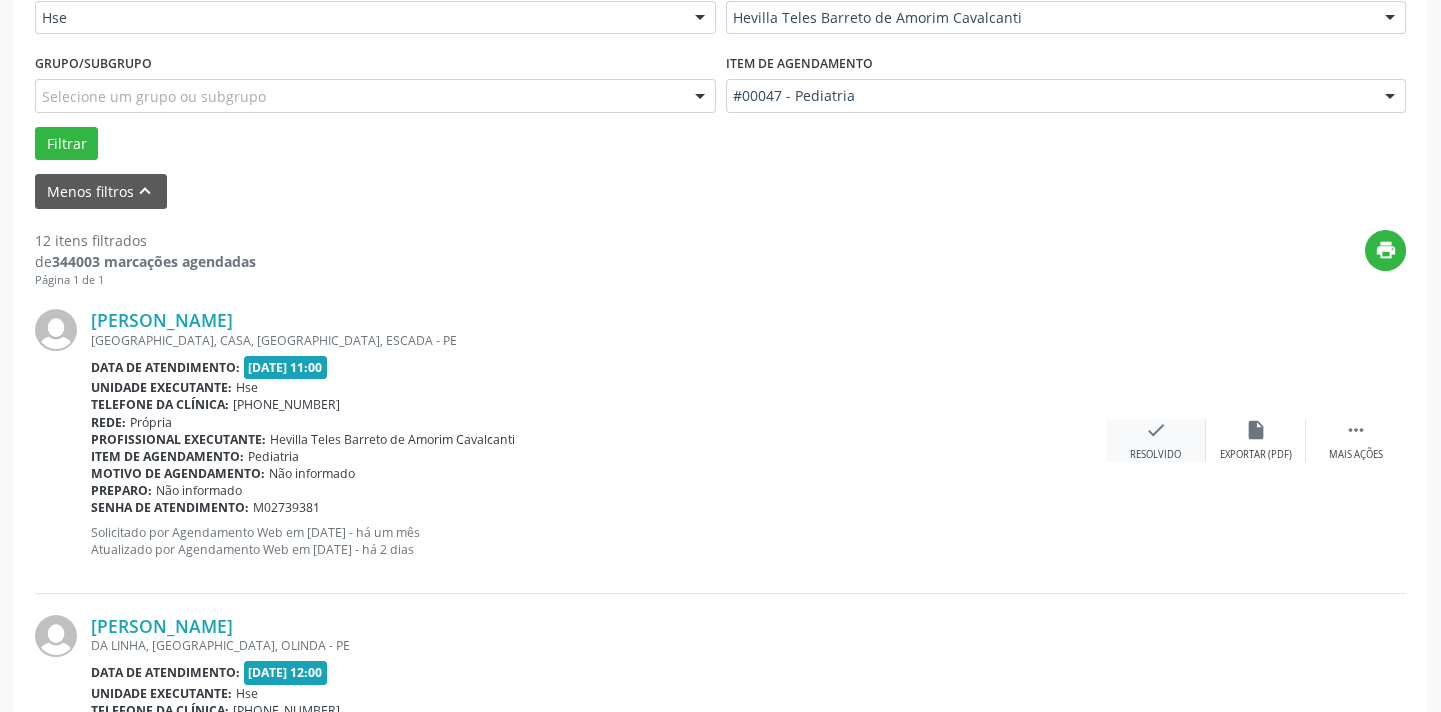 click on "check
Resolvido" at bounding box center [1156, 440] 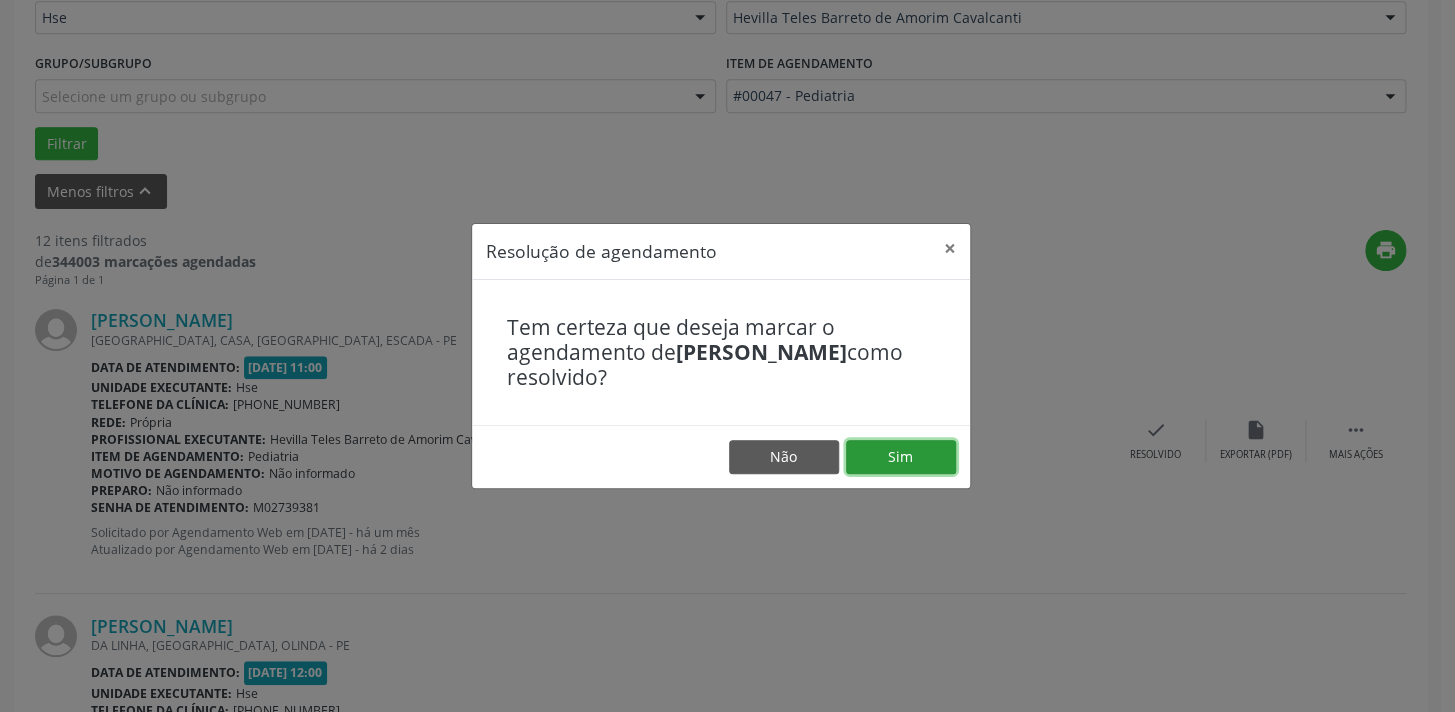 click on "Sim" at bounding box center [901, 457] 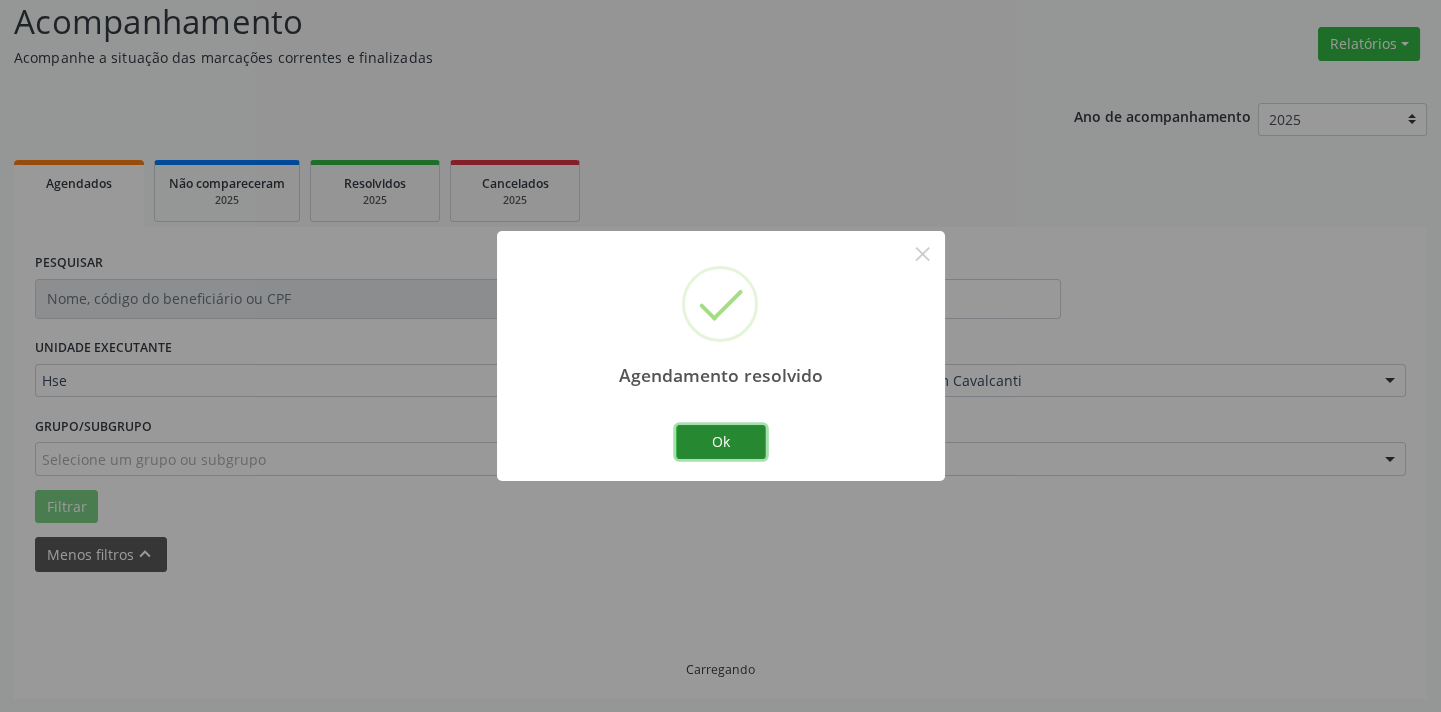 click on "Ok" at bounding box center (721, 442) 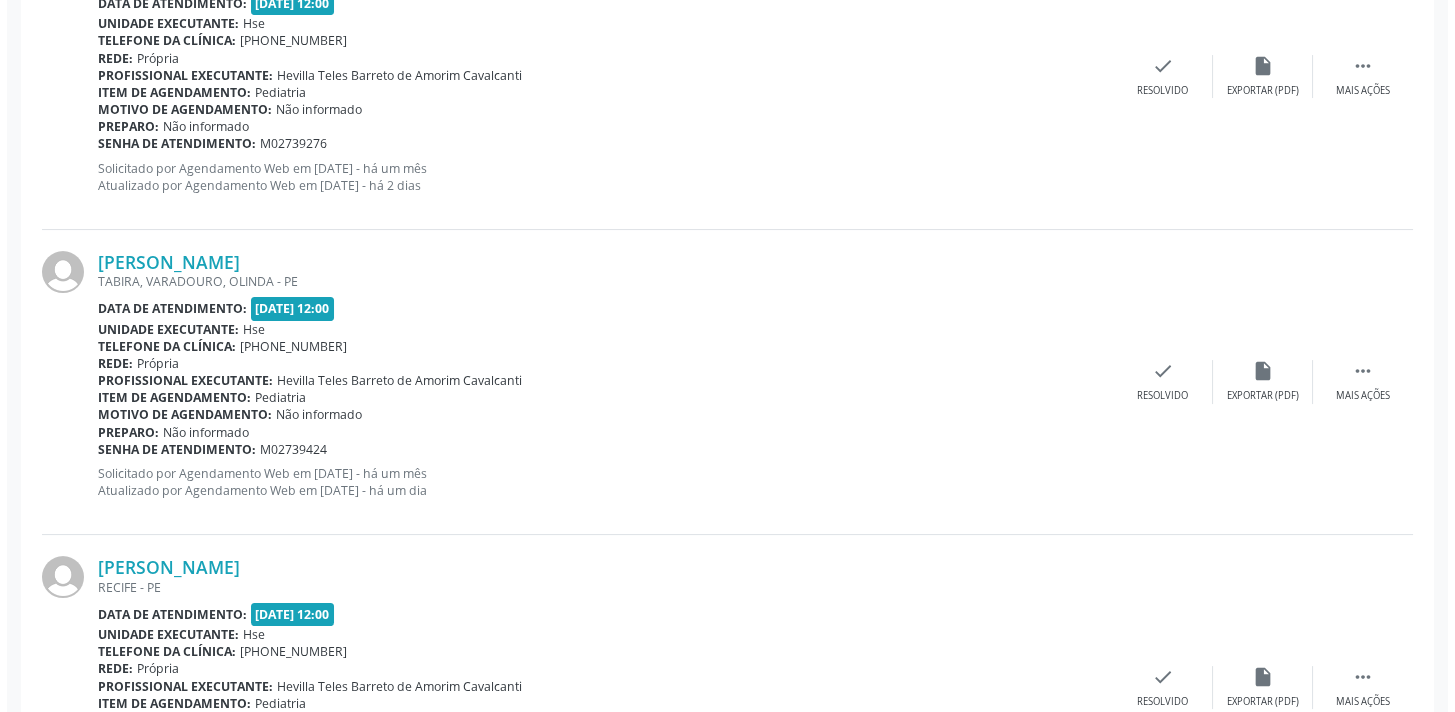scroll, scrollTop: 684, scrollLeft: 0, axis: vertical 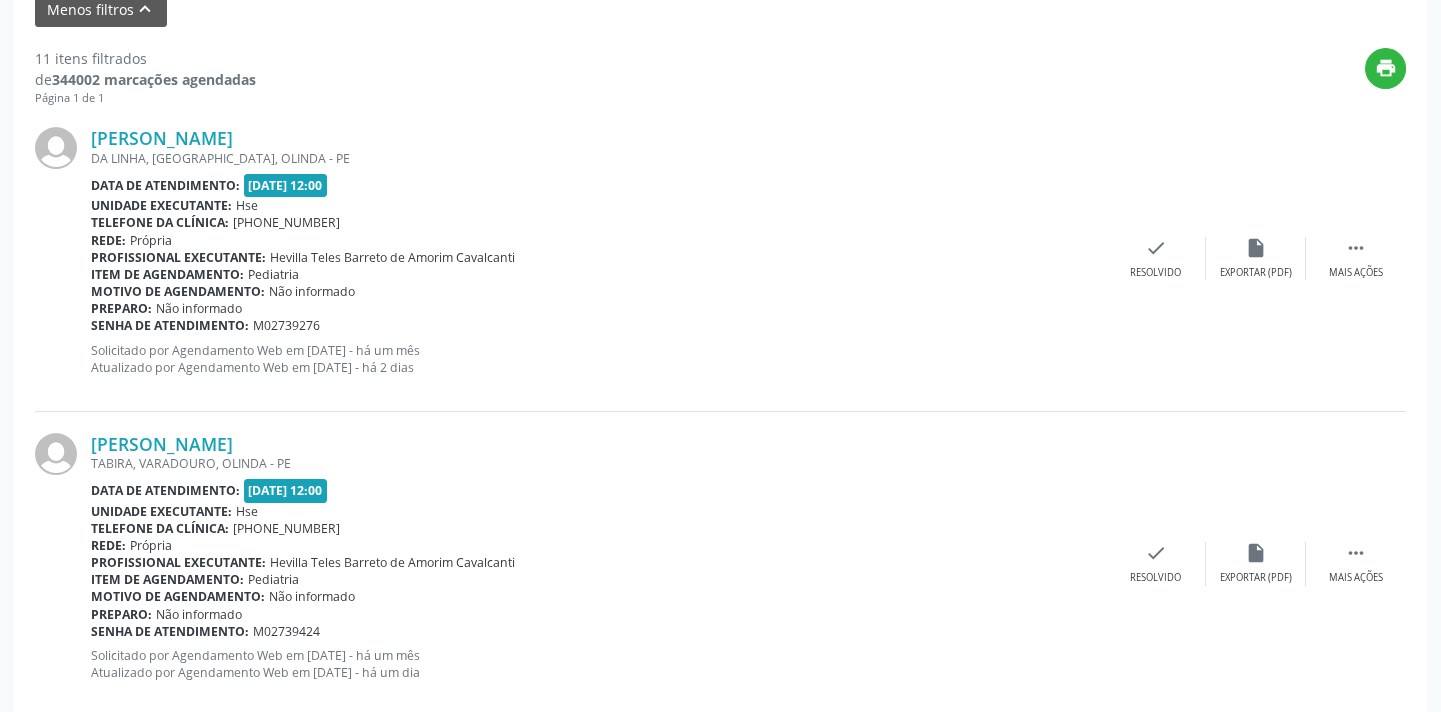click on "[PERSON_NAME]
DA LINHA, [GEOGRAPHIC_DATA], [GEOGRAPHIC_DATA] - PE
Data de atendimento:
[DATE] 12:00
Unidade executante:
Hse
Telefone da clínica:
[PHONE_NUMBER]
Rede:
[GEOGRAPHIC_DATA]
Profissional executante:
Hevilla Teles Barreto de Amorim Cavalcanti
Item de agendamento:
Pediatria
Motivo de agendamento:
Não informado
Preparo:
Não informado
Senha de atendimento:
M02739276
Solicitado por Agendamento Web em [DATE] - há um mês
Atualizado por Agendamento Web em [DATE] - há 2 dias

Mais ações
insert_drive_file
Exportar (PDF)
check
Resolvido" at bounding box center (720, 258) 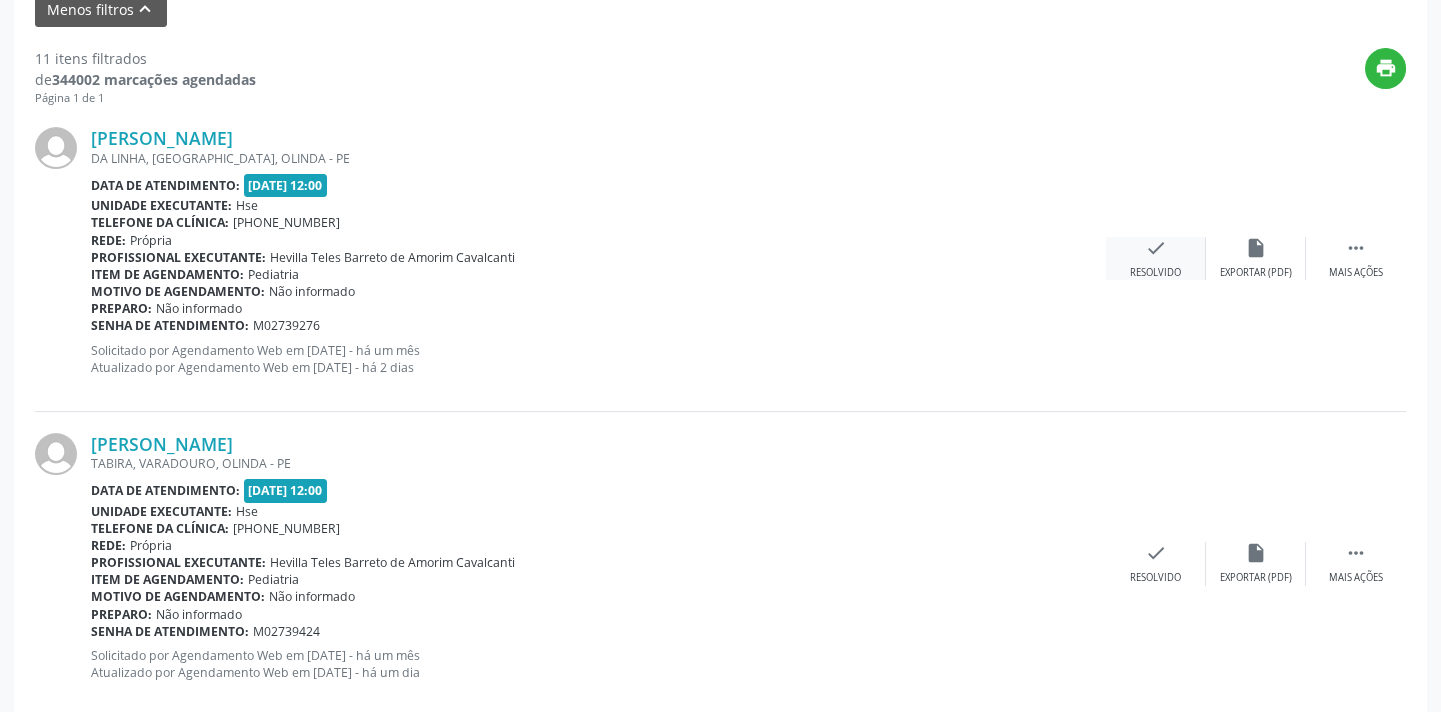 click on "check" at bounding box center [1156, 248] 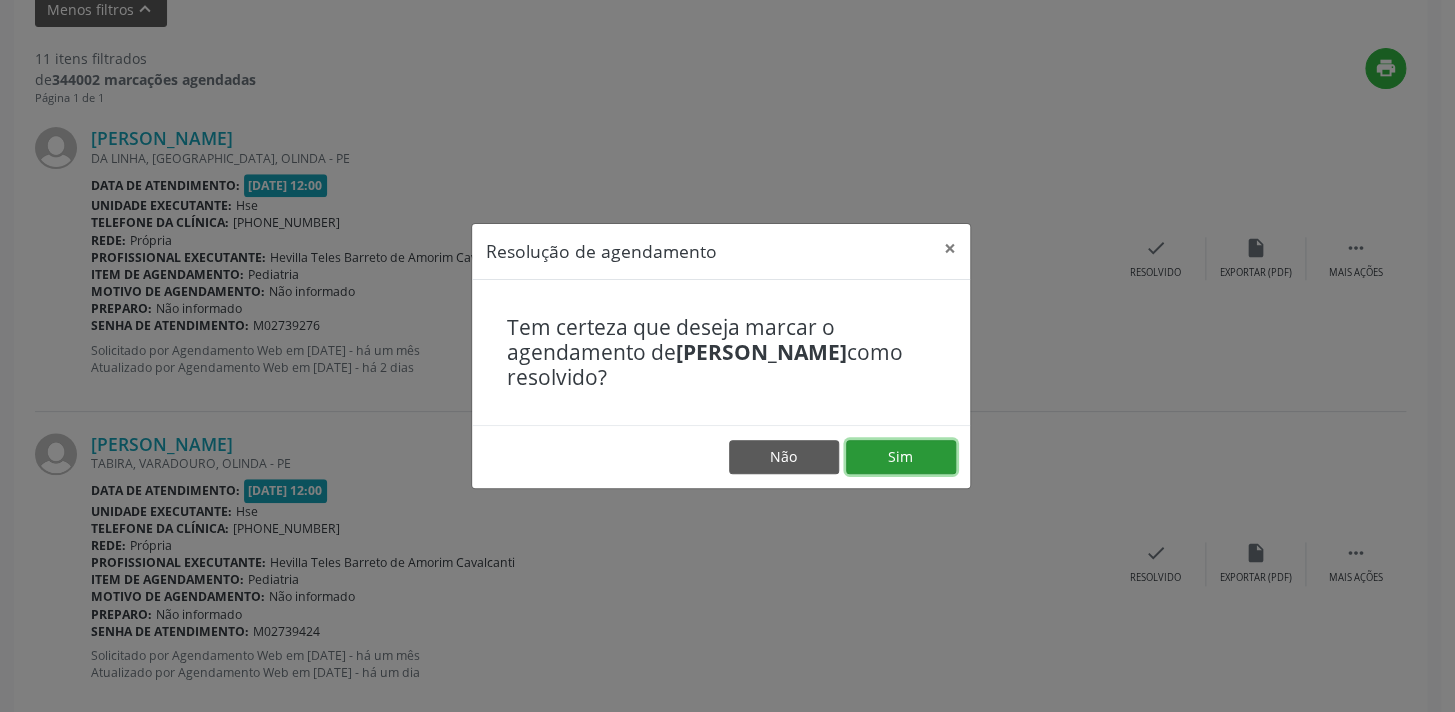 click on "Sim" at bounding box center (901, 457) 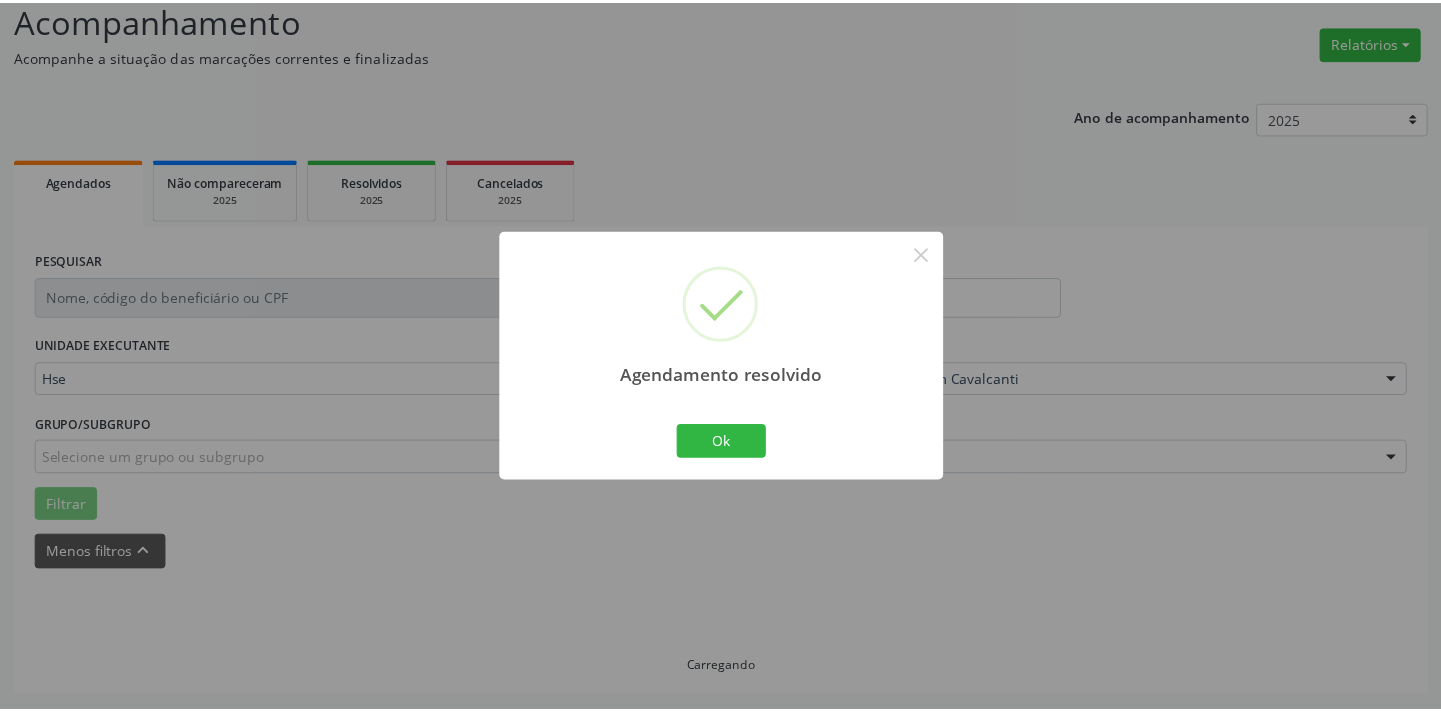 scroll, scrollTop: 139, scrollLeft: 0, axis: vertical 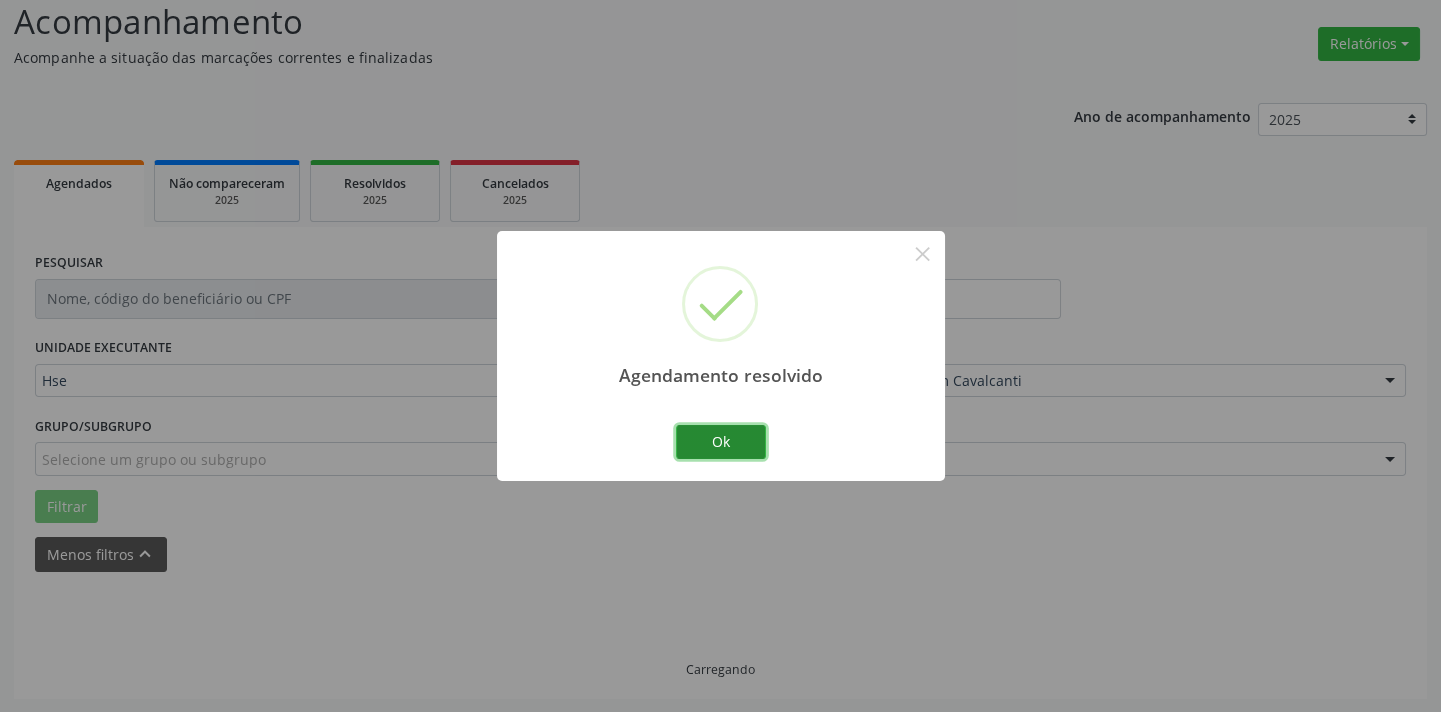 click on "Ok" at bounding box center [721, 442] 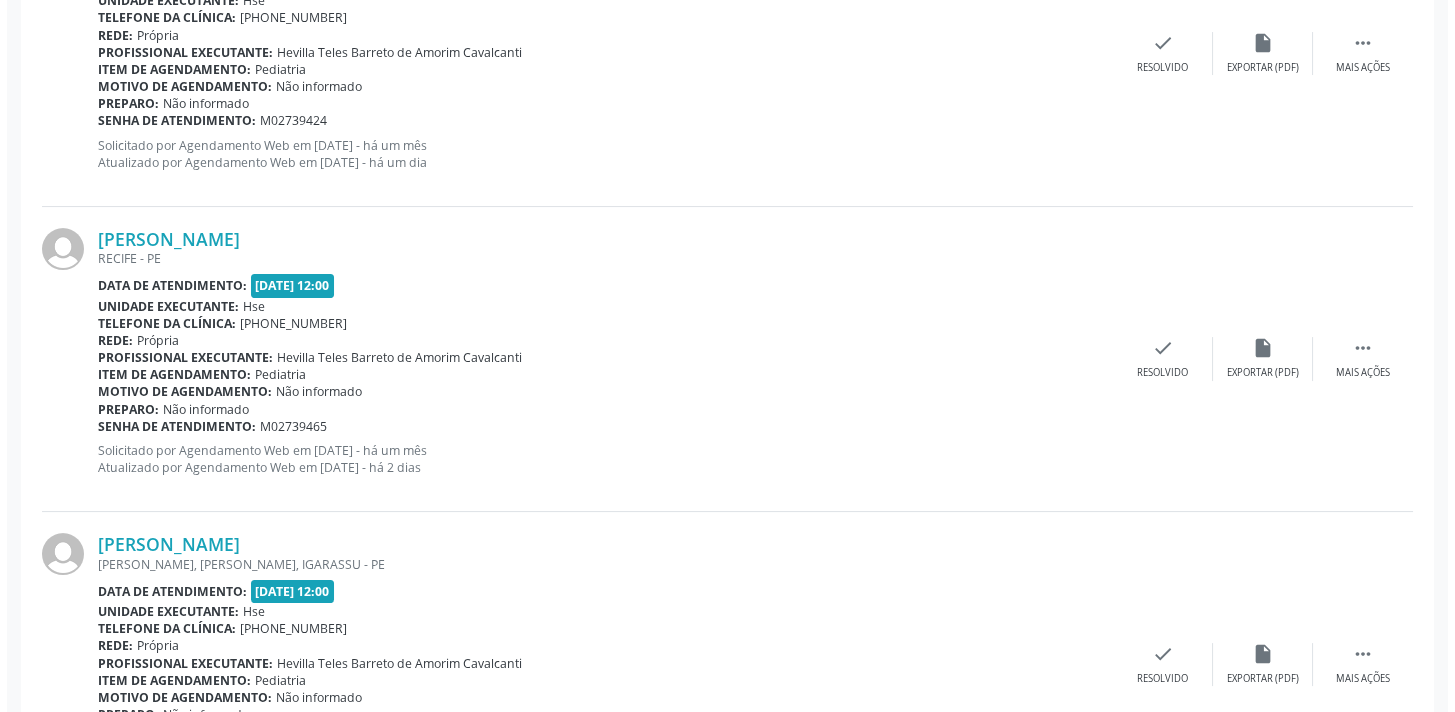 scroll, scrollTop: 978, scrollLeft: 0, axis: vertical 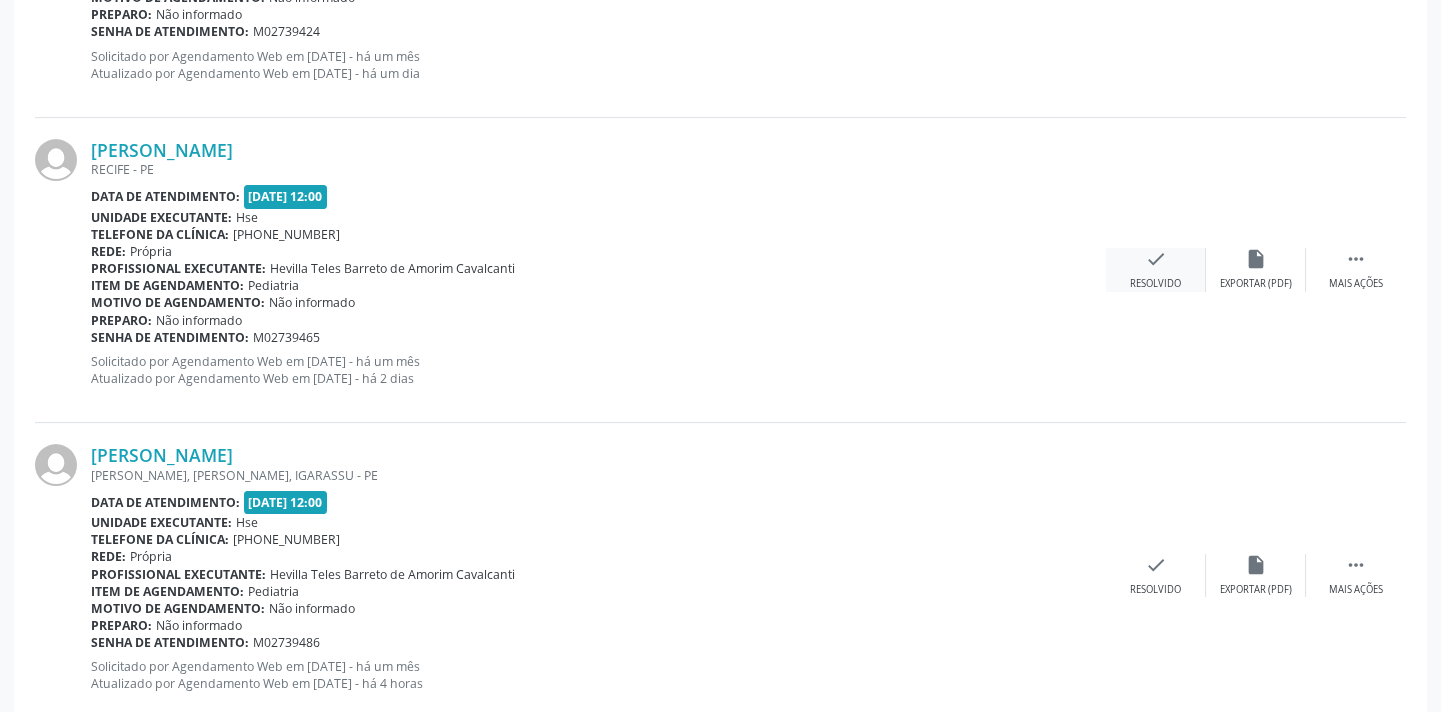 click on "Resolvido" at bounding box center (1155, 284) 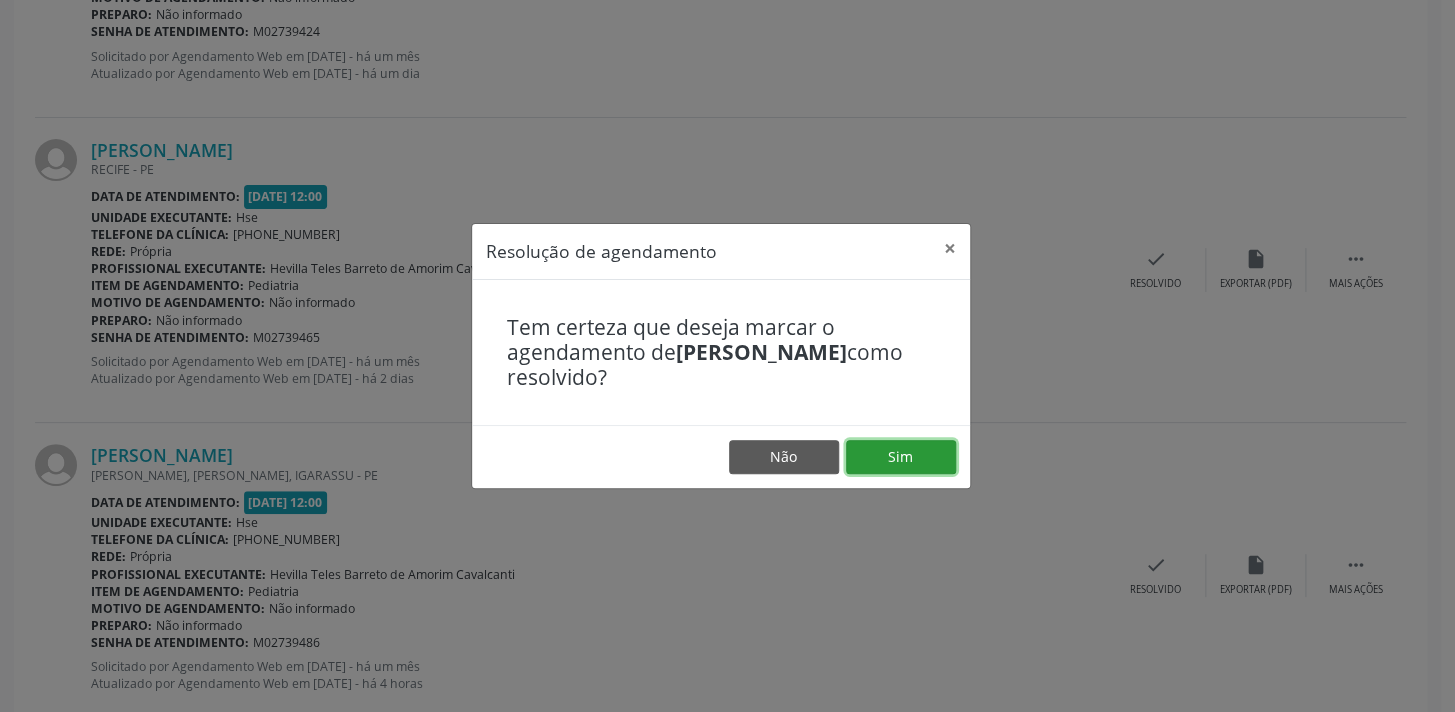 click on "Sim" at bounding box center (901, 457) 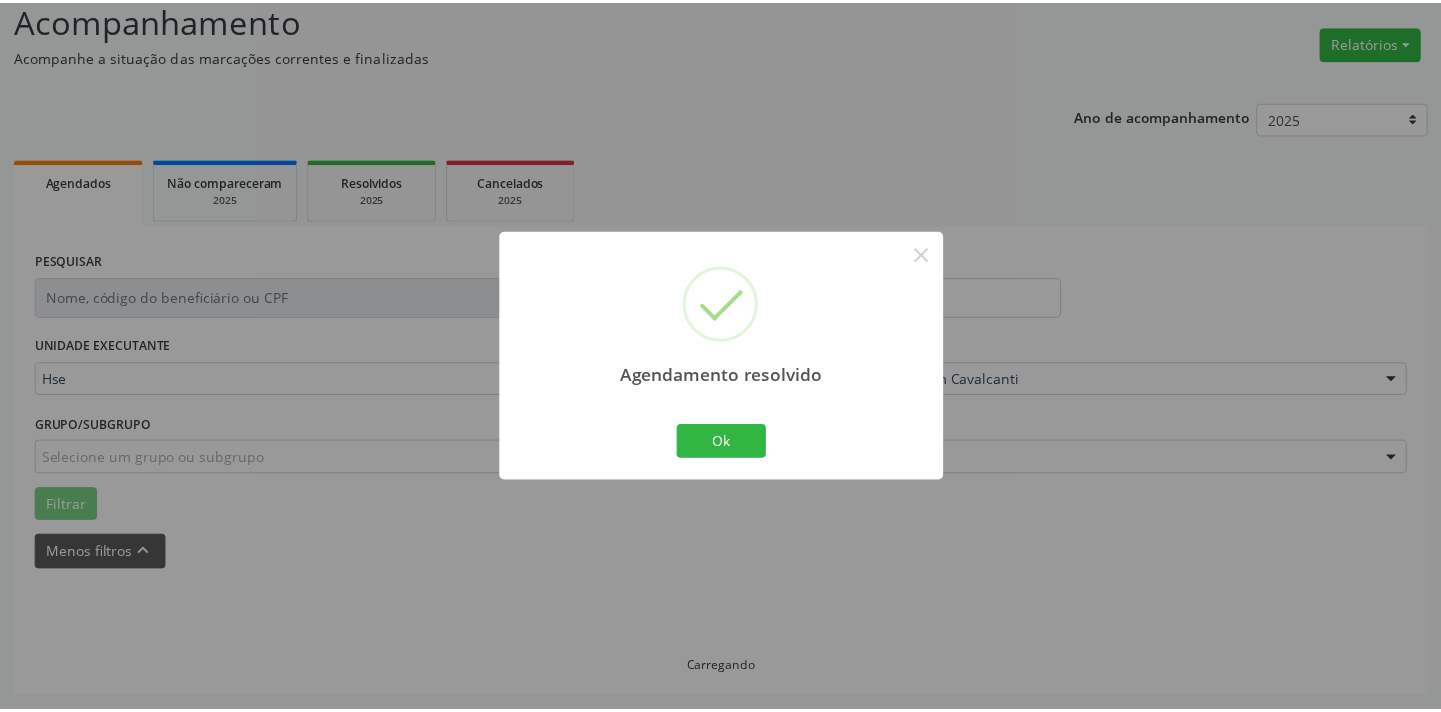 scroll, scrollTop: 139, scrollLeft: 0, axis: vertical 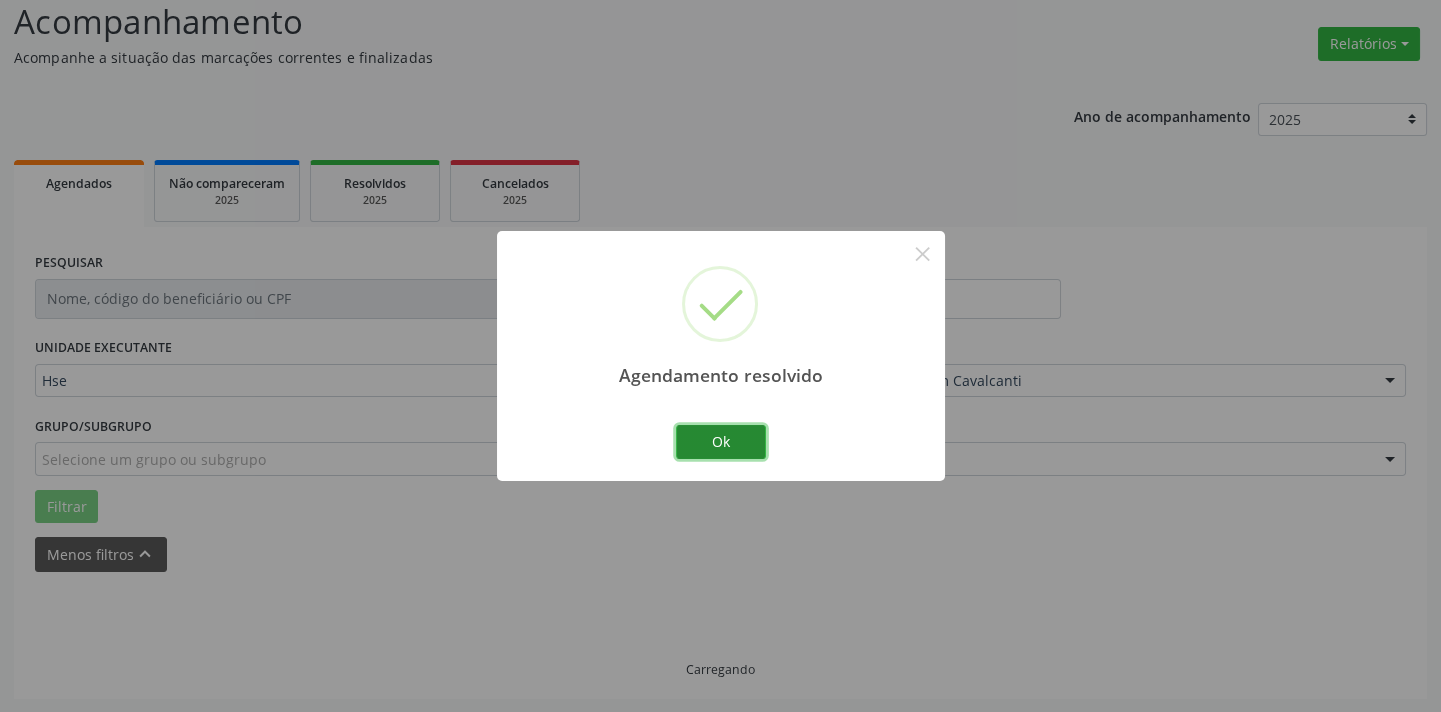 click on "Ok" at bounding box center (721, 442) 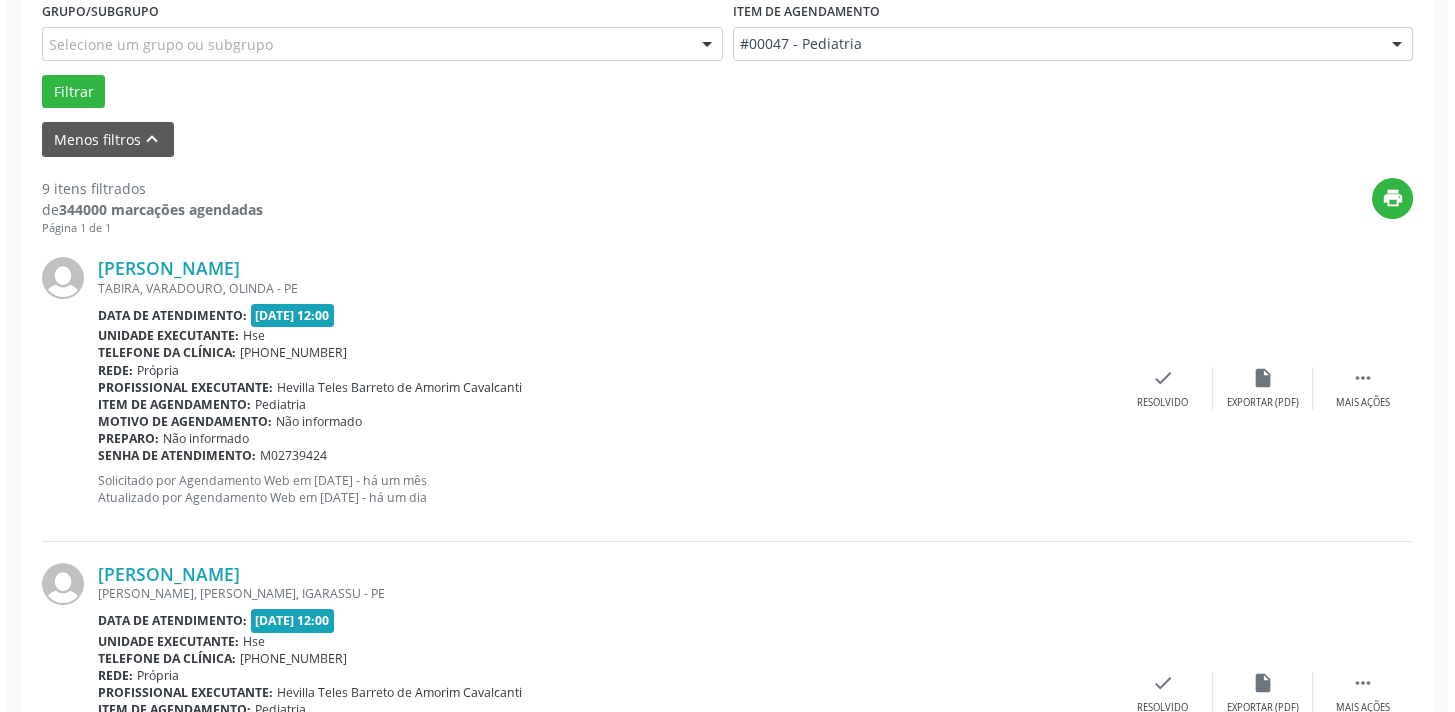 scroll, scrollTop: 593, scrollLeft: 0, axis: vertical 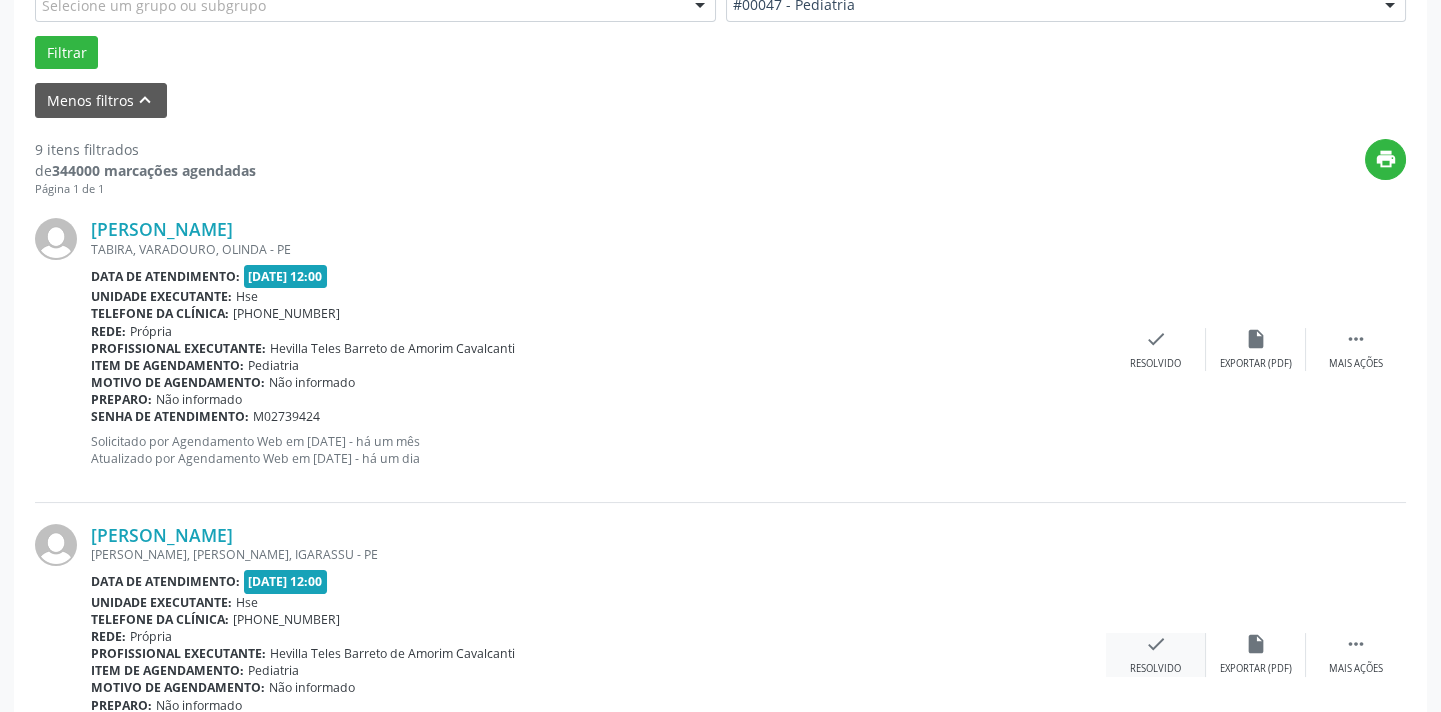 click on "check
Resolvido" at bounding box center [1156, 654] 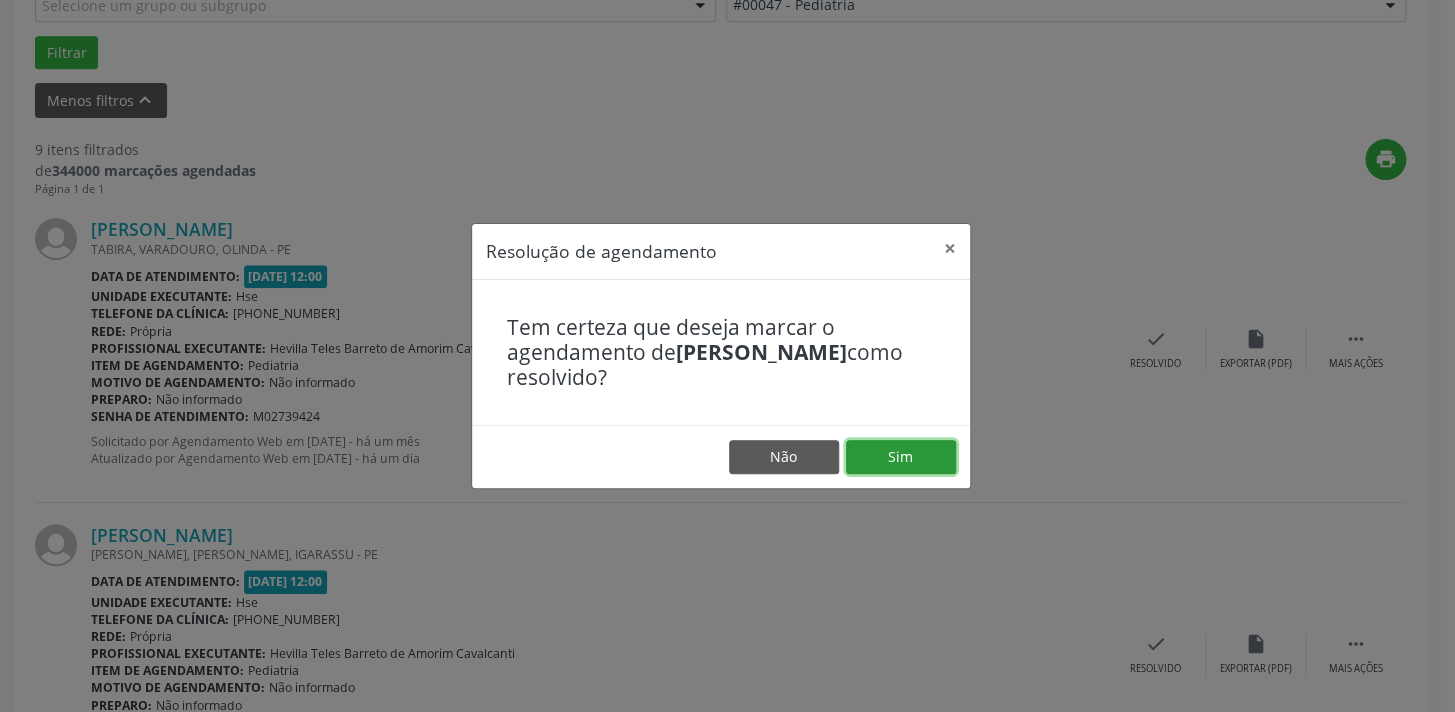 click on "Sim" at bounding box center (901, 457) 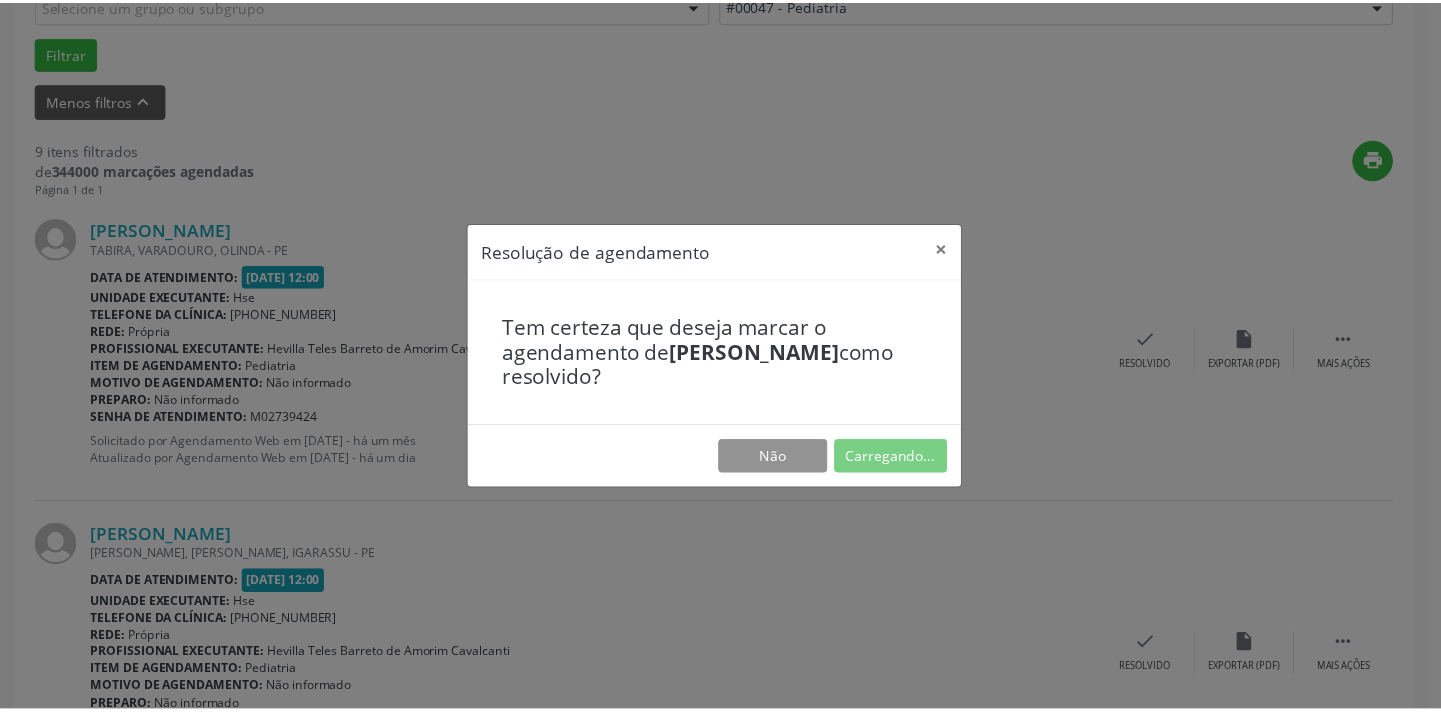 scroll, scrollTop: 139, scrollLeft: 0, axis: vertical 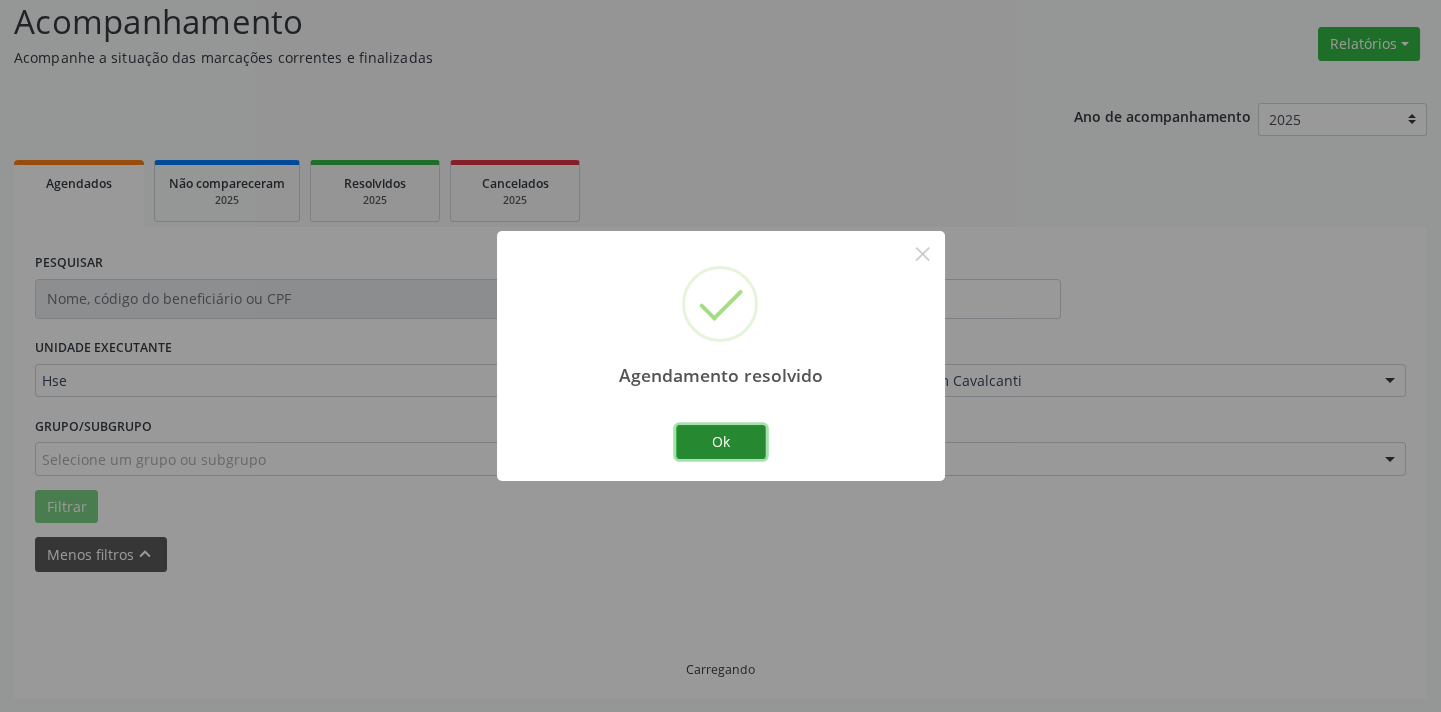 click on "Ok" at bounding box center [721, 442] 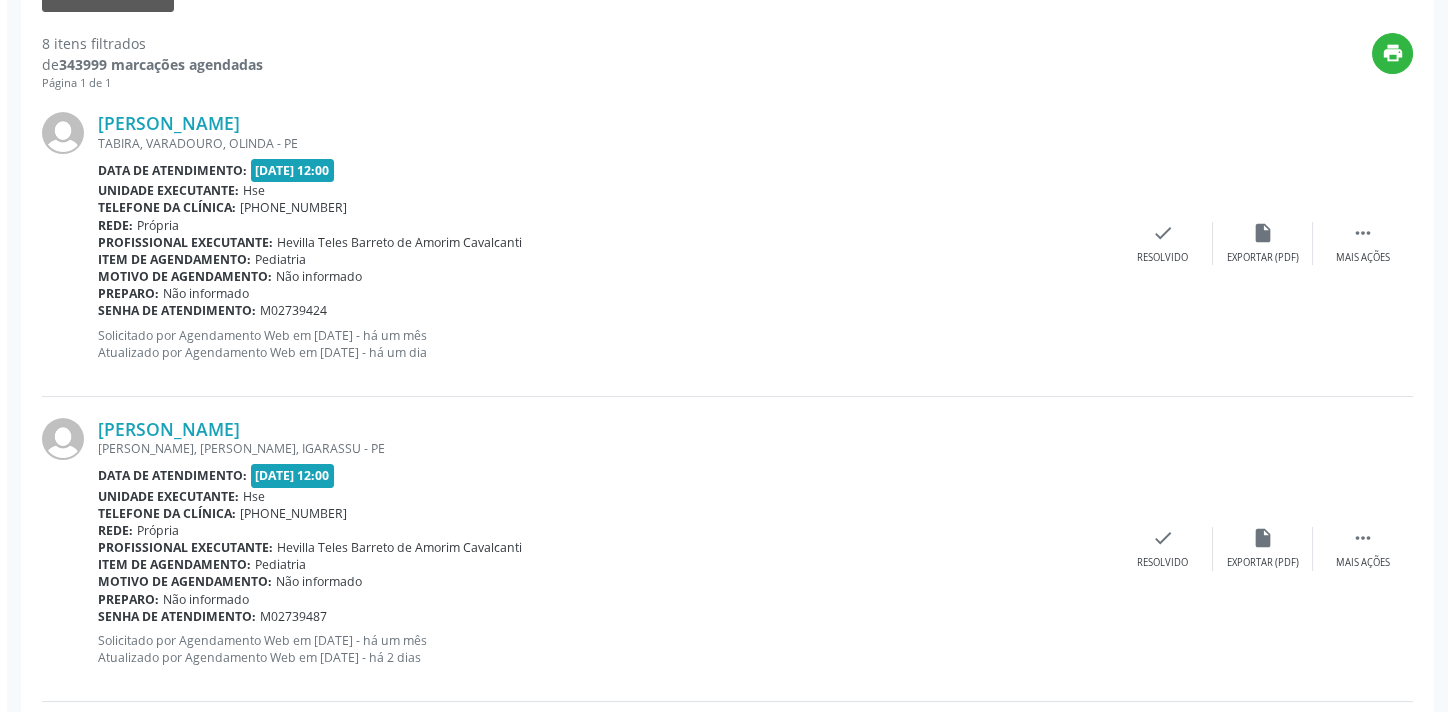 scroll, scrollTop: 775, scrollLeft: 0, axis: vertical 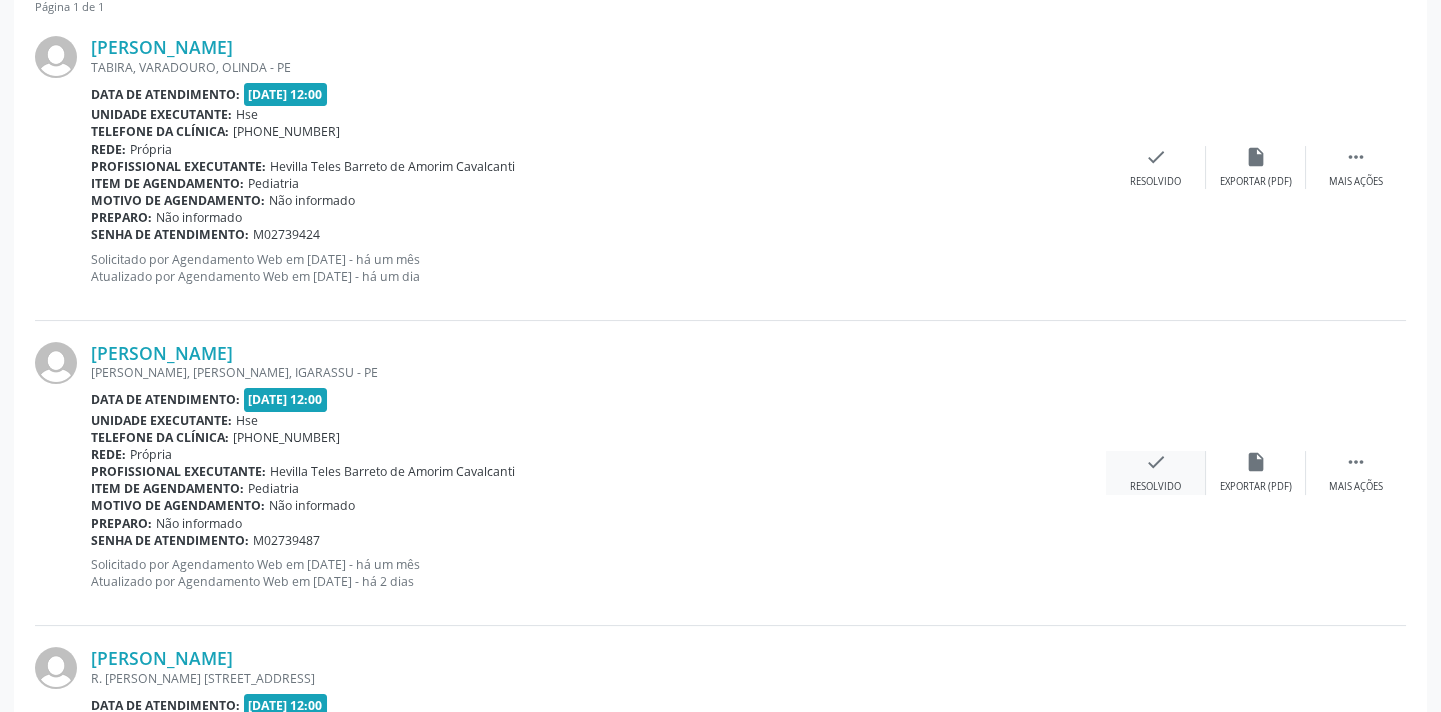 click on "check
Resolvido" at bounding box center (1156, 472) 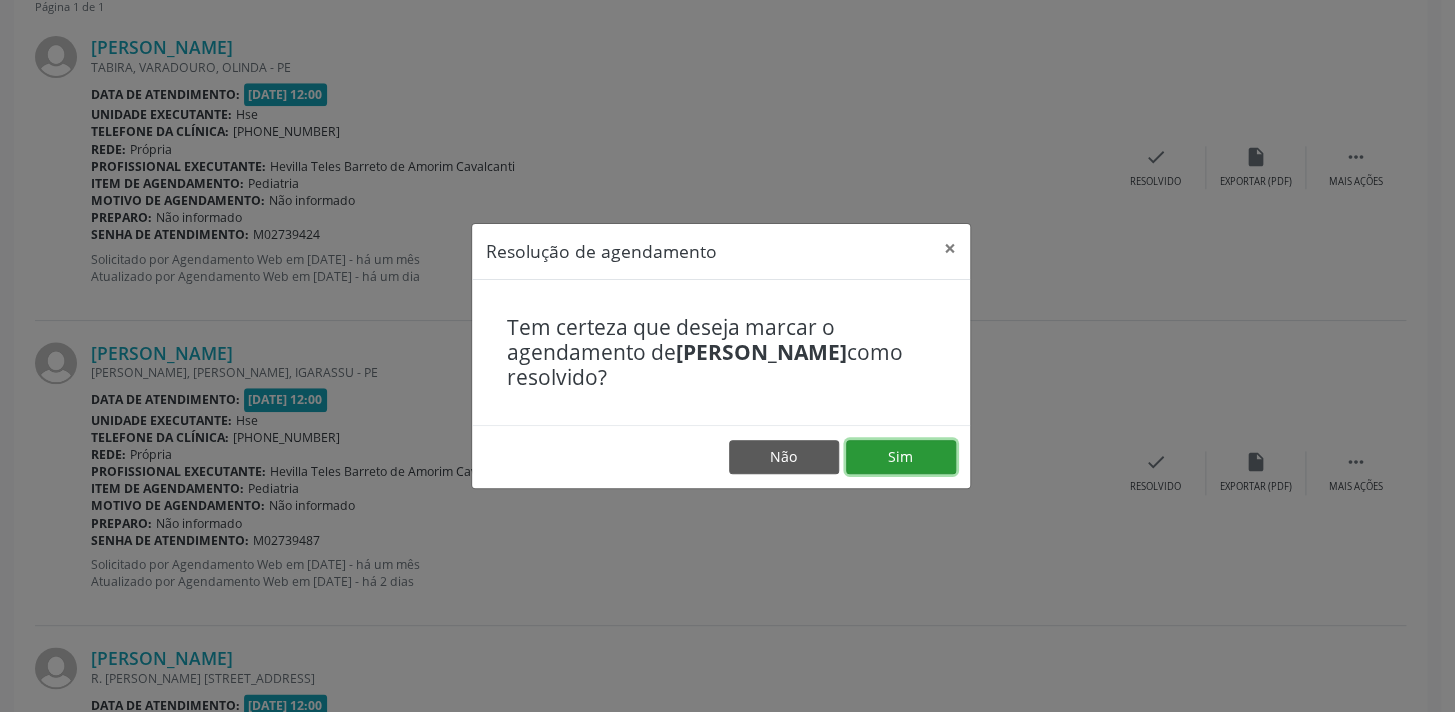 click on "Sim" at bounding box center [901, 457] 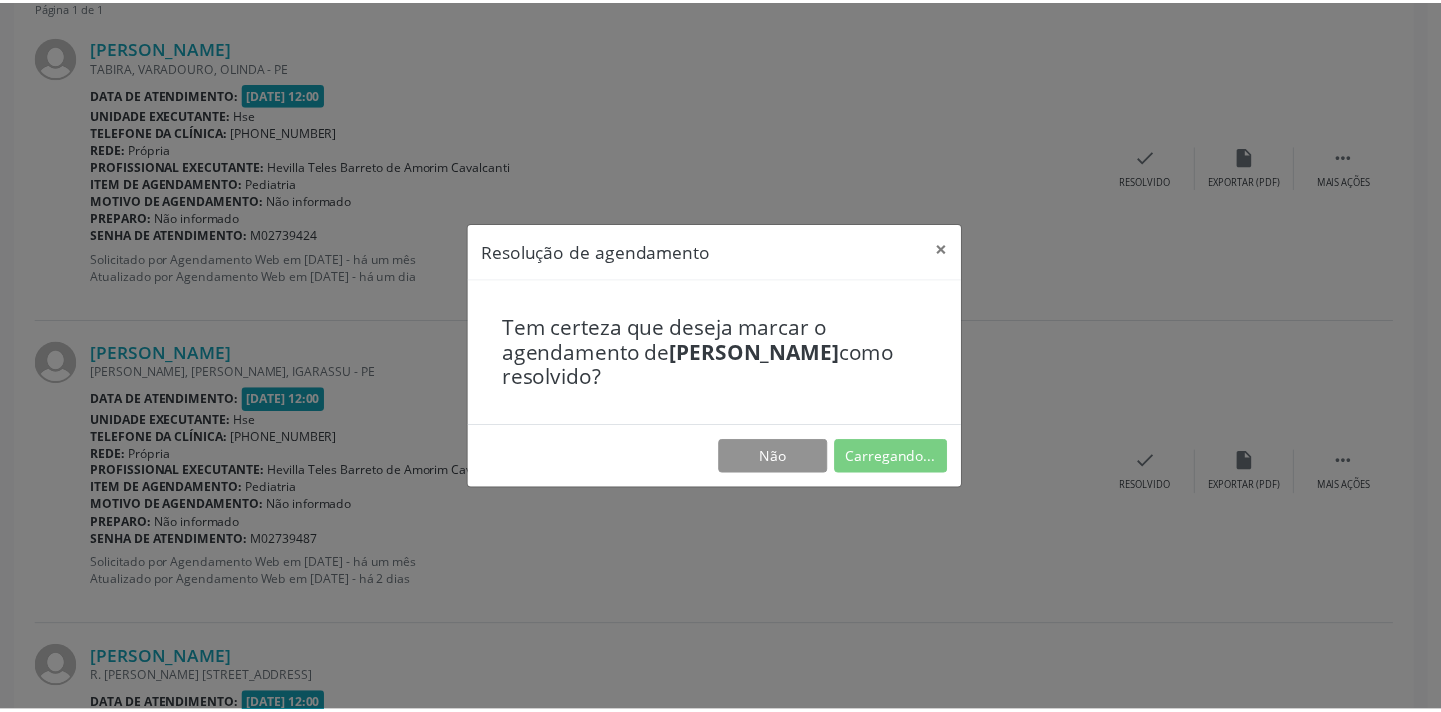 scroll, scrollTop: 139, scrollLeft: 0, axis: vertical 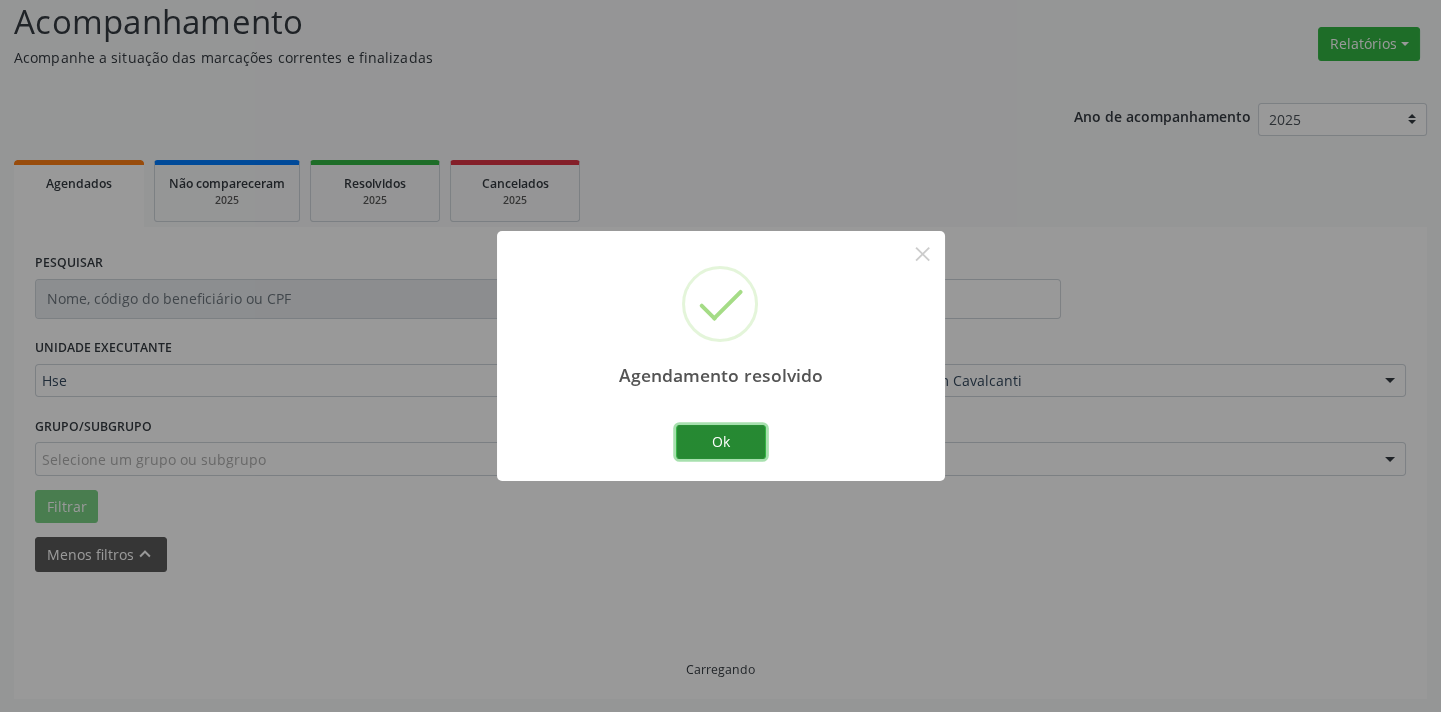 click on "Ok" at bounding box center (721, 442) 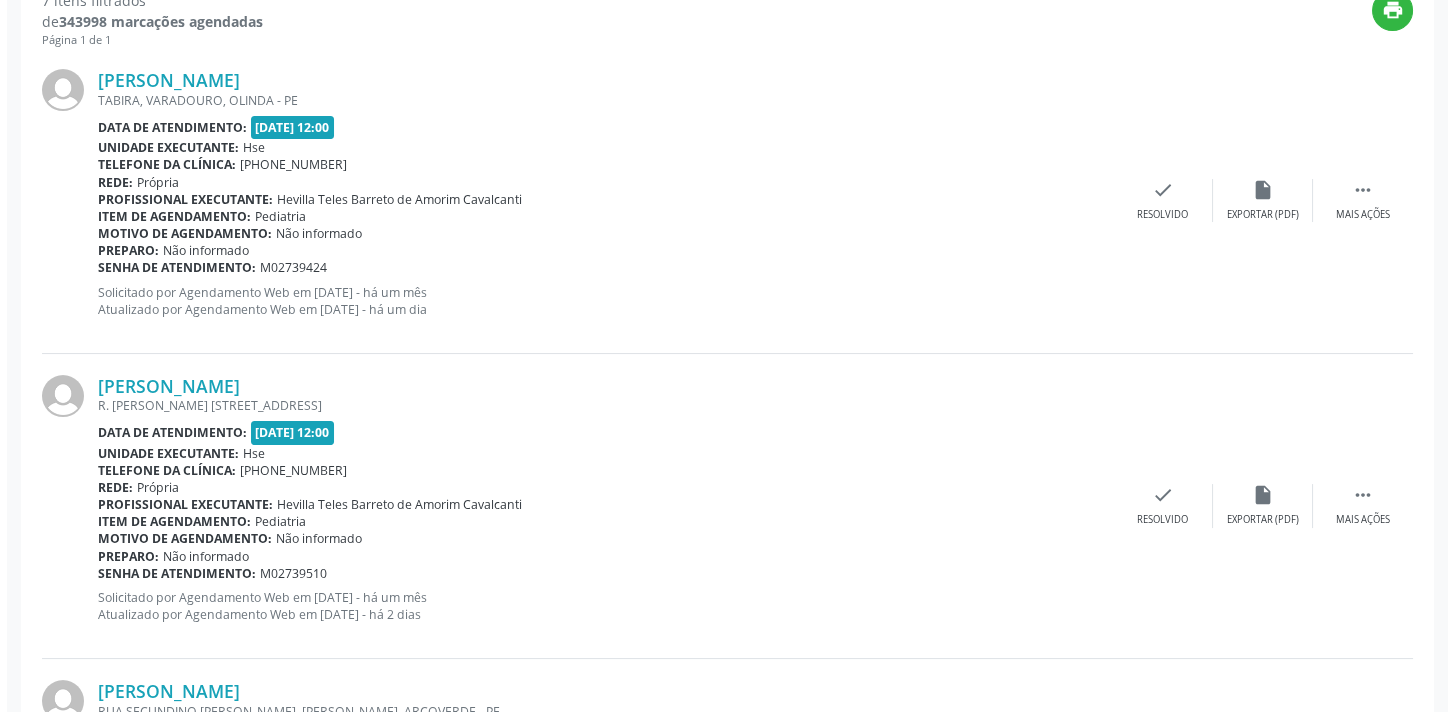 scroll, scrollTop: 775, scrollLeft: 0, axis: vertical 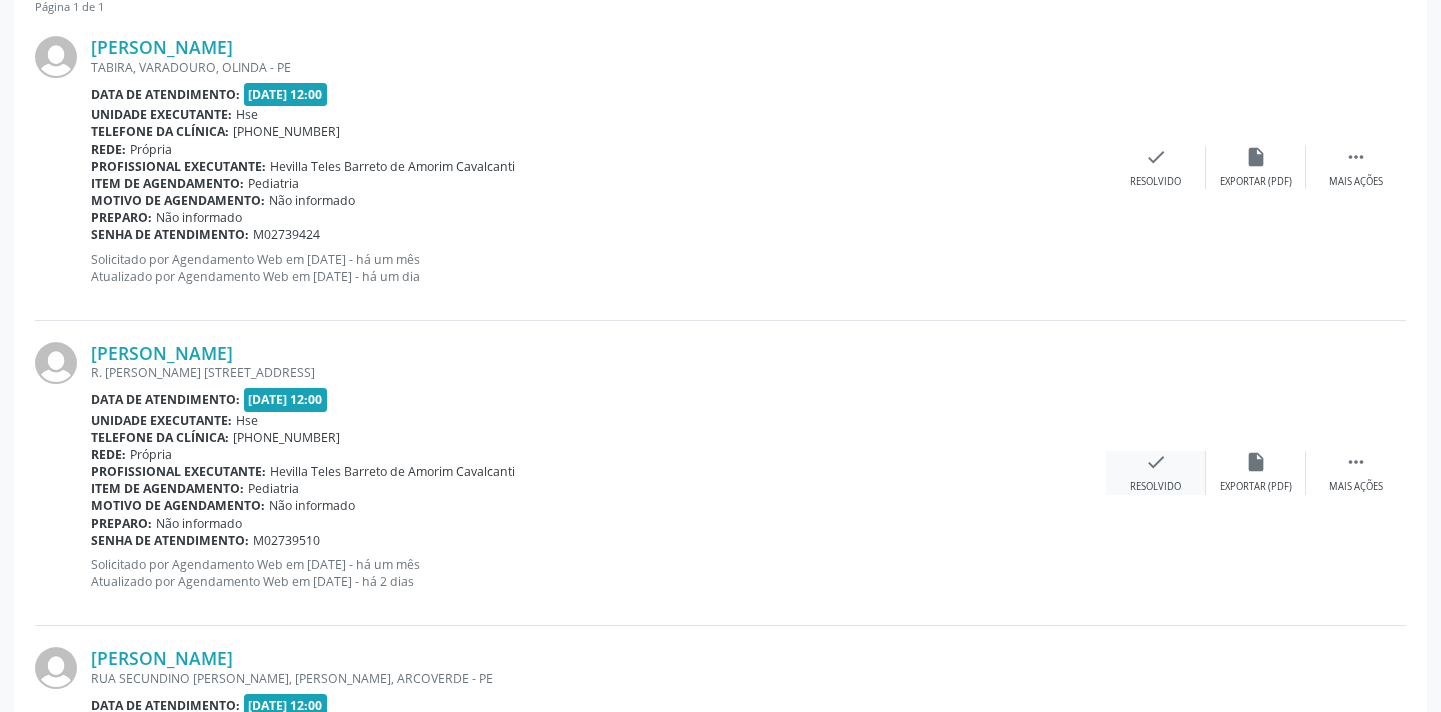 click on "check" at bounding box center (1156, 462) 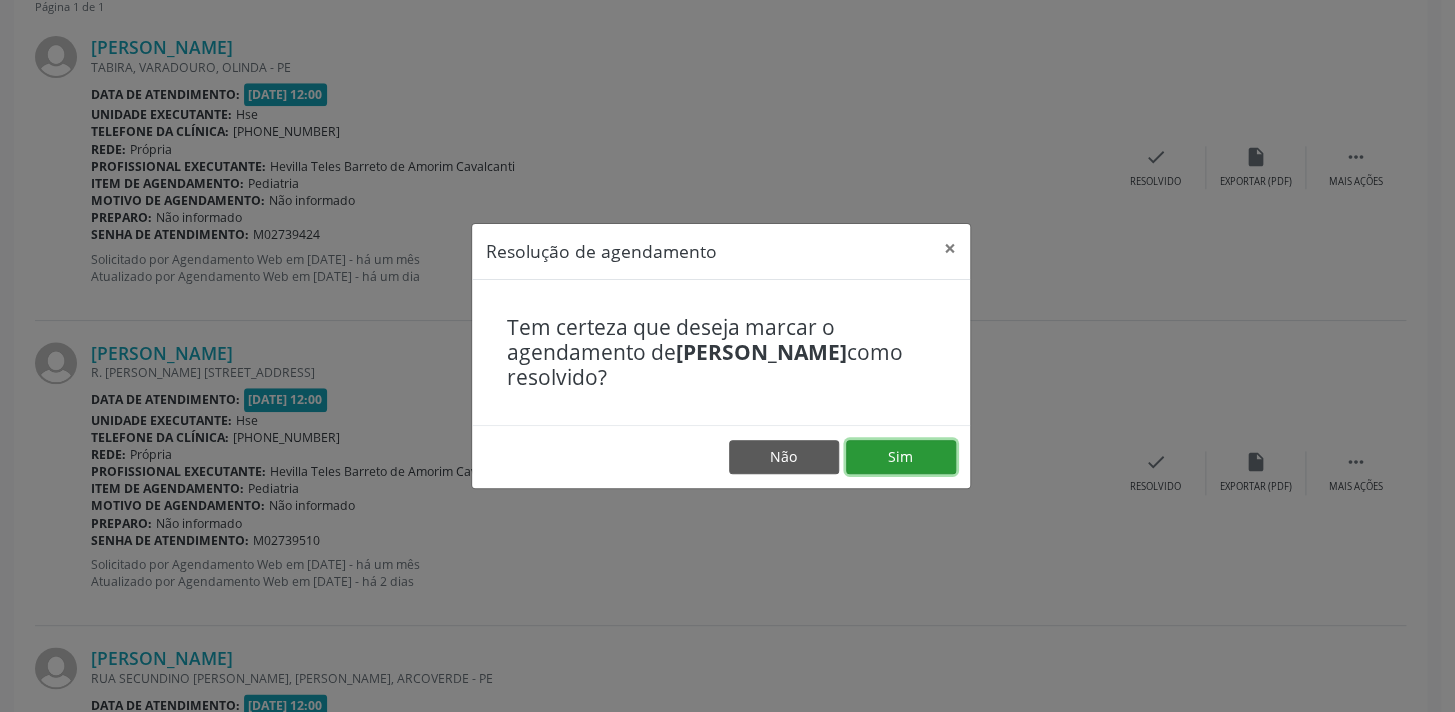 click on "Sim" at bounding box center (901, 457) 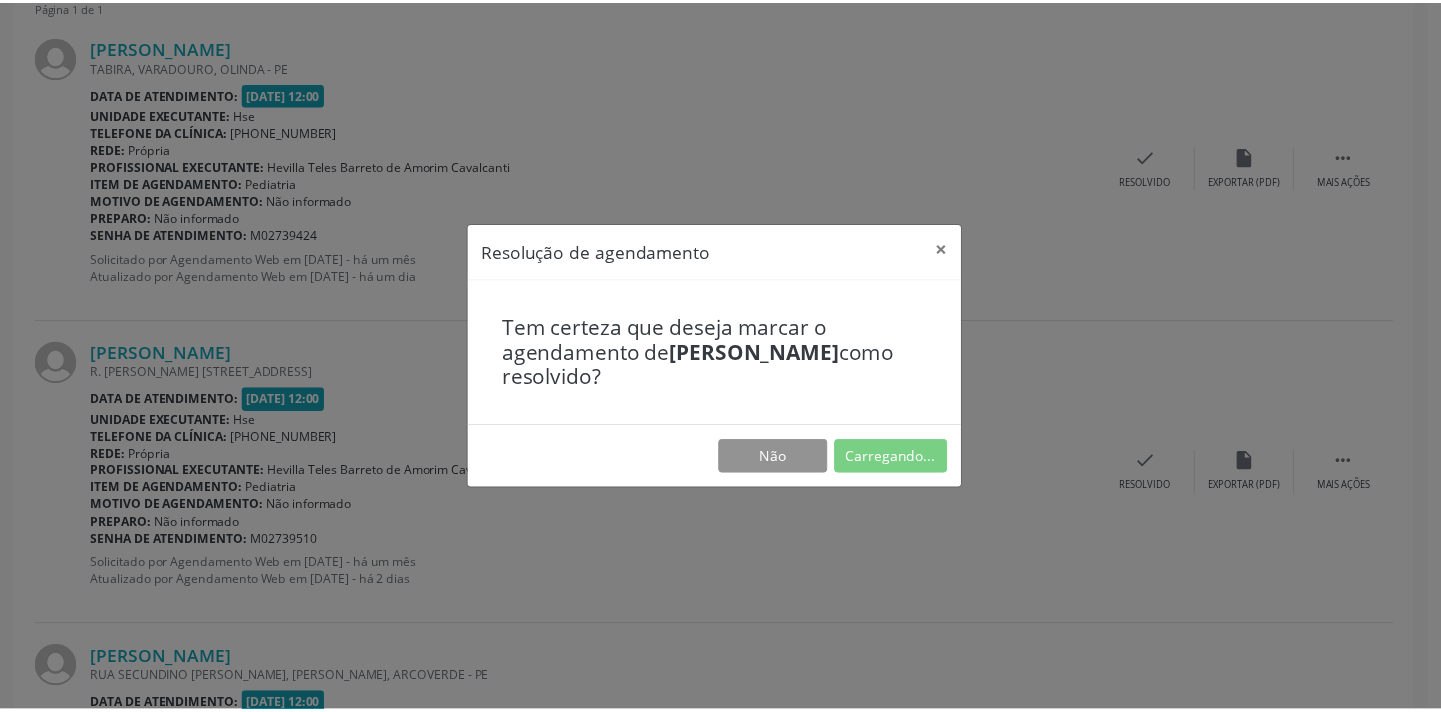 scroll, scrollTop: 139, scrollLeft: 0, axis: vertical 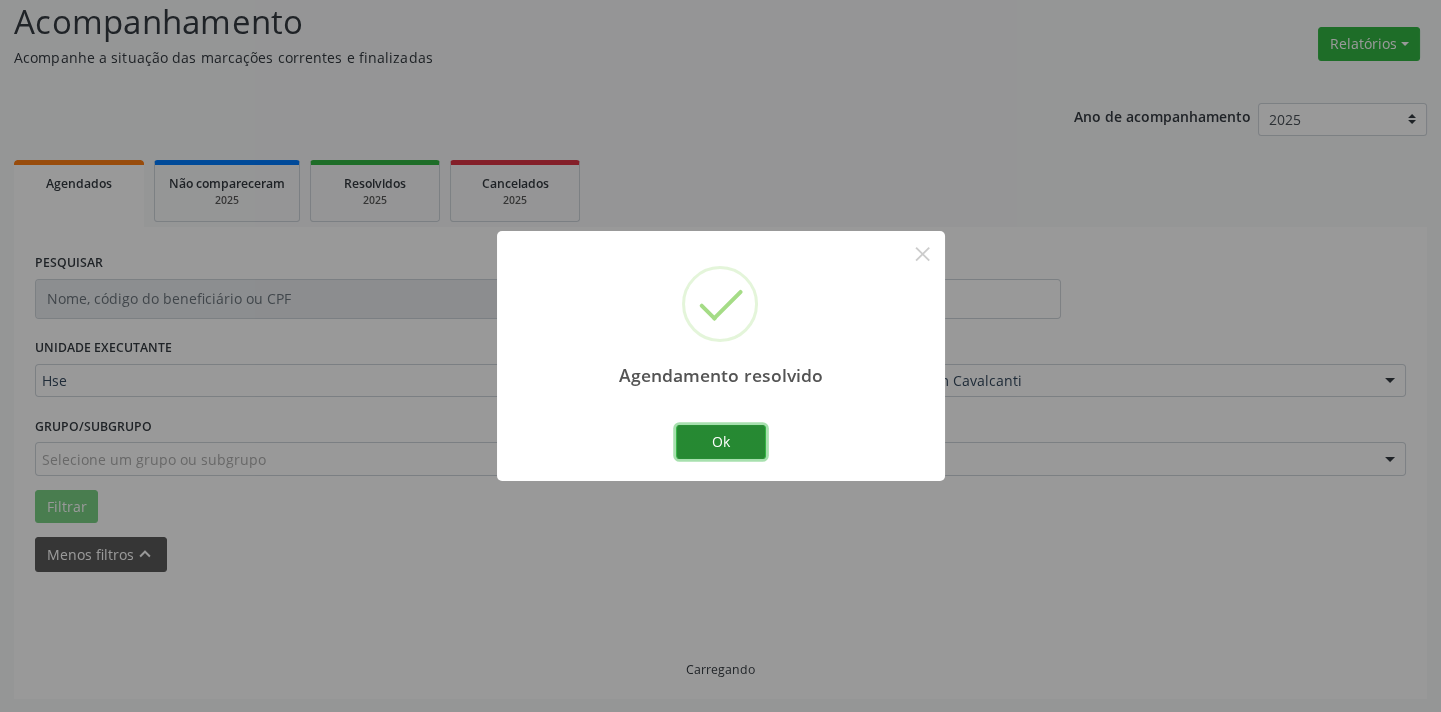 click on "Ok" at bounding box center [721, 442] 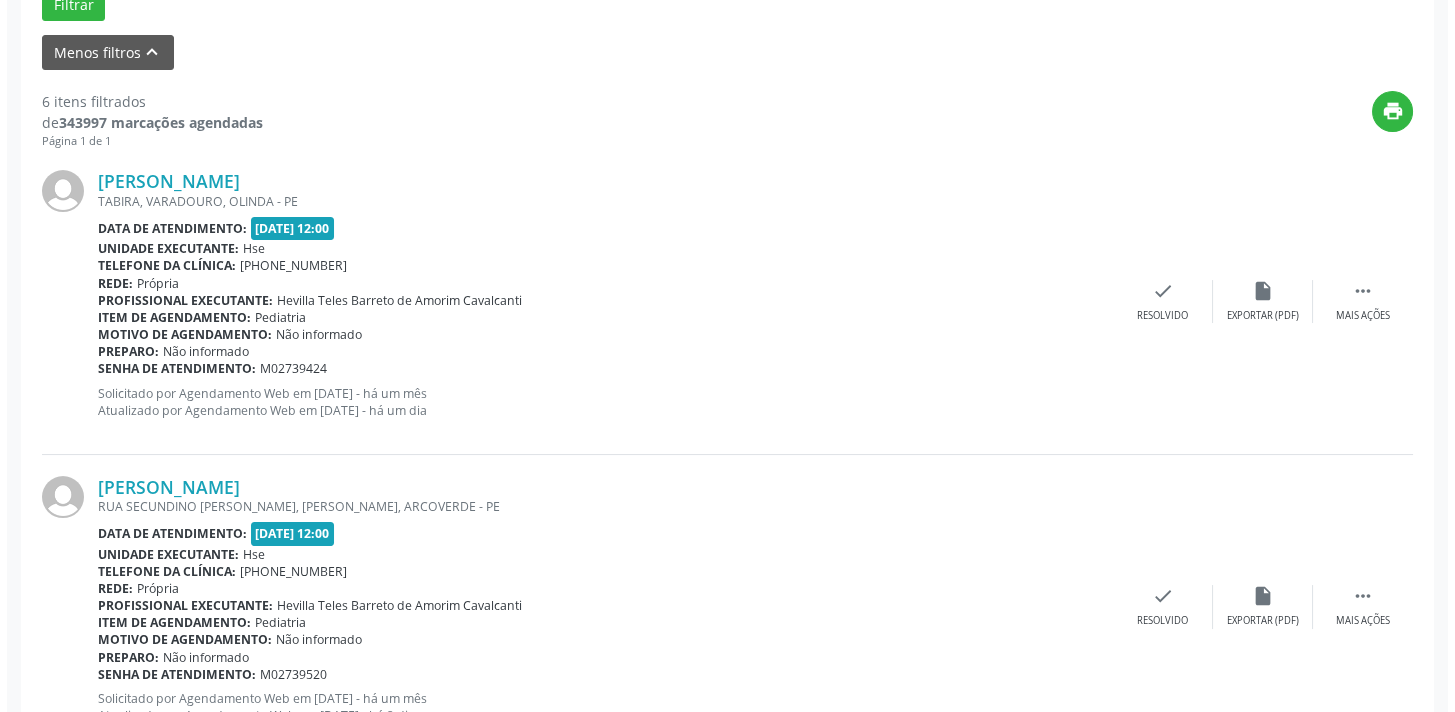 scroll, scrollTop: 796, scrollLeft: 0, axis: vertical 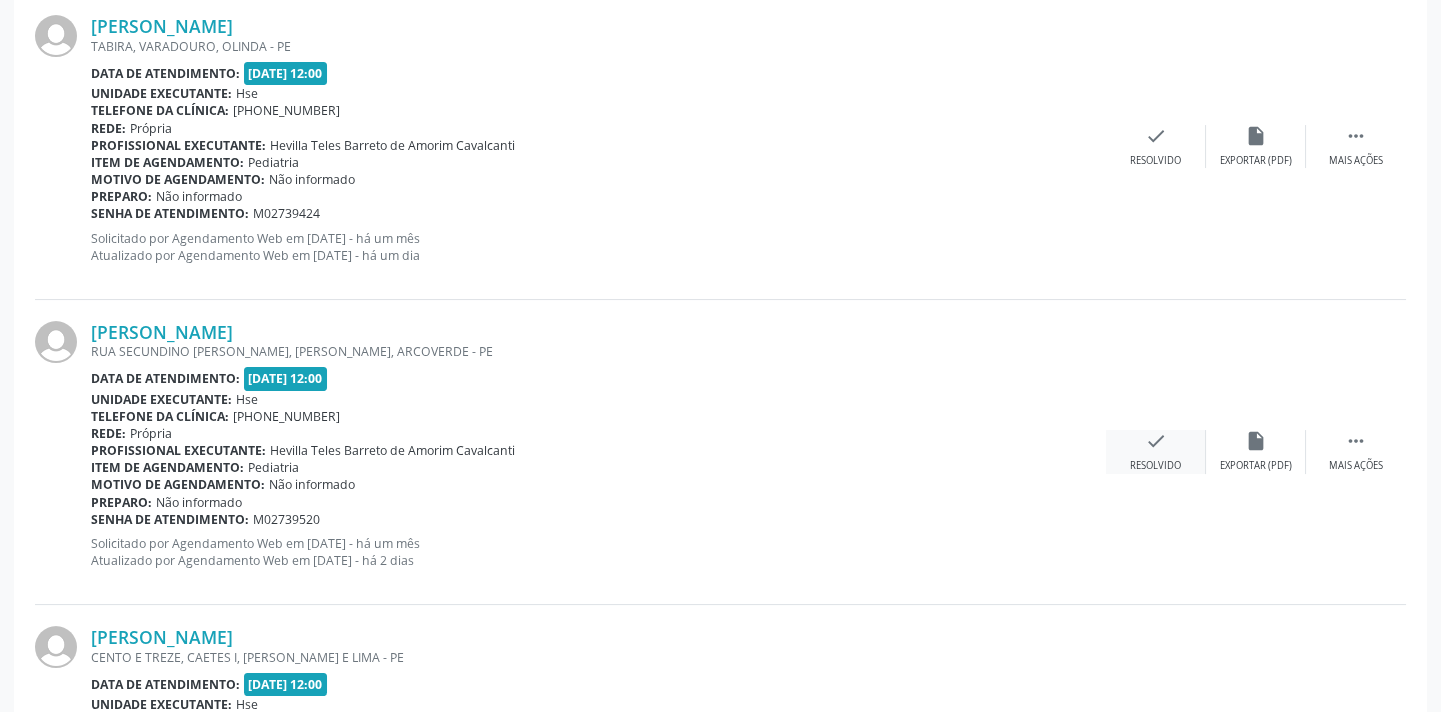 click on "Resolvido" at bounding box center [1155, 466] 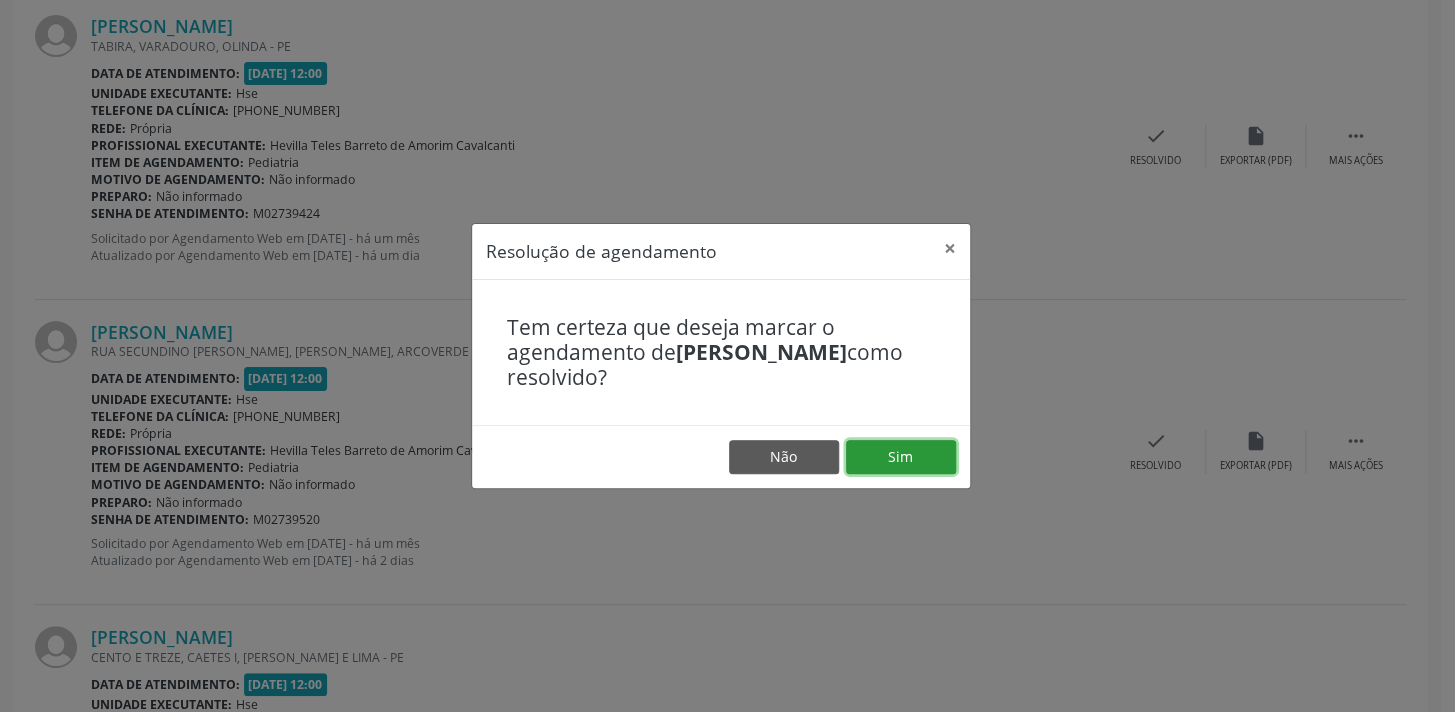 click on "Sim" at bounding box center [901, 457] 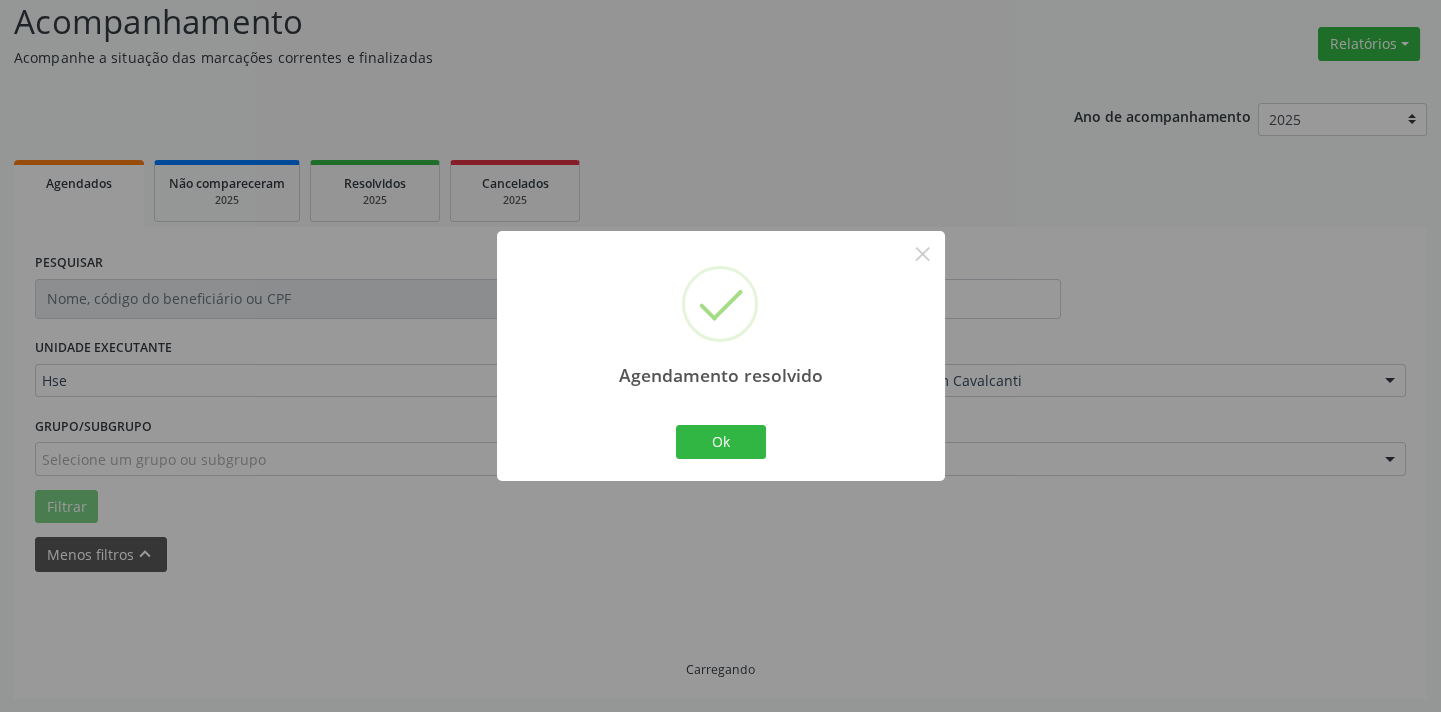 scroll, scrollTop: 160, scrollLeft: 0, axis: vertical 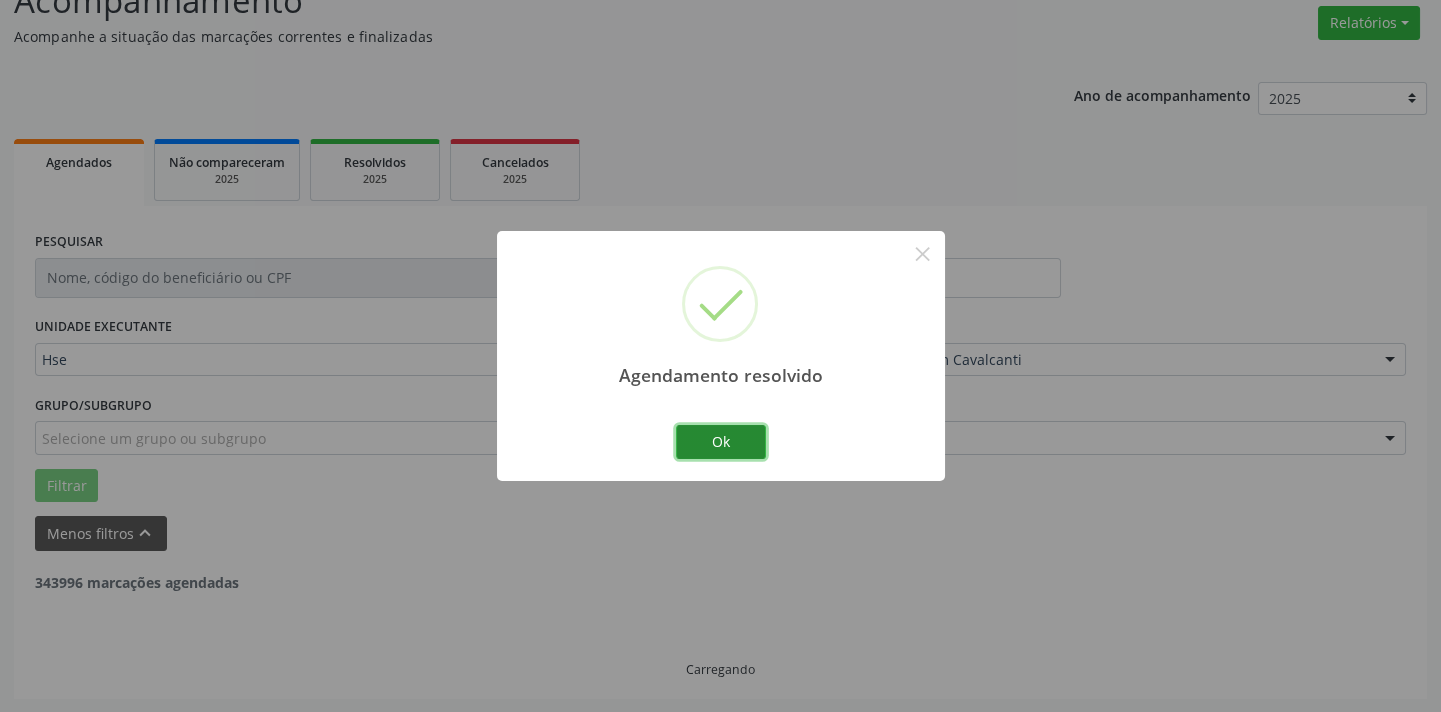 click on "Ok" at bounding box center (721, 442) 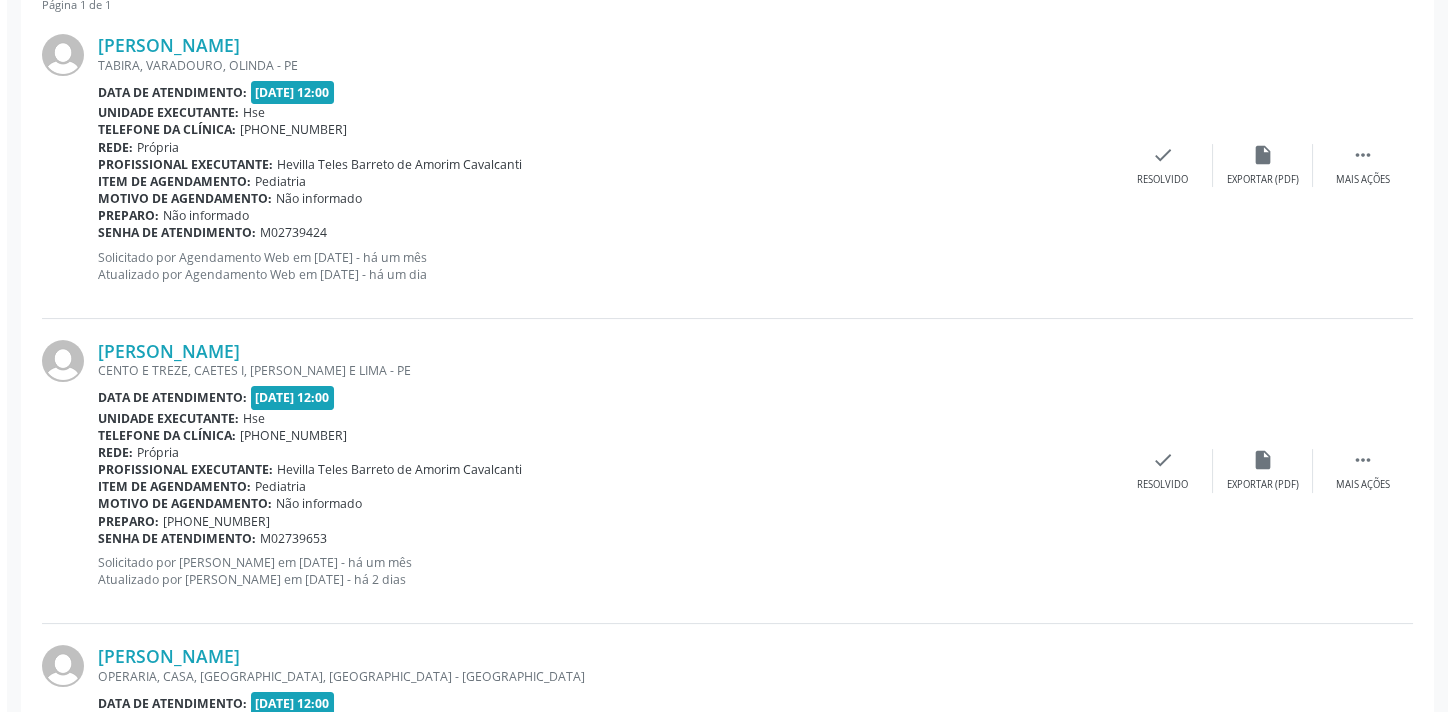 scroll, scrollTop: 796, scrollLeft: 0, axis: vertical 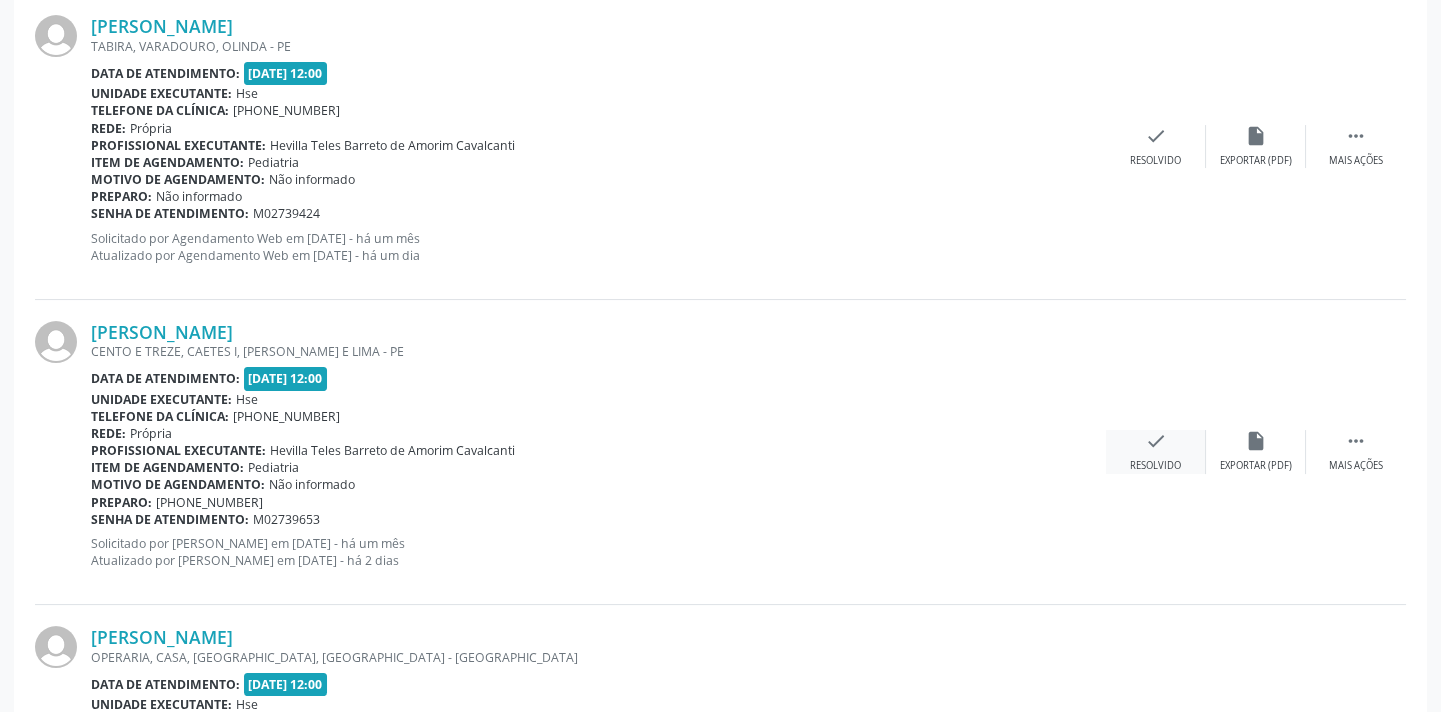 click on "check" at bounding box center [1156, 441] 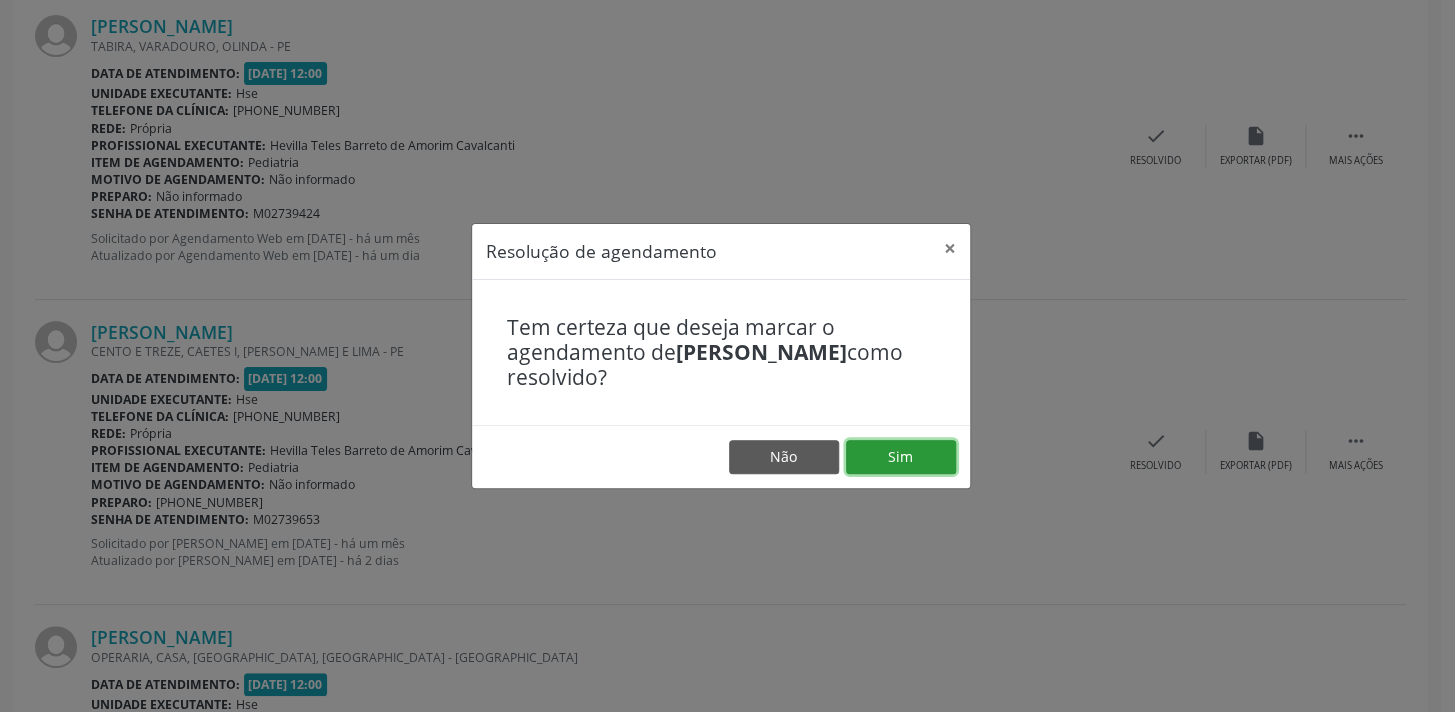 click on "Sim" at bounding box center (901, 457) 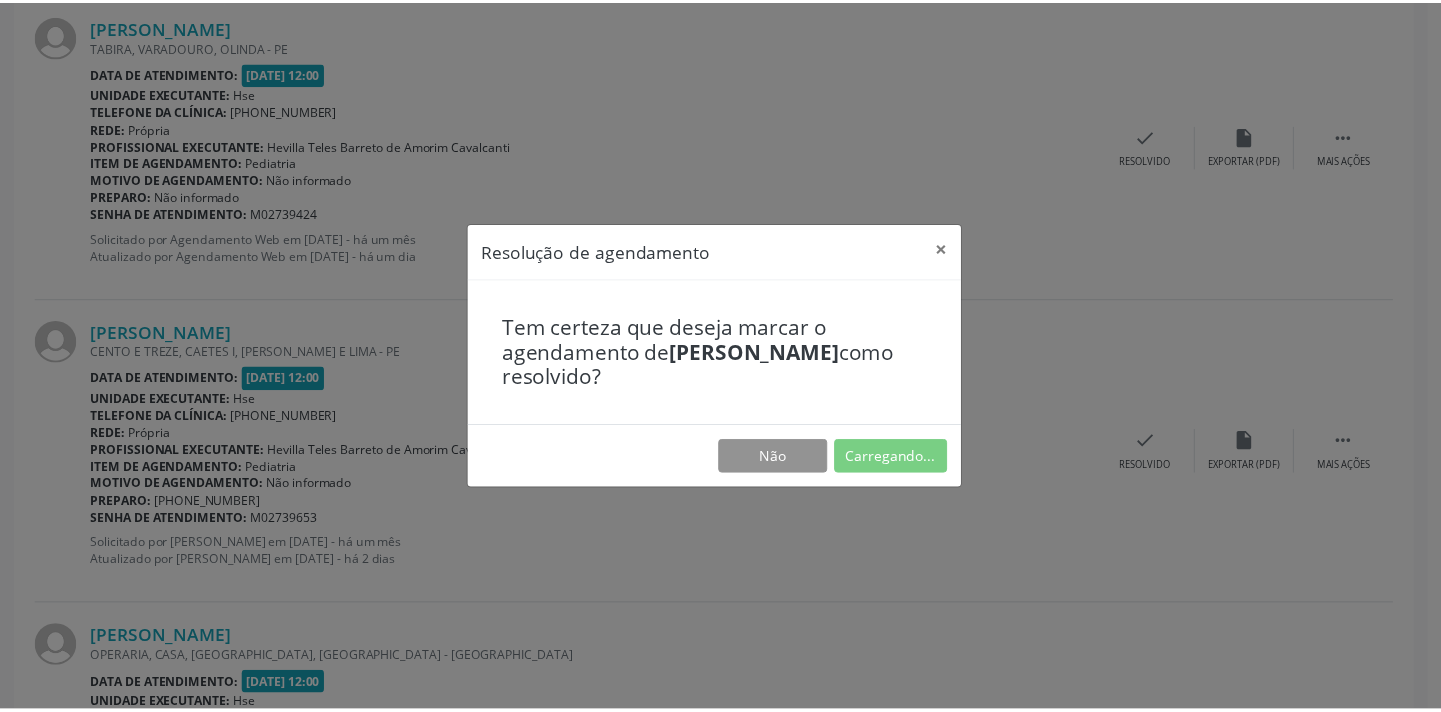 scroll, scrollTop: 139, scrollLeft: 0, axis: vertical 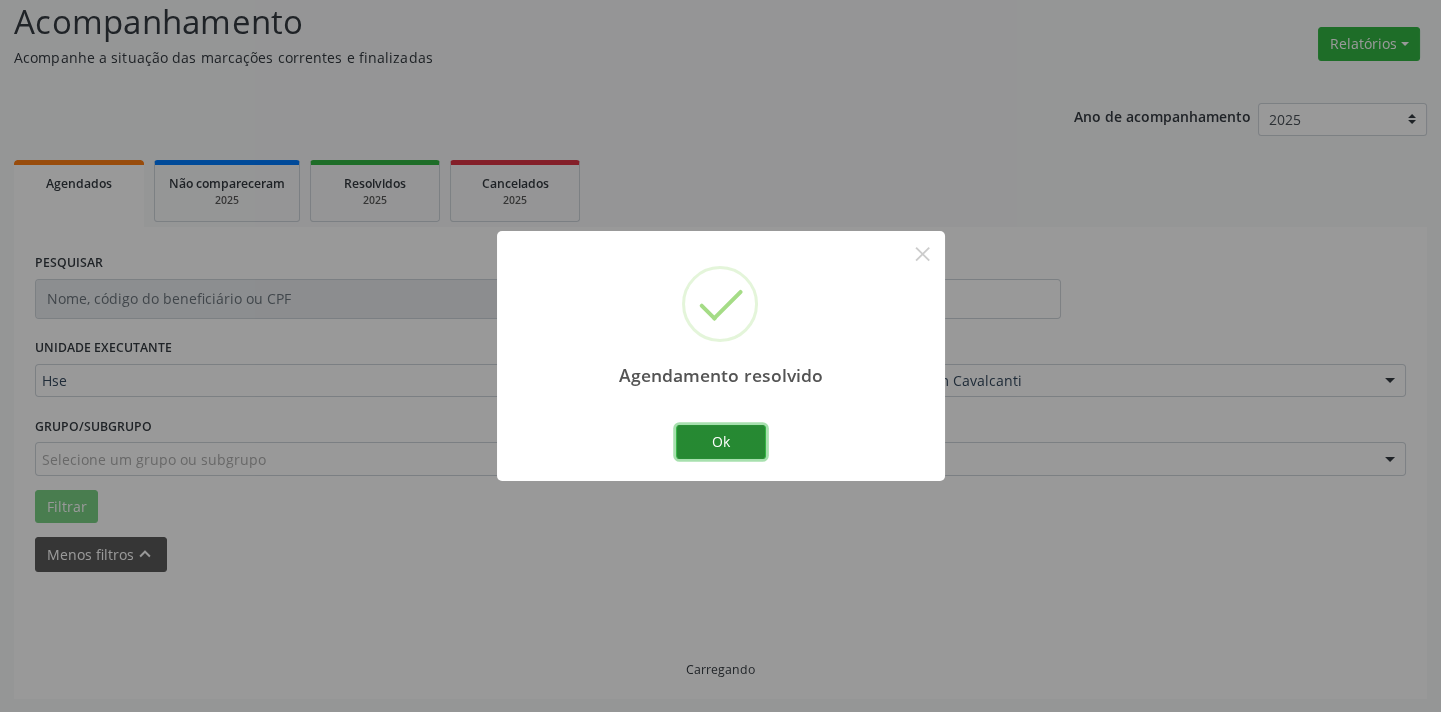 click on "Ok" at bounding box center [721, 442] 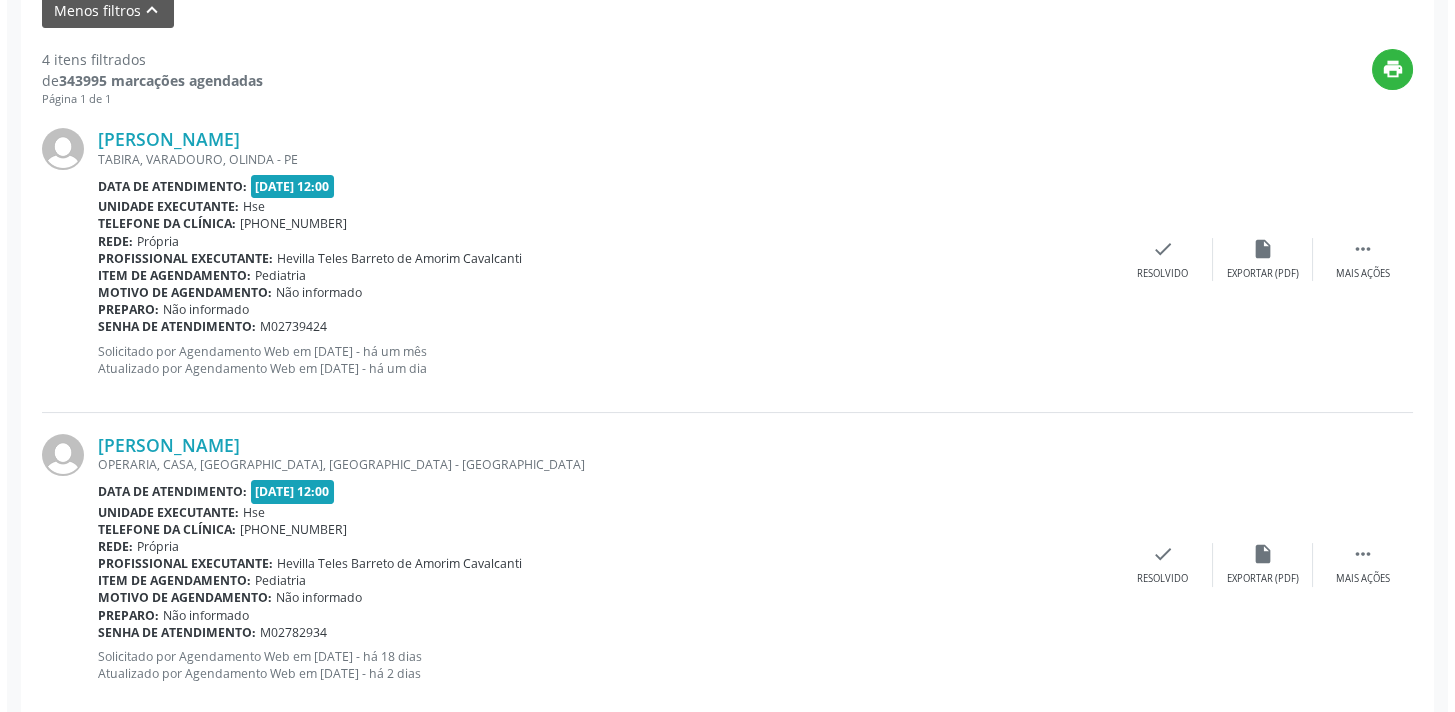 scroll, scrollTop: 866, scrollLeft: 0, axis: vertical 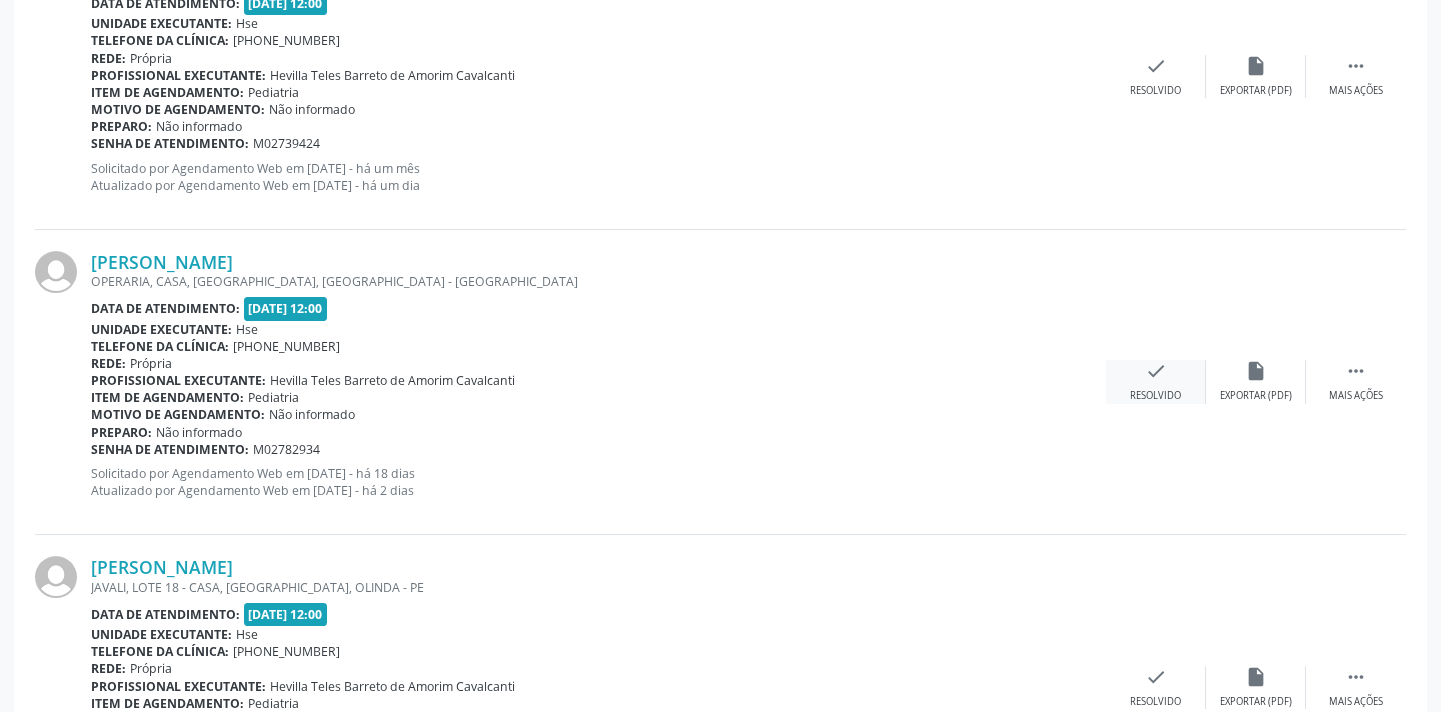 click on "Resolvido" at bounding box center (1155, 396) 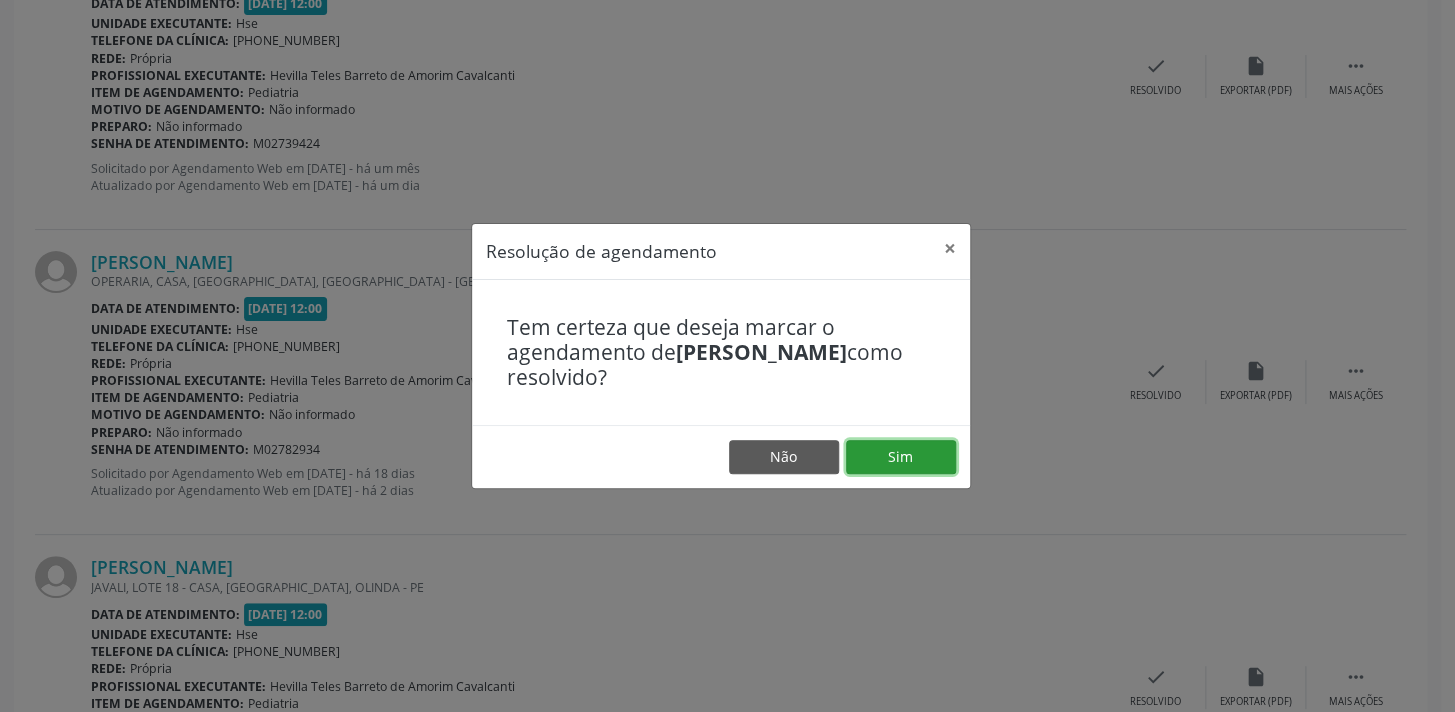 click on "Sim" at bounding box center (901, 457) 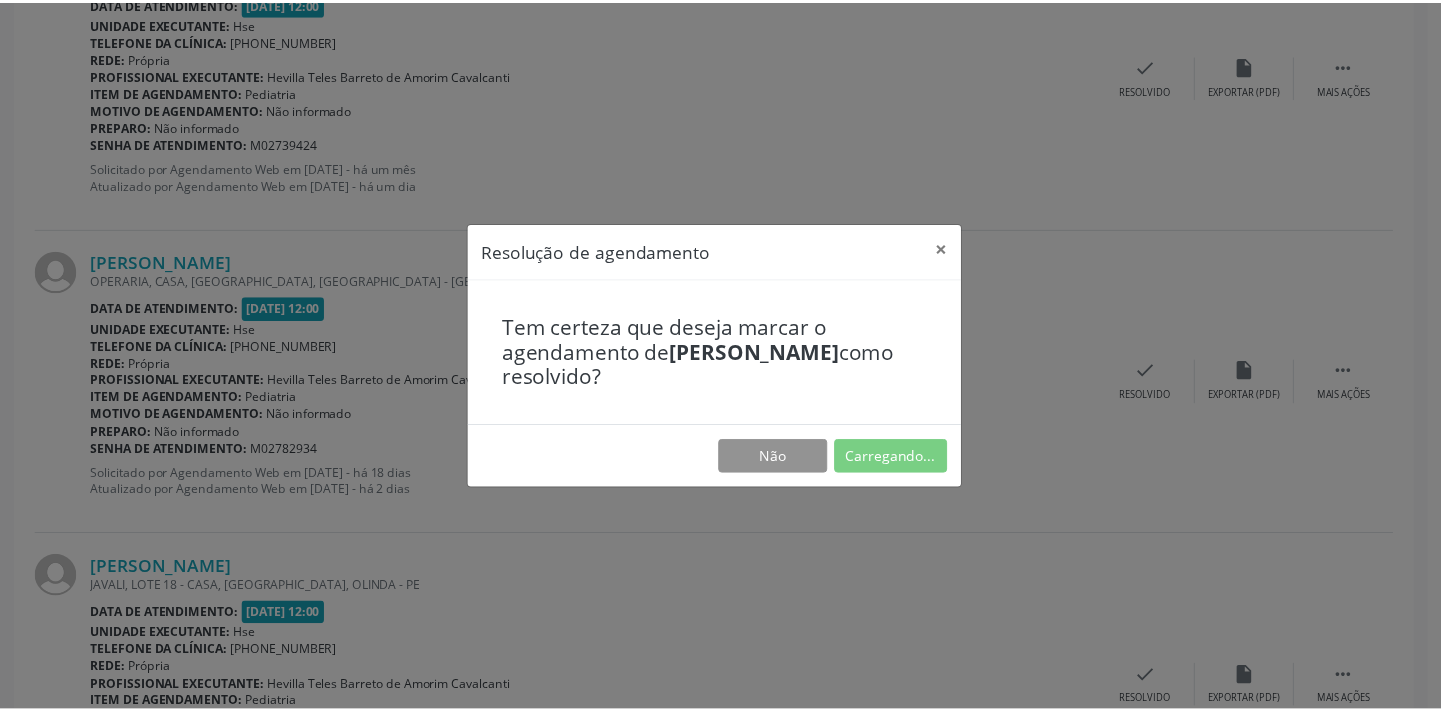 scroll, scrollTop: 139, scrollLeft: 0, axis: vertical 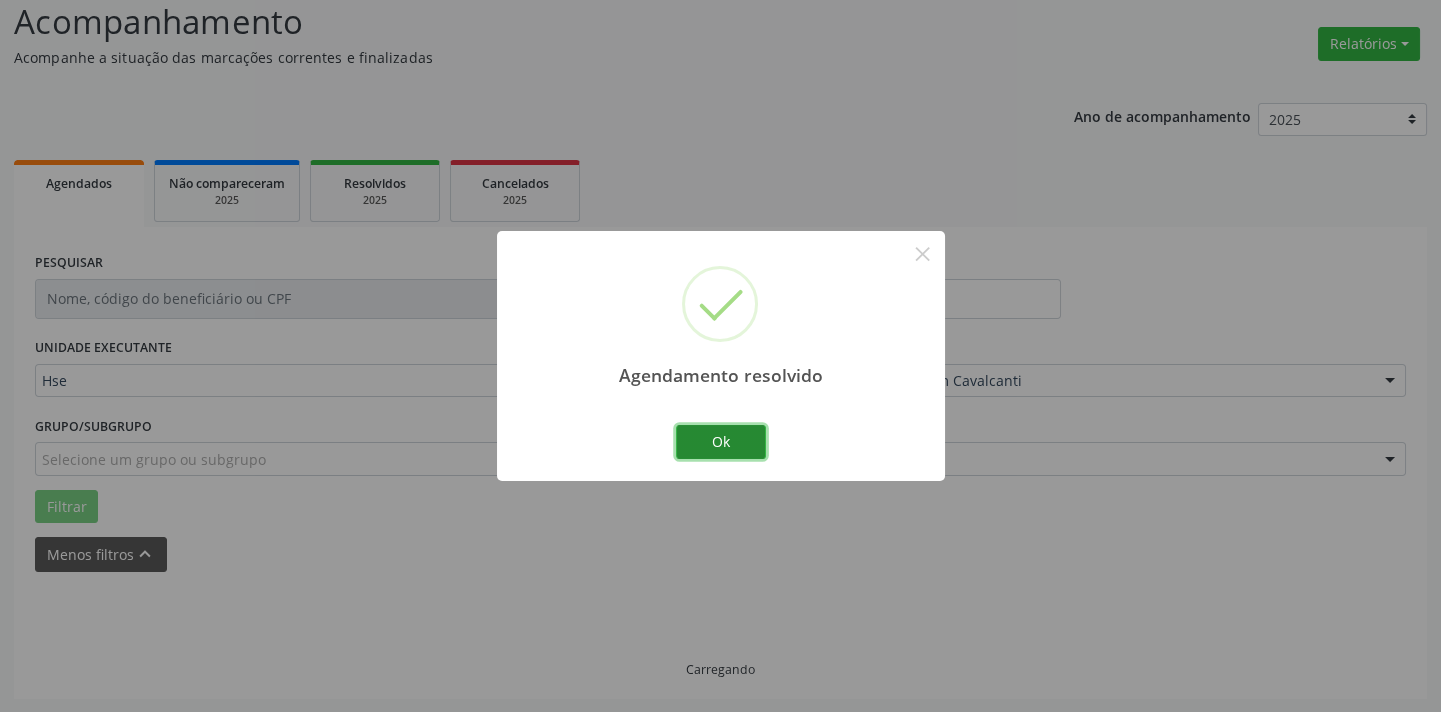 click on "Ok" at bounding box center (721, 442) 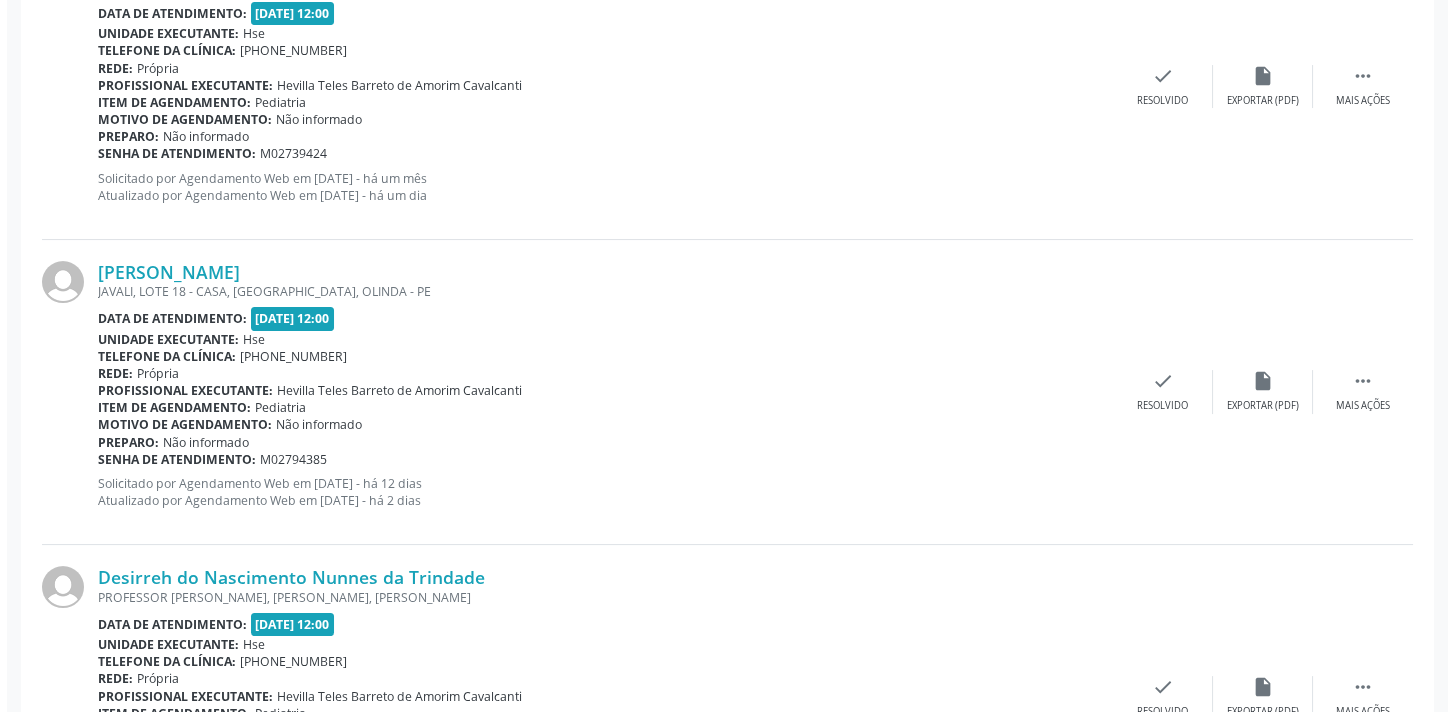 scroll, scrollTop: 866, scrollLeft: 0, axis: vertical 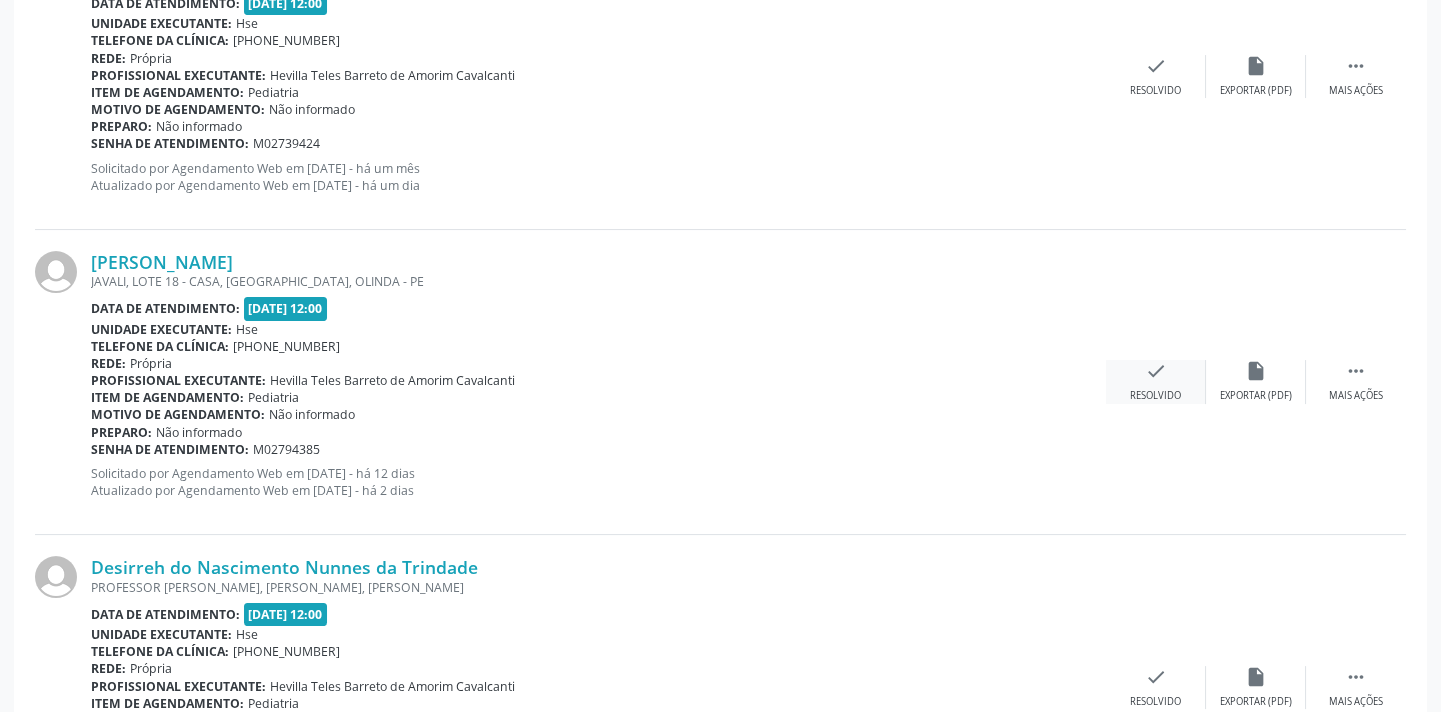 click on "Resolvido" at bounding box center (1155, 396) 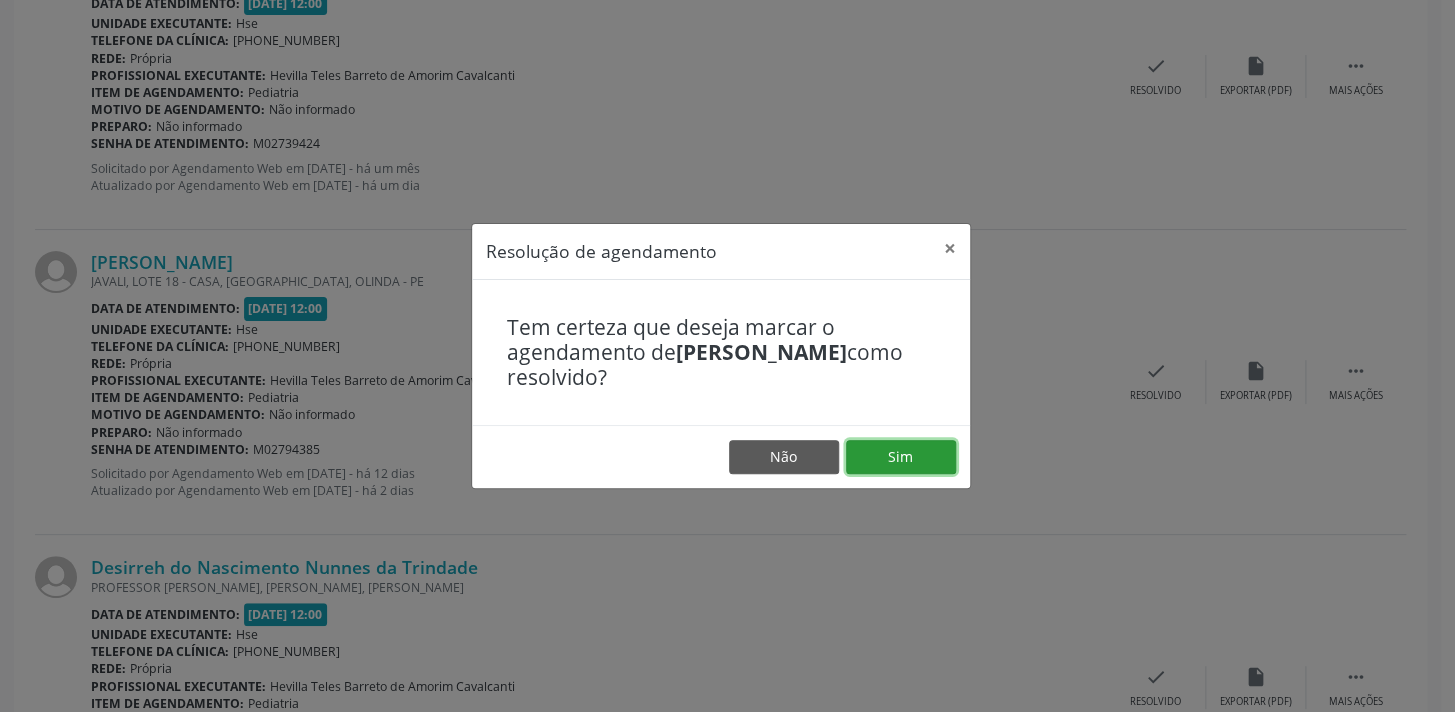 click on "Sim" at bounding box center [901, 457] 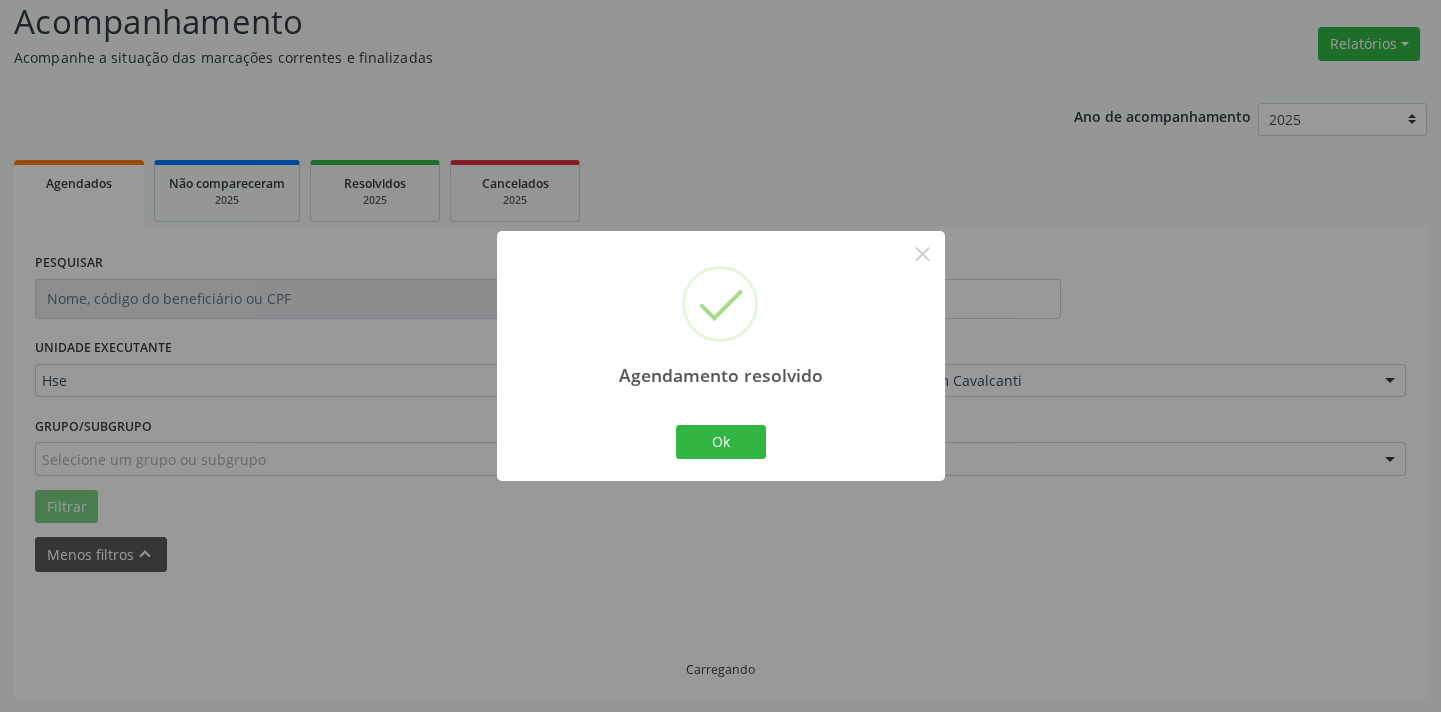 scroll, scrollTop: 721, scrollLeft: 0, axis: vertical 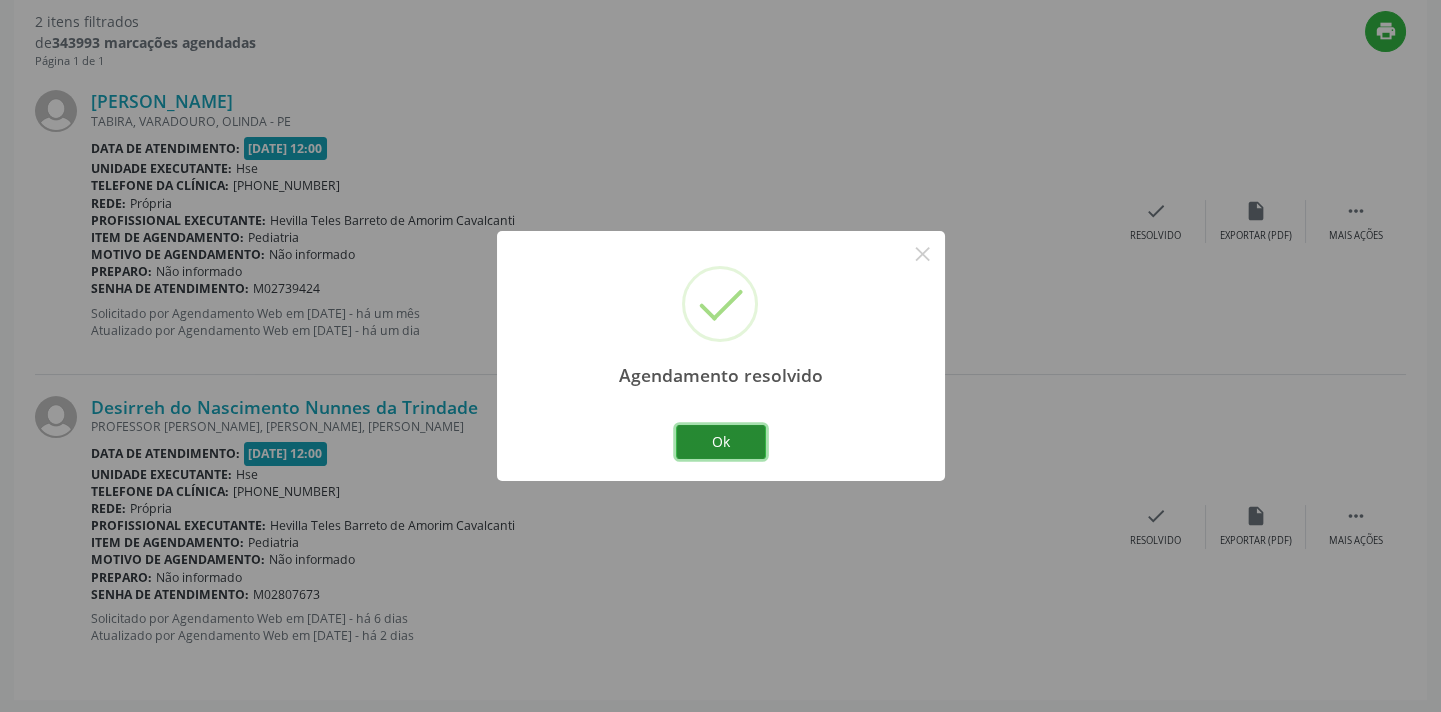 click on "Ok" at bounding box center [721, 442] 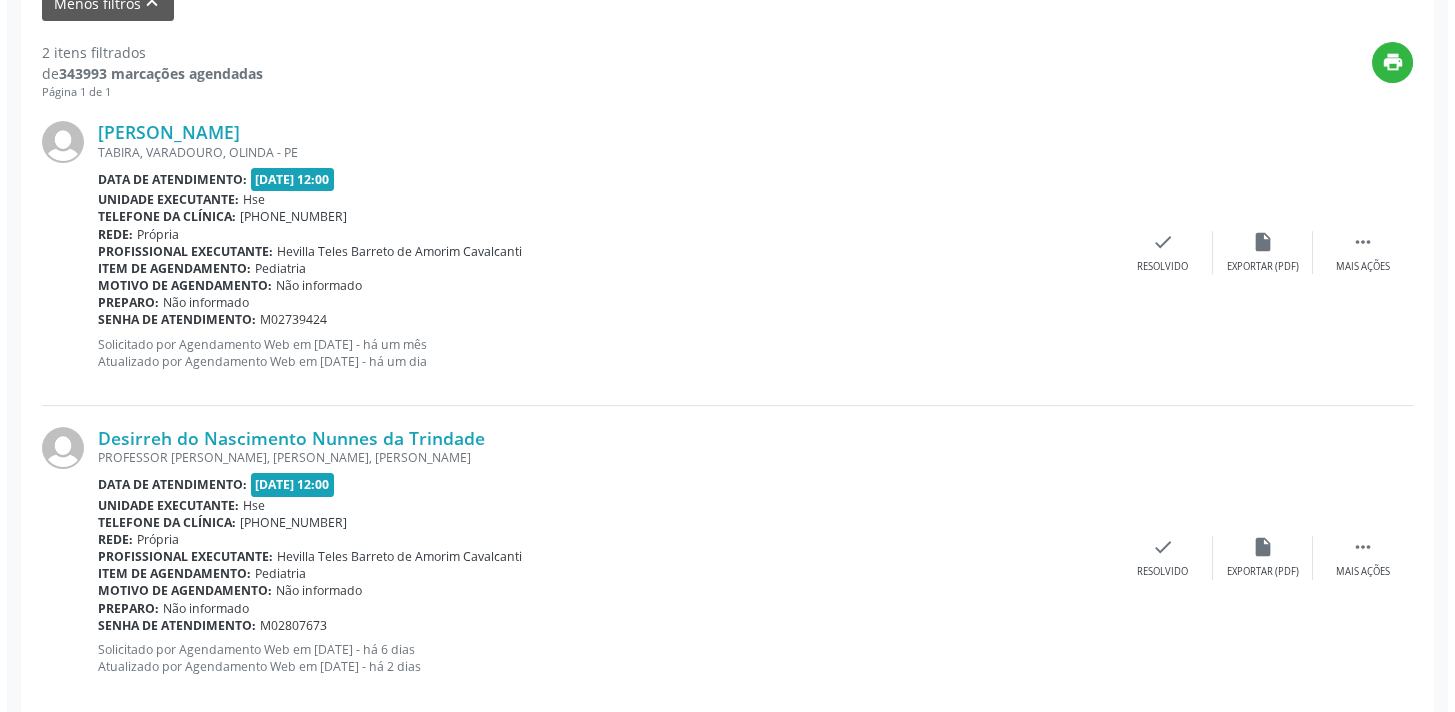 scroll, scrollTop: 721, scrollLeft: 0, axis: vertical 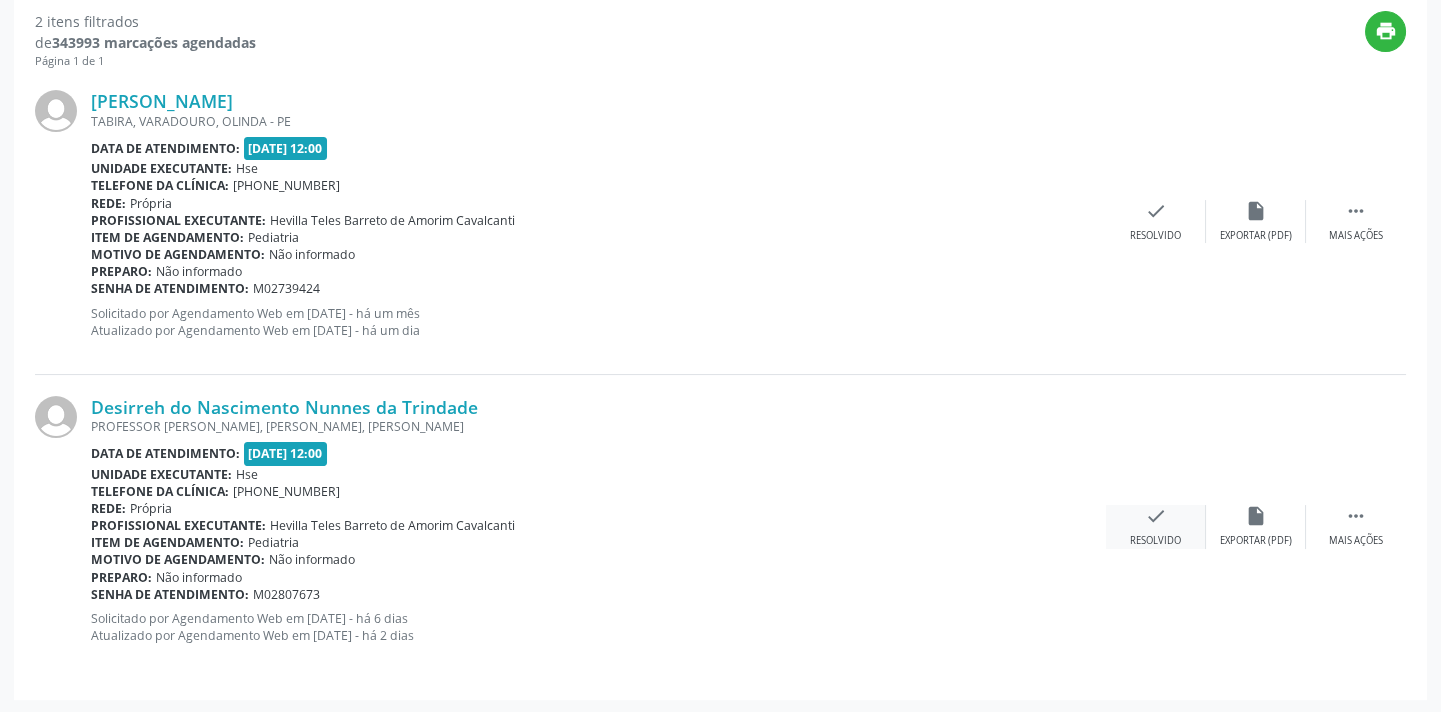 click on "check
Resolvido" at bounding box center (1156, 526) 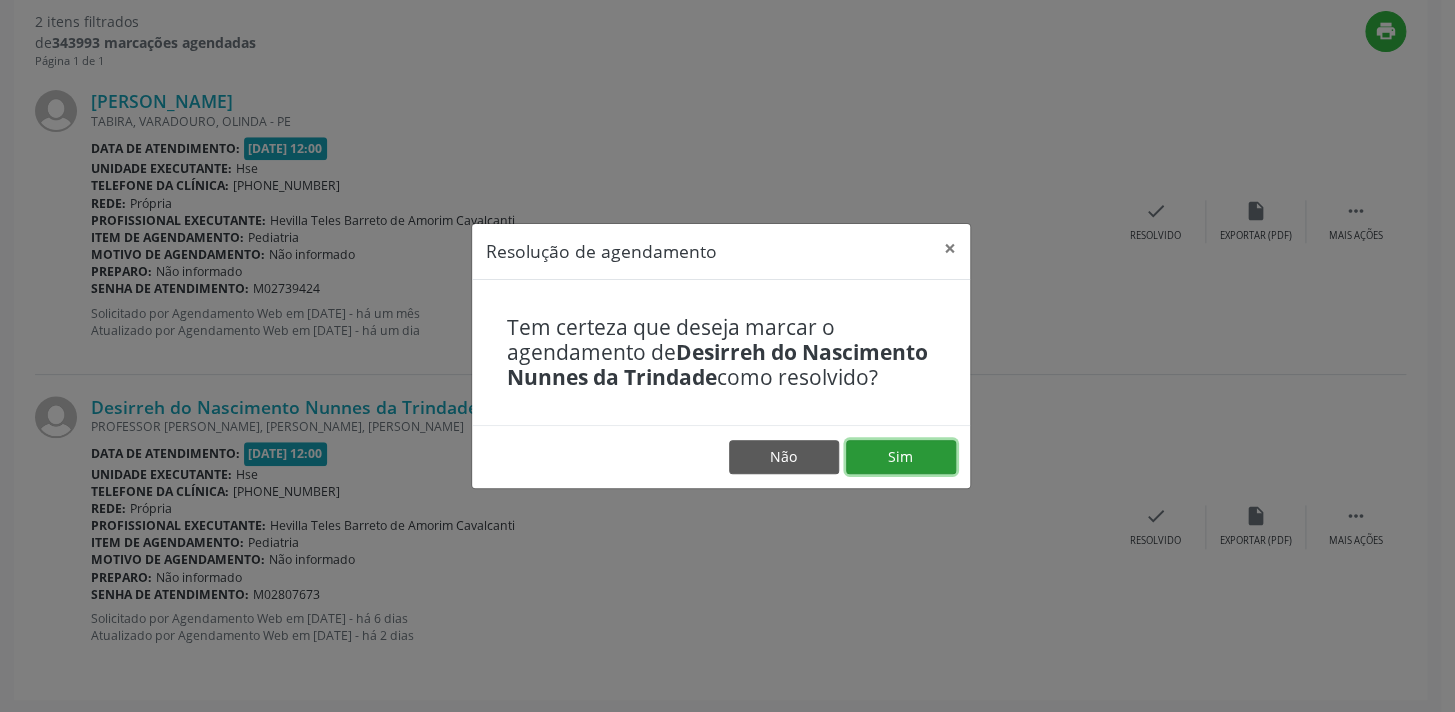 click on "Sim" at bounding box center [901, 457] 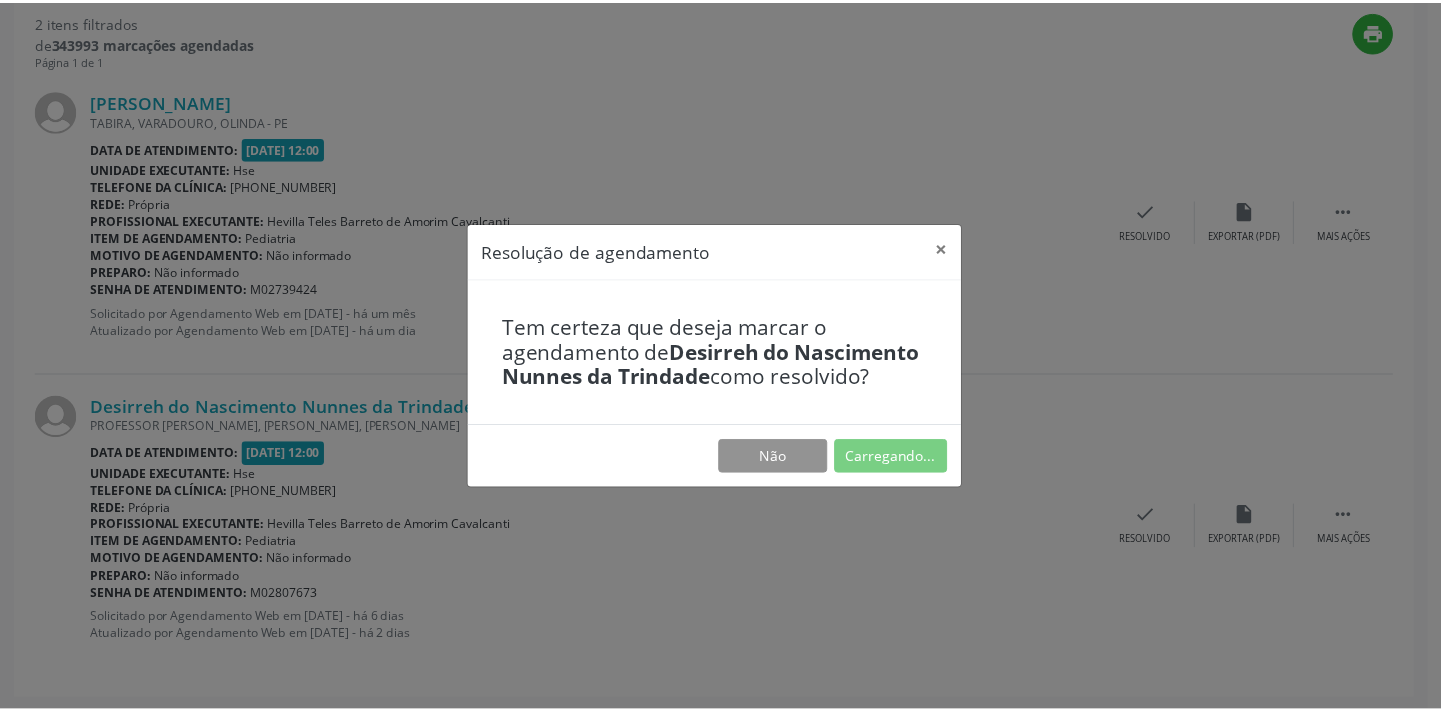 scroll, scrollTop: 139, scrollLeft: 0, axis: vertical 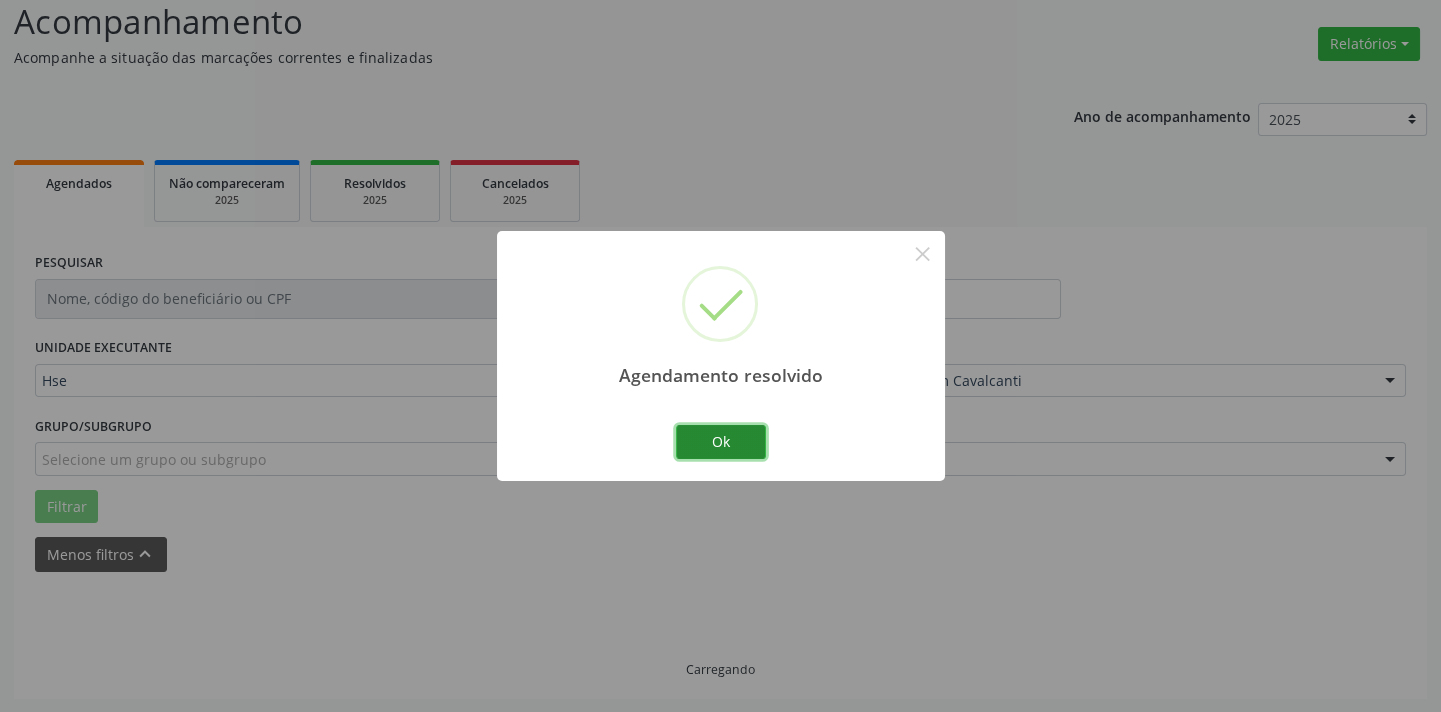 click on "Ok" at bounding box center [721, 442] 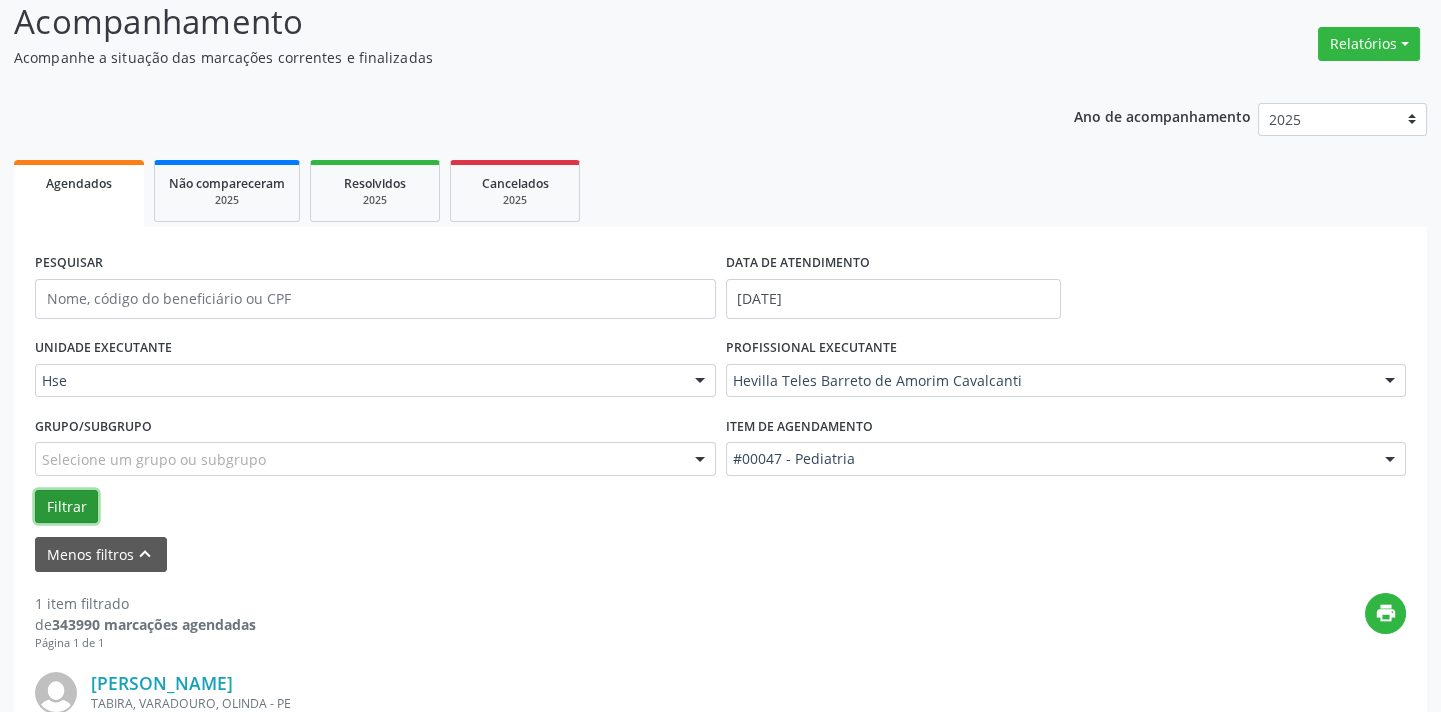 click on "Filtrar" at bounding box center [66, 507] 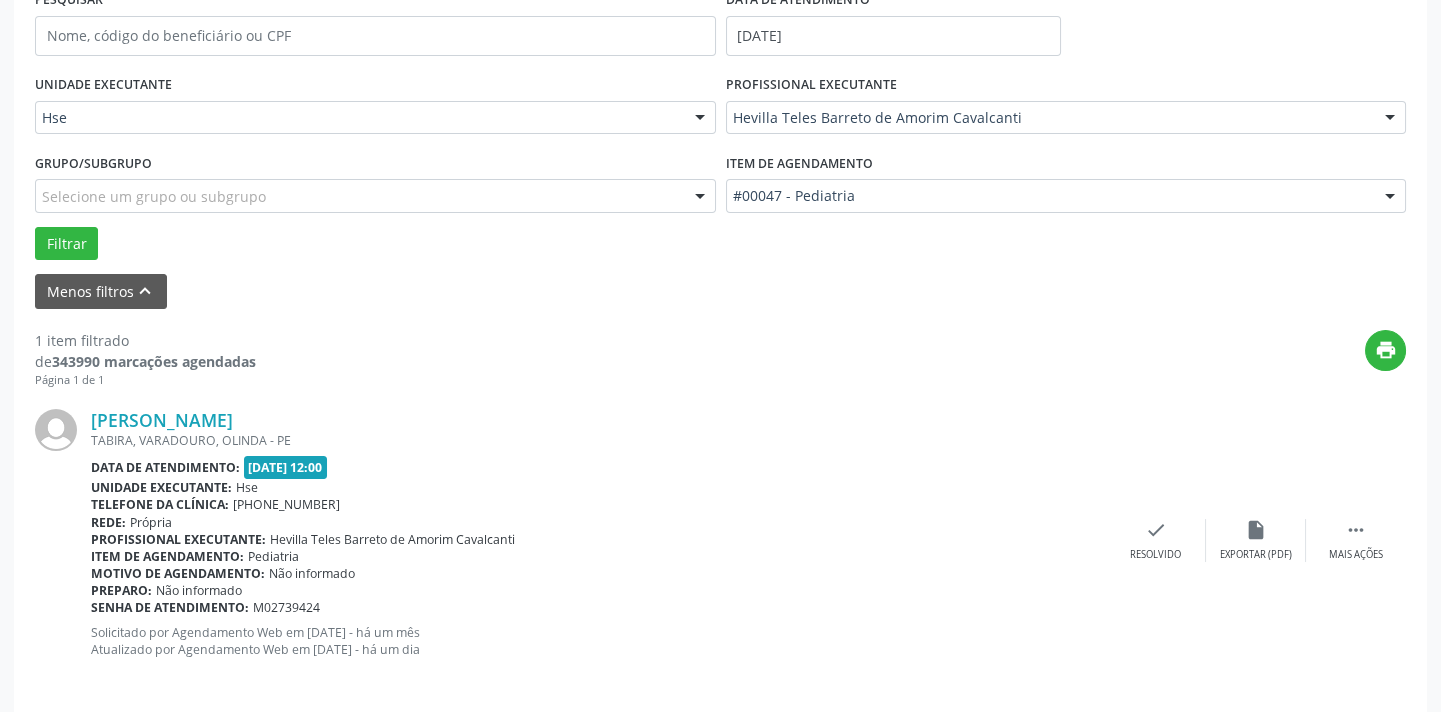scroll, scrollTop: 417, scrollLeft: 0, axis: vertical 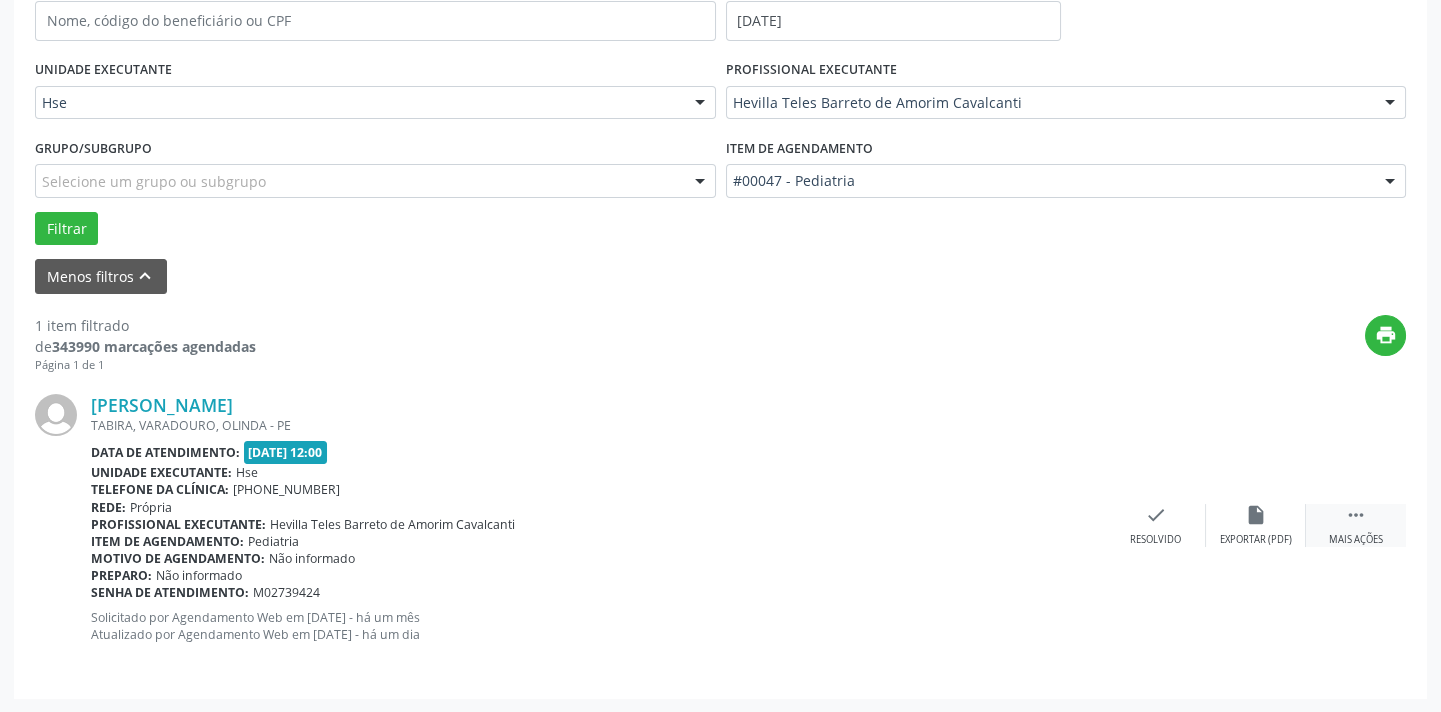 click on "Mais ações" at bounding box center [1356, 540] 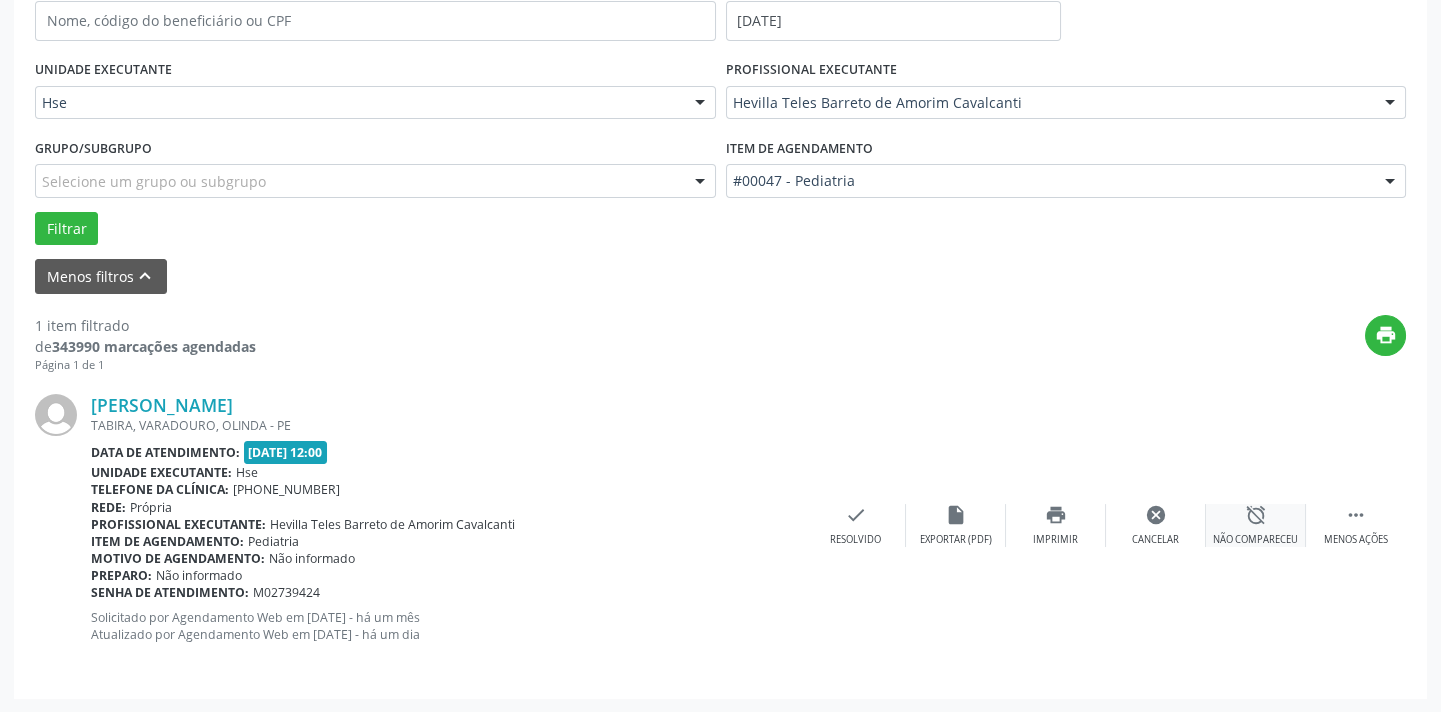 click on "alarm_off" at bounding box center [1256, 515] 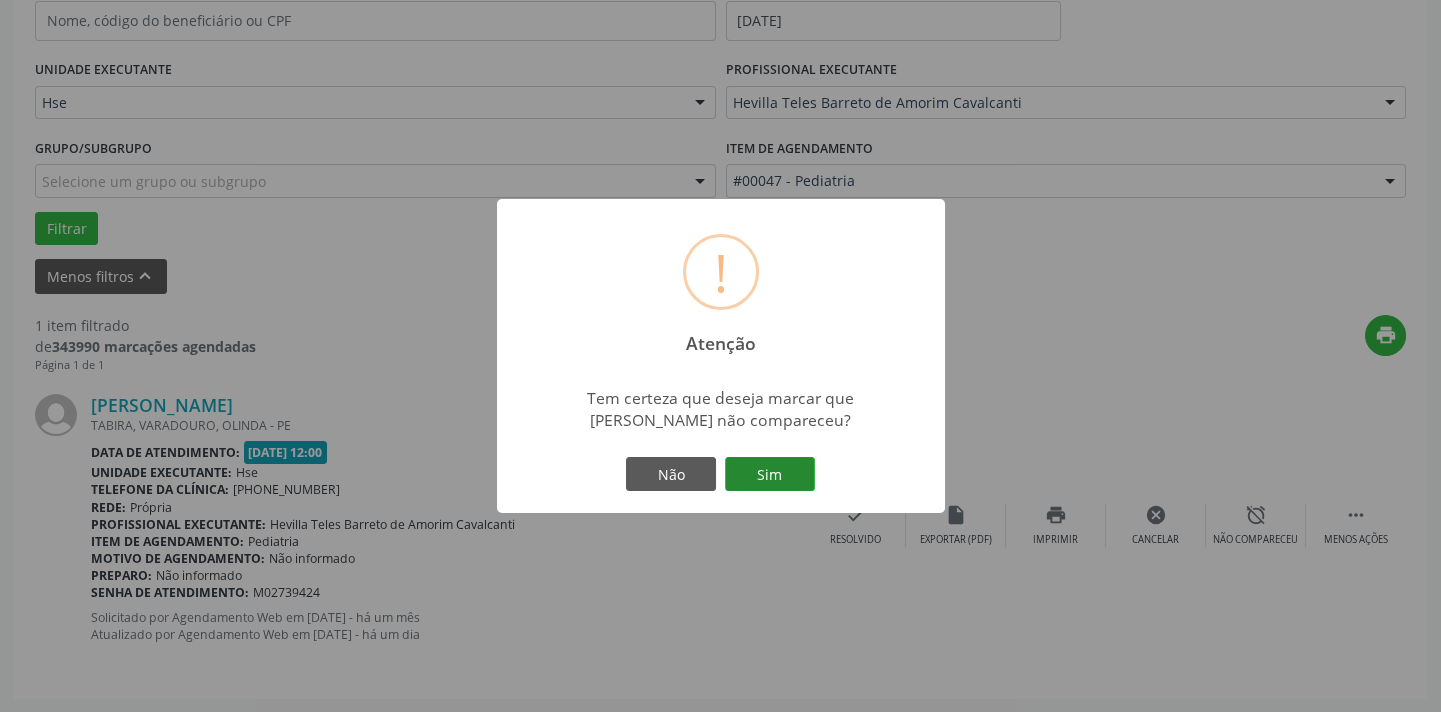 click on "Sim" at bounding box center [770, 474] 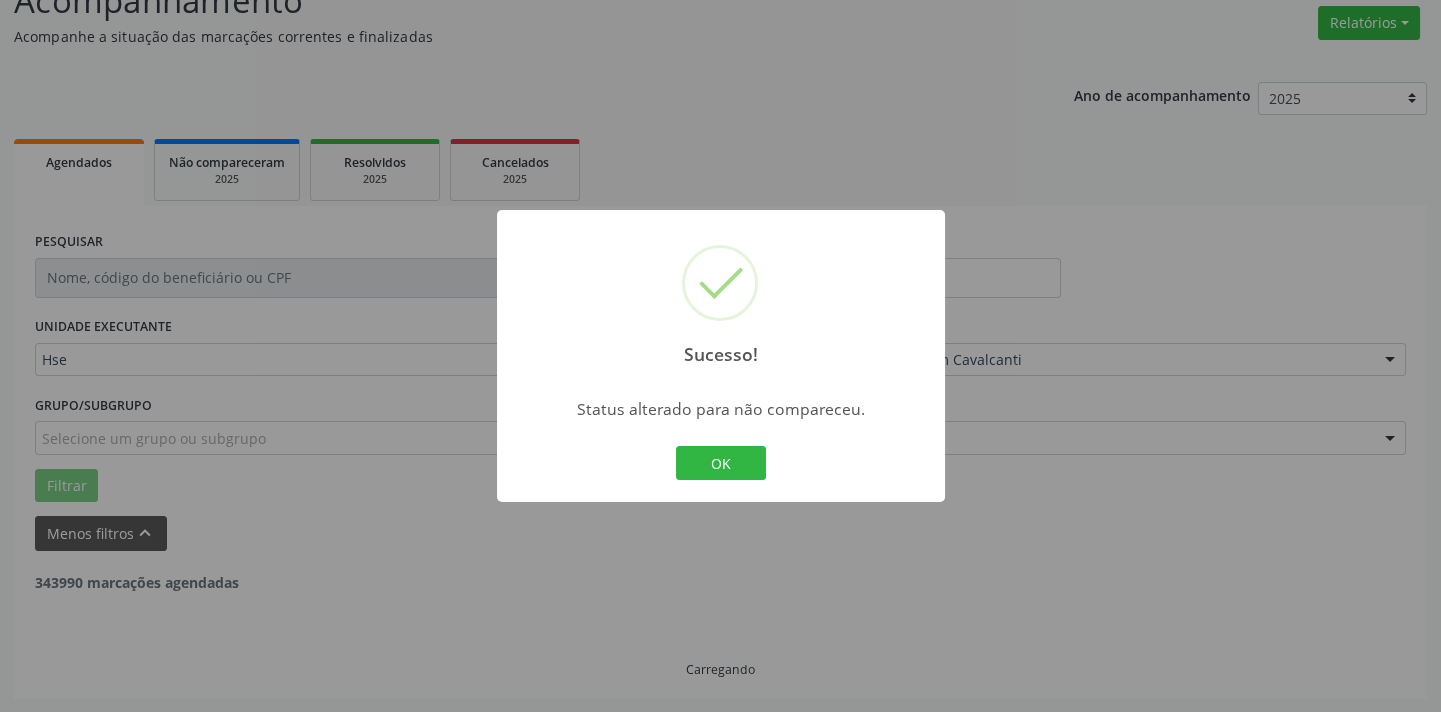 scroll, scrollTop: 95, scrollLeft: 0, axis: vertical 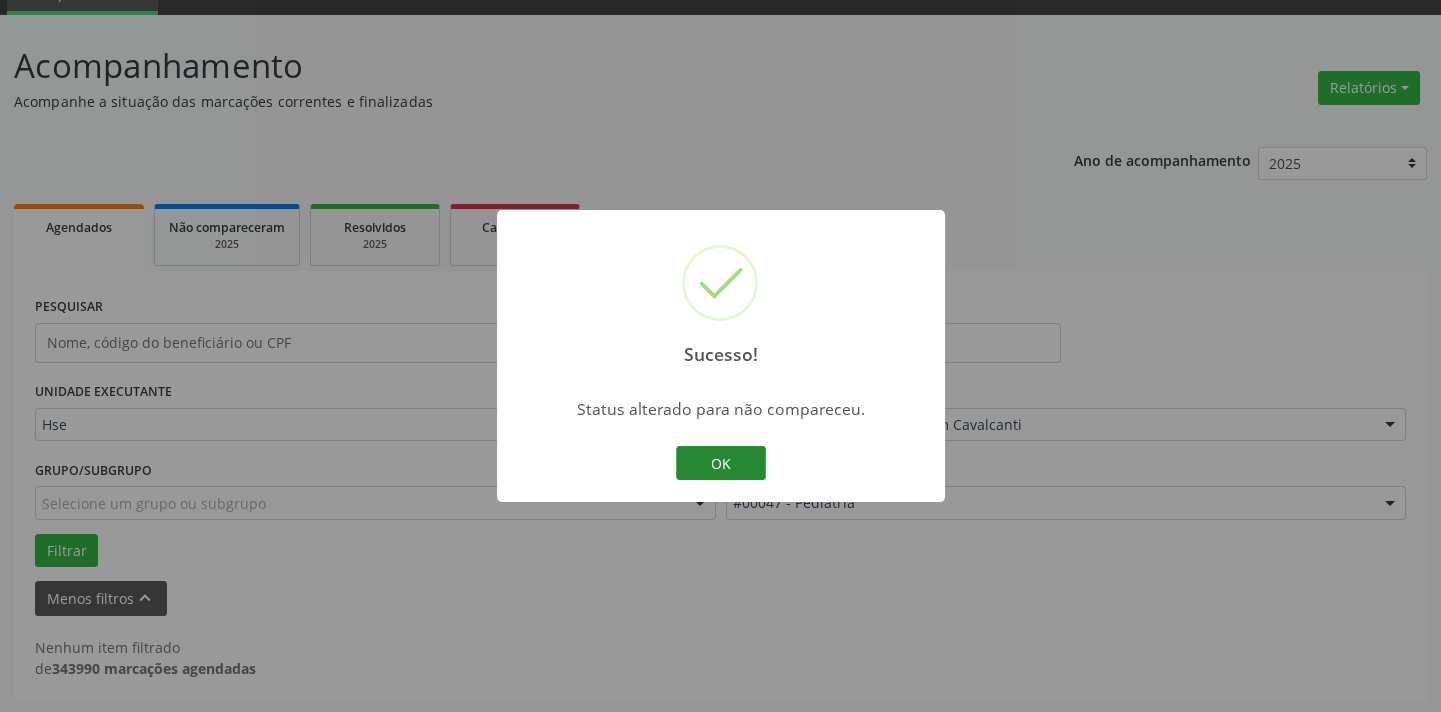 click on "OK" at bounding box center (721, 463) 